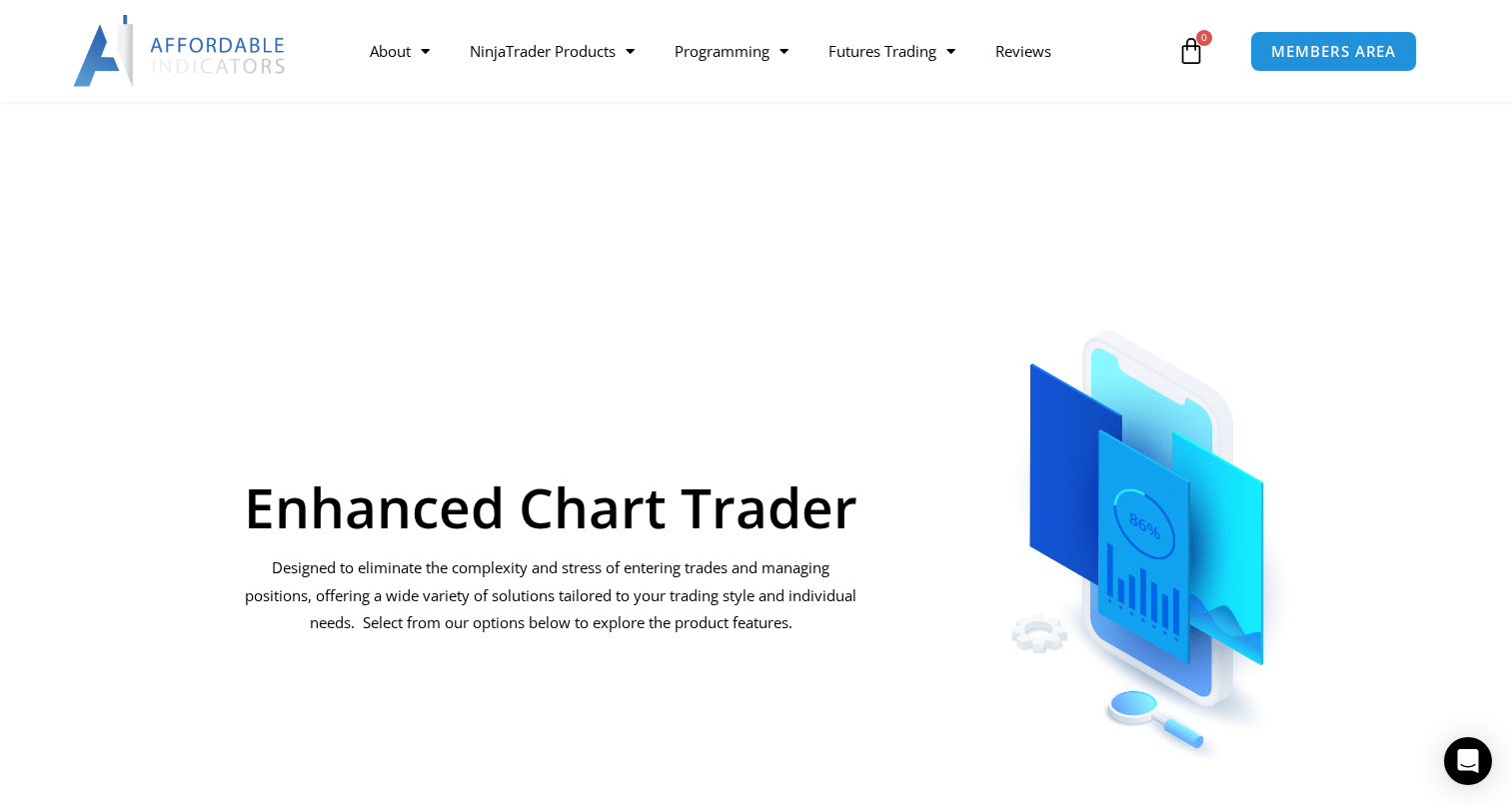 scroll, scrollTop: 2290, scrollLeft: 0, axis: vertical 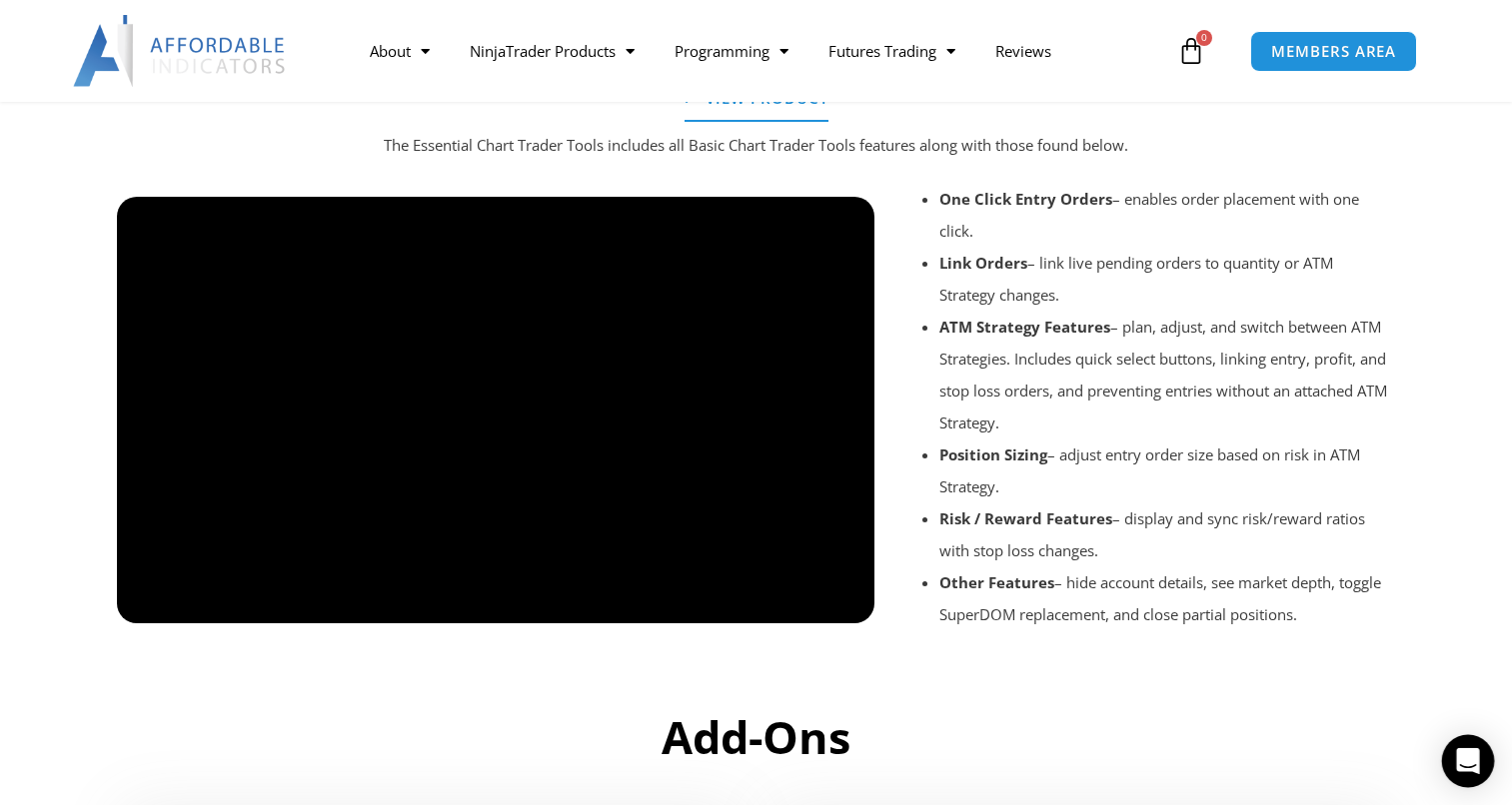 click 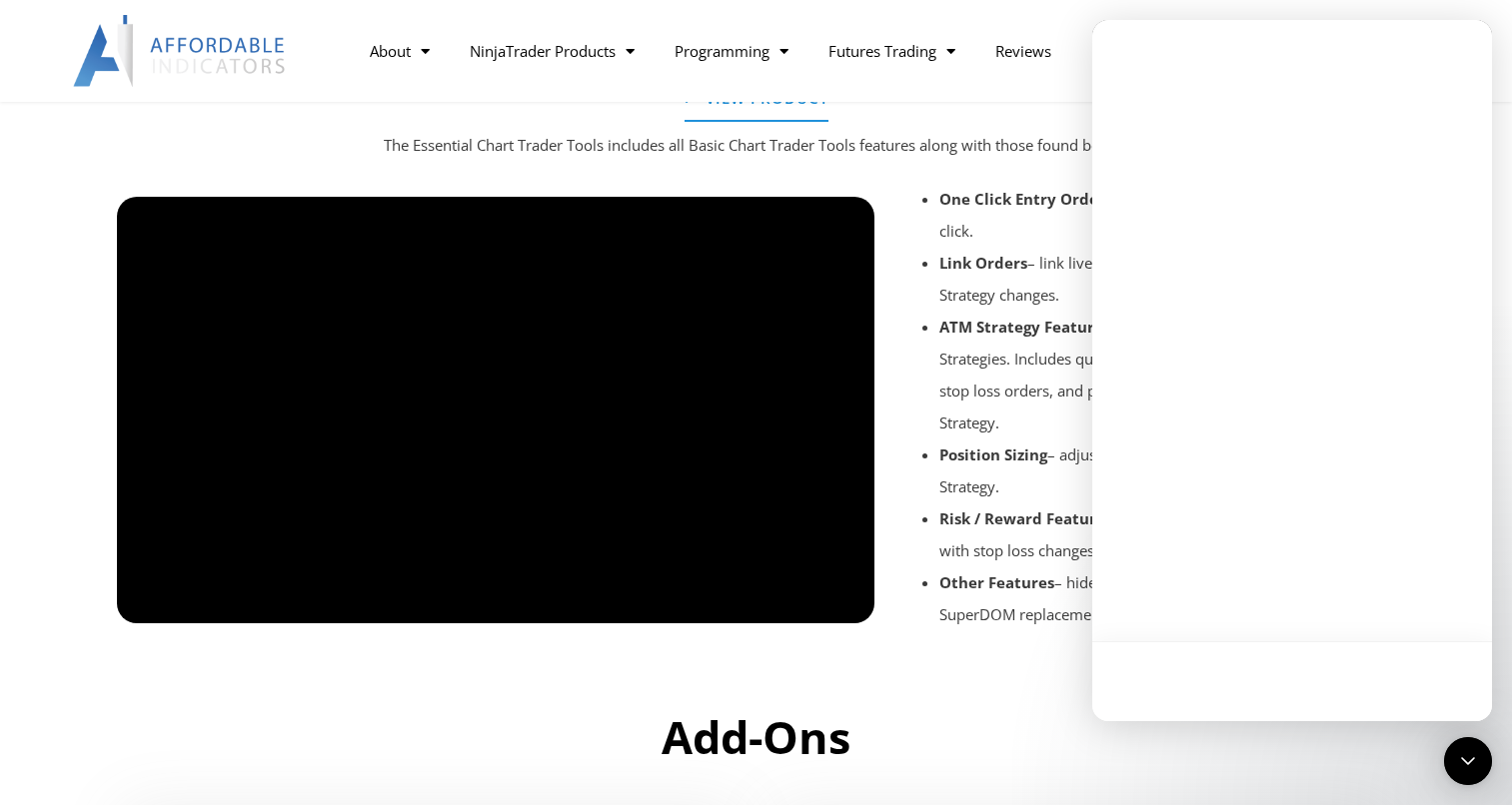 scroll, scrollTop: 0, scrollLeft: 0, axis: both 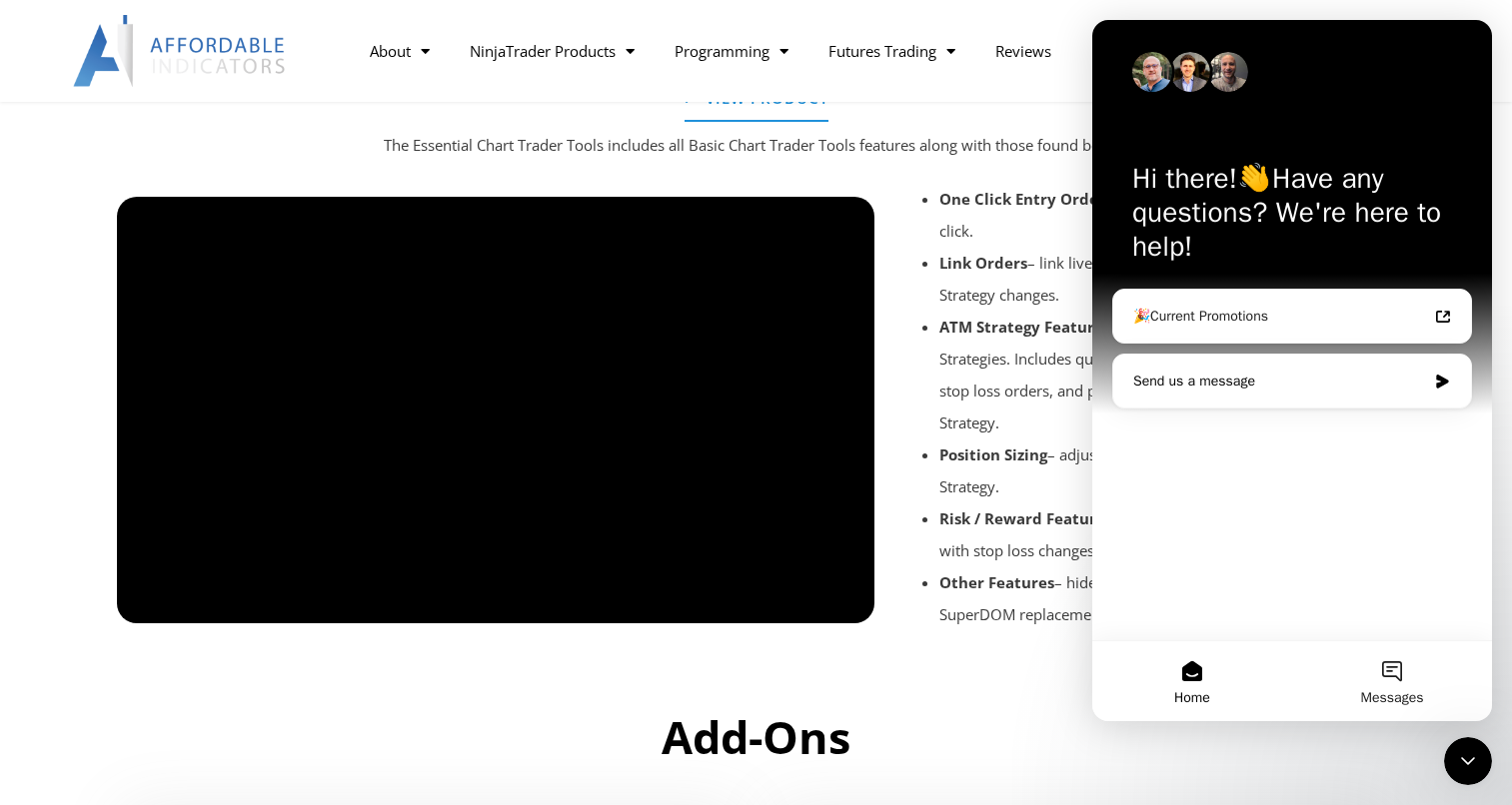 click on "Send us a message" at bounding box center (1279, 381) 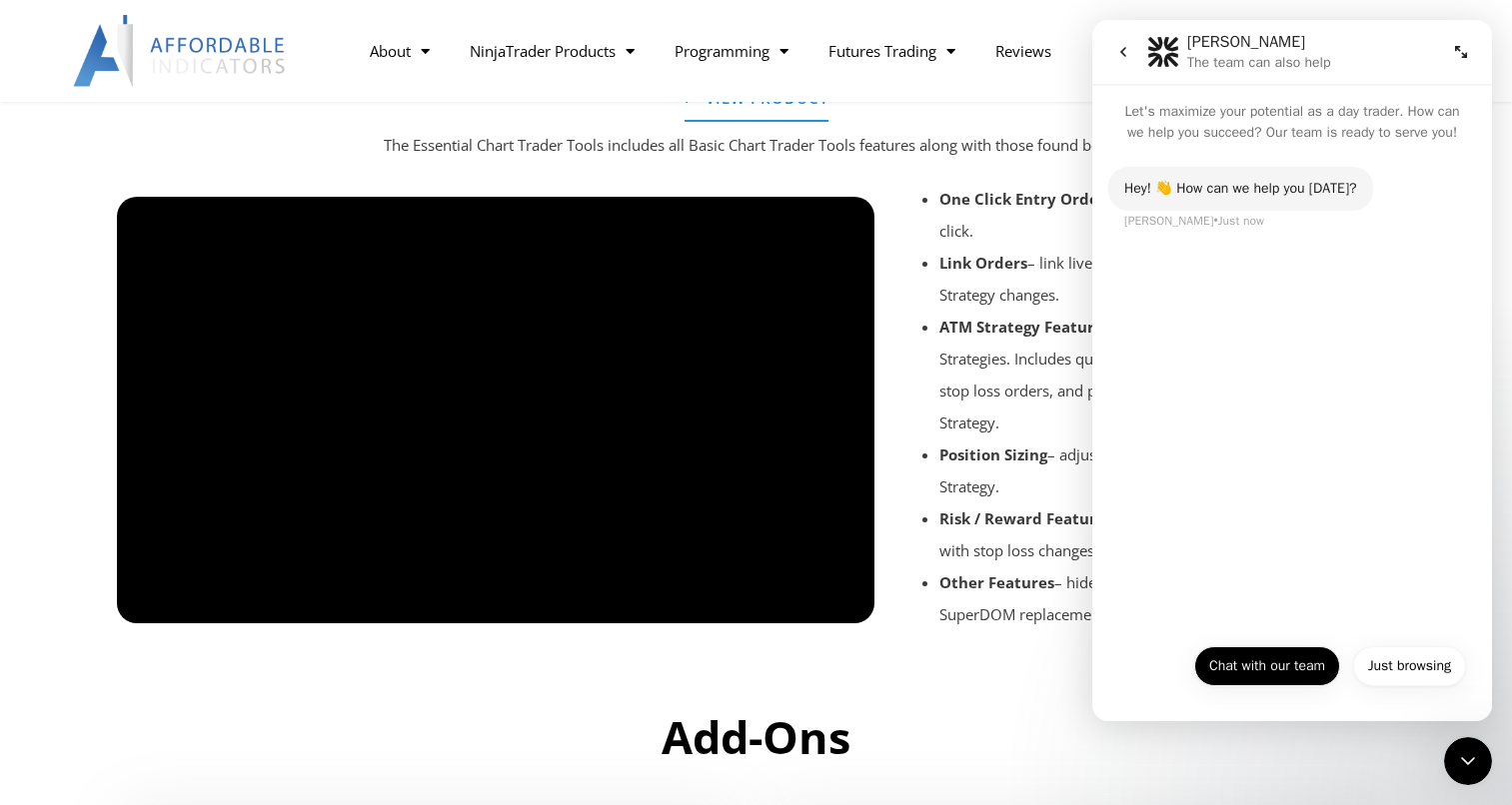 click on "Chat with our team" at bounding box center [1267, 666] 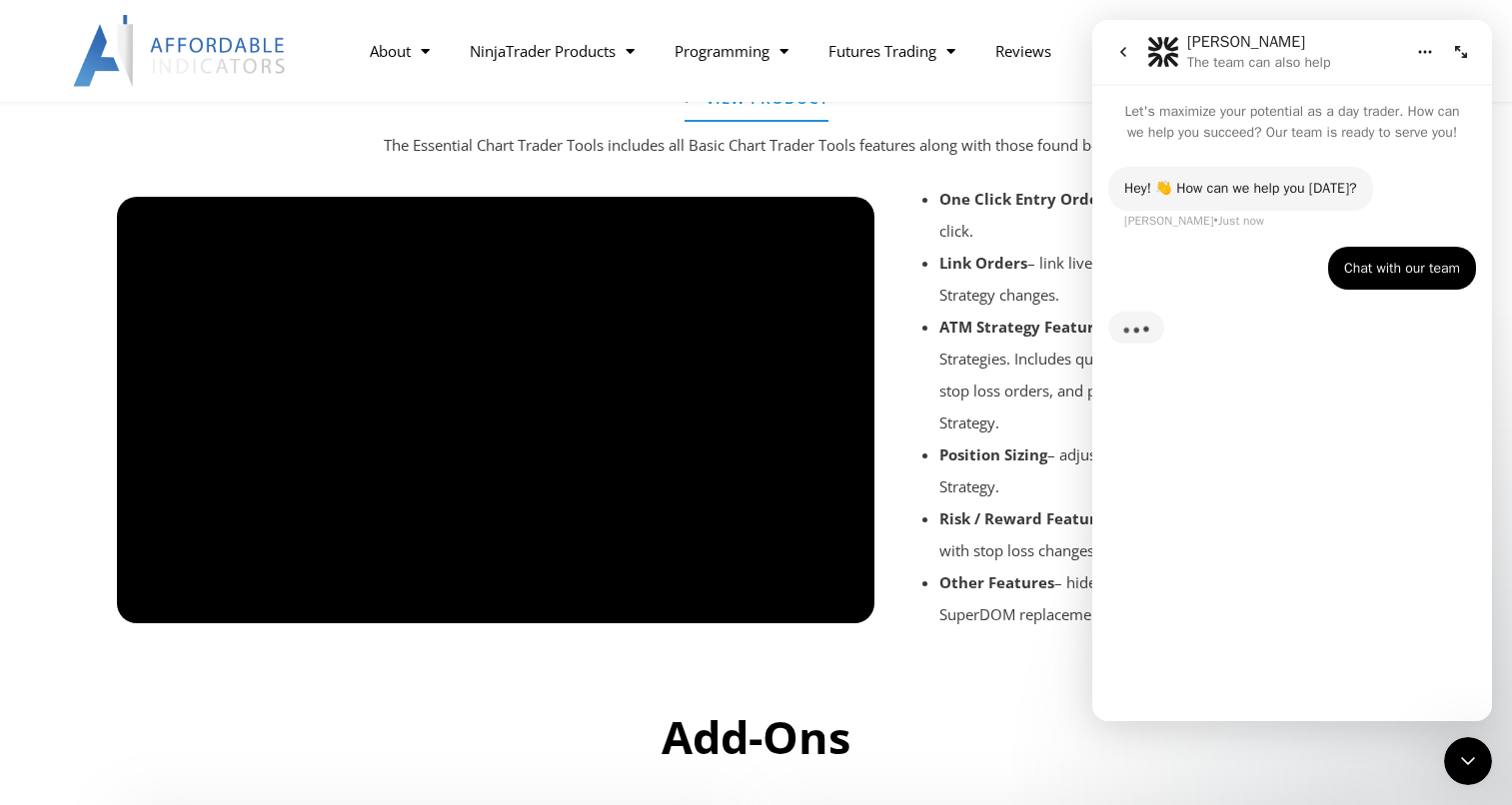 click on "Typing" at bounding box center (1292, 340) 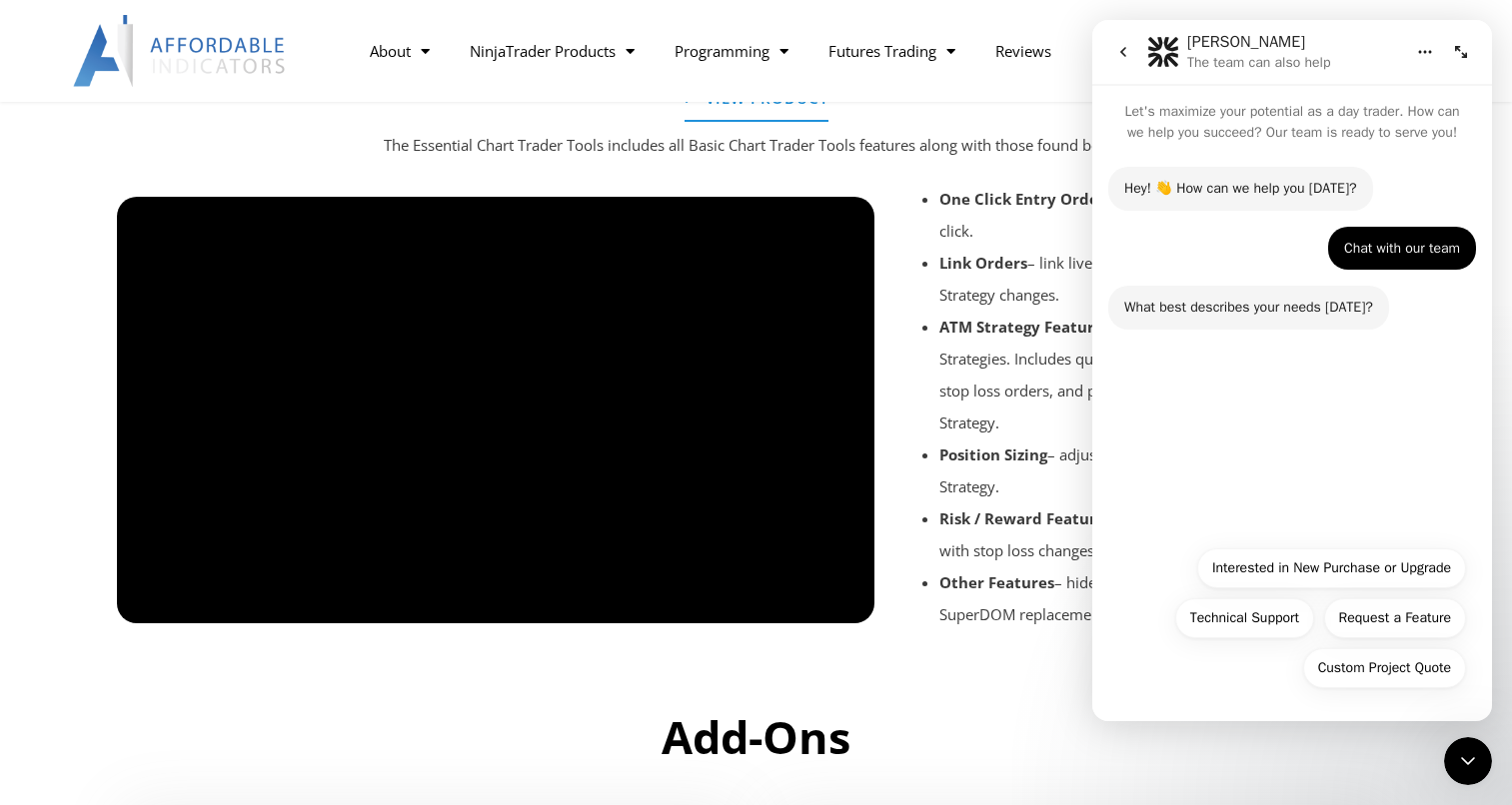 click on "Hey! 👋 How can we help you today? Solomon  •  Just now Chat with our team Rick  •  Just now What best describes your needs today? Solomon  •  Just now" at bounding box center [1292, 339] 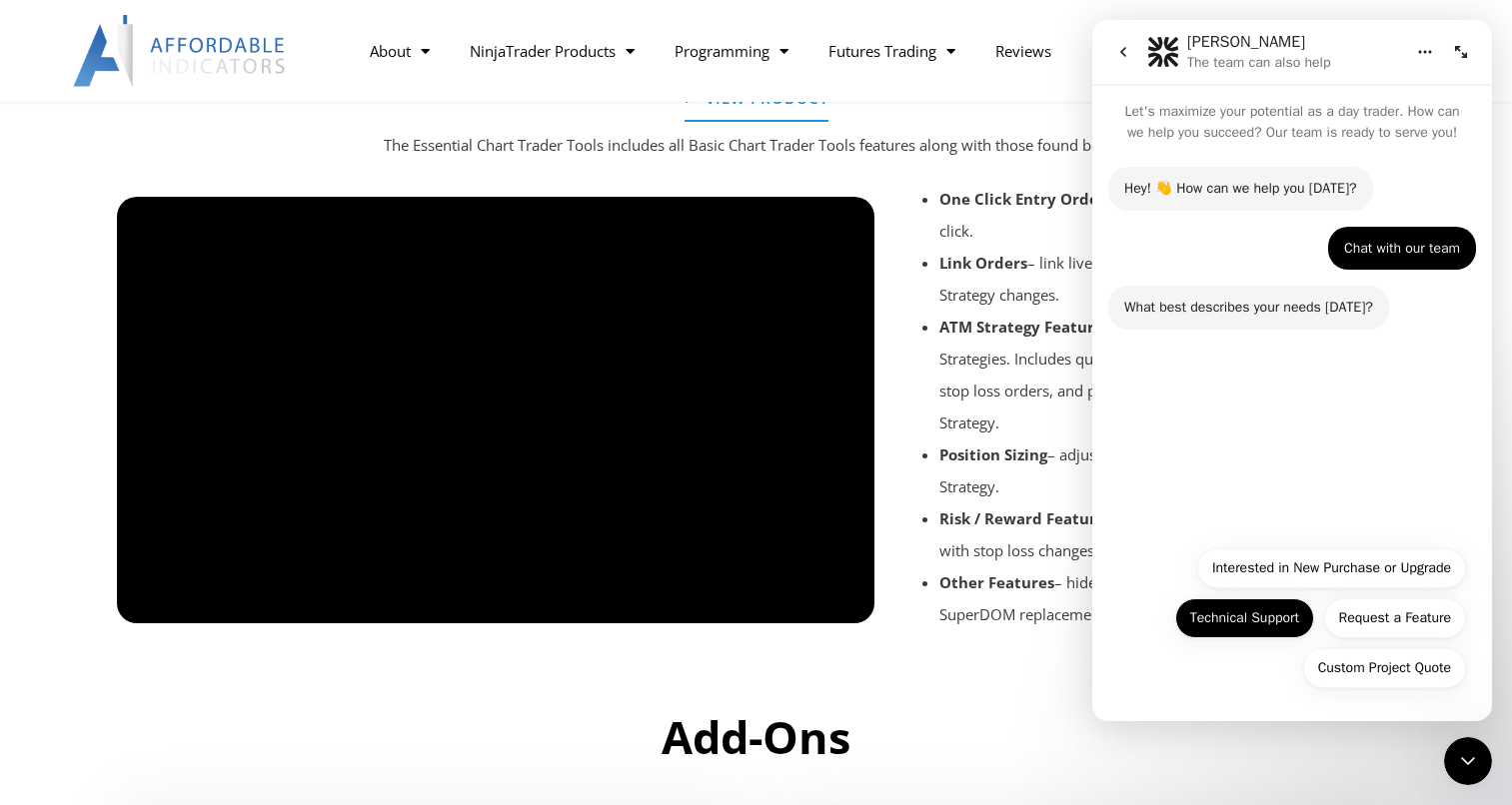 click on "Technical Support" at bounding box center (1244, 618) 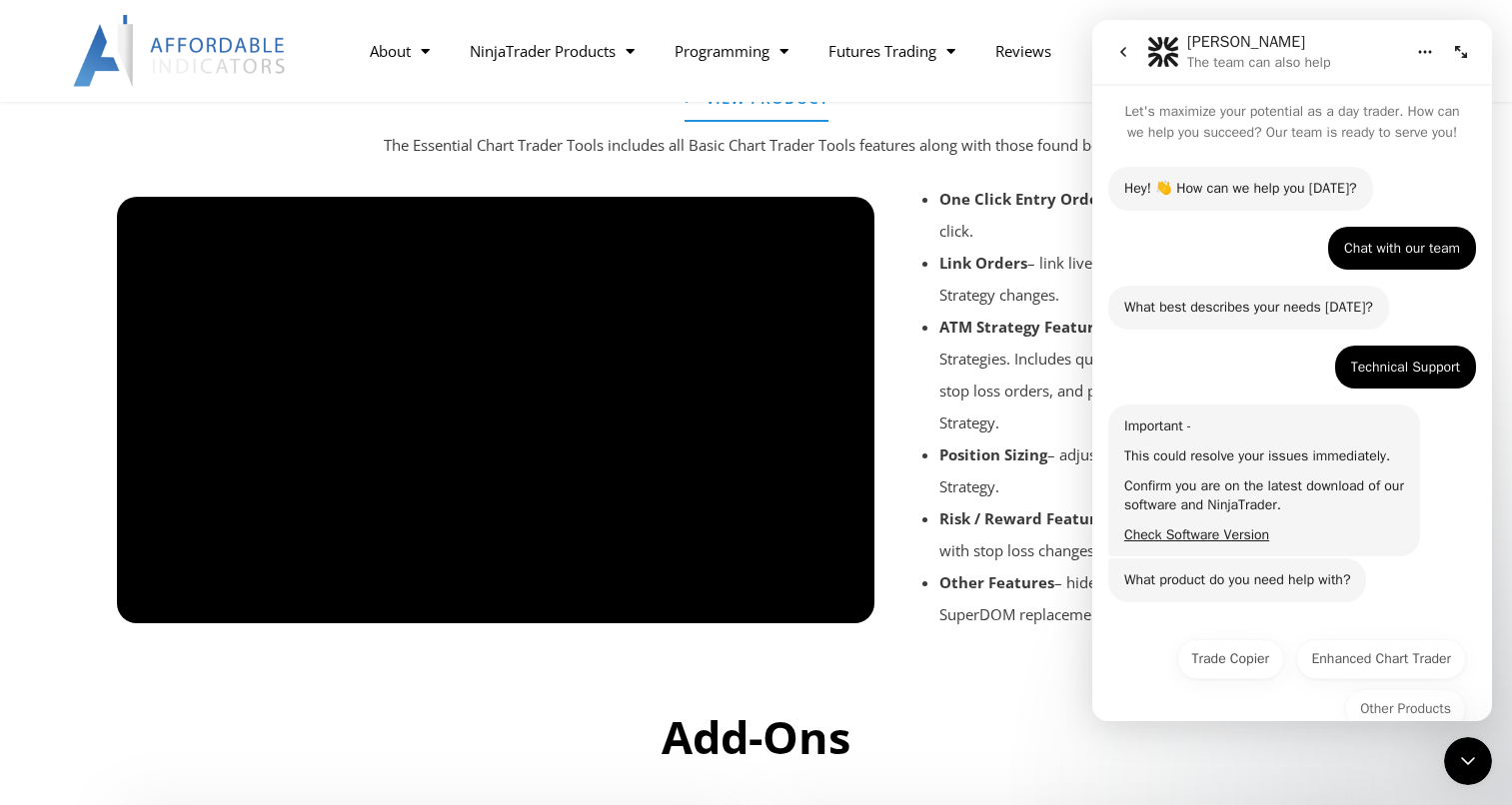 scroll, scrollTop: 41, scrollLeft: 0, axis: vertical 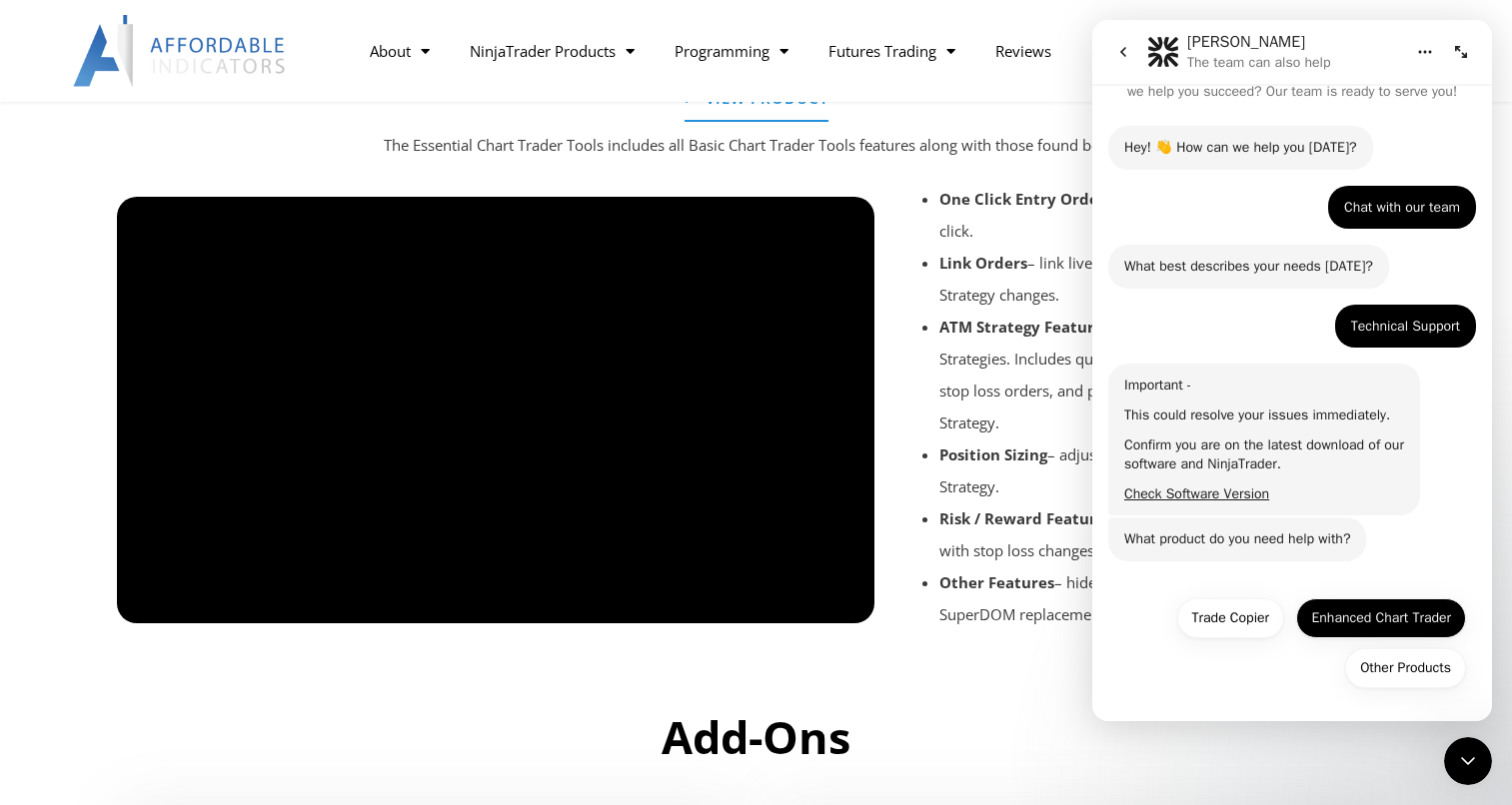 click on "Enhanced Chart Trader" at bounding box center (1381, 618) 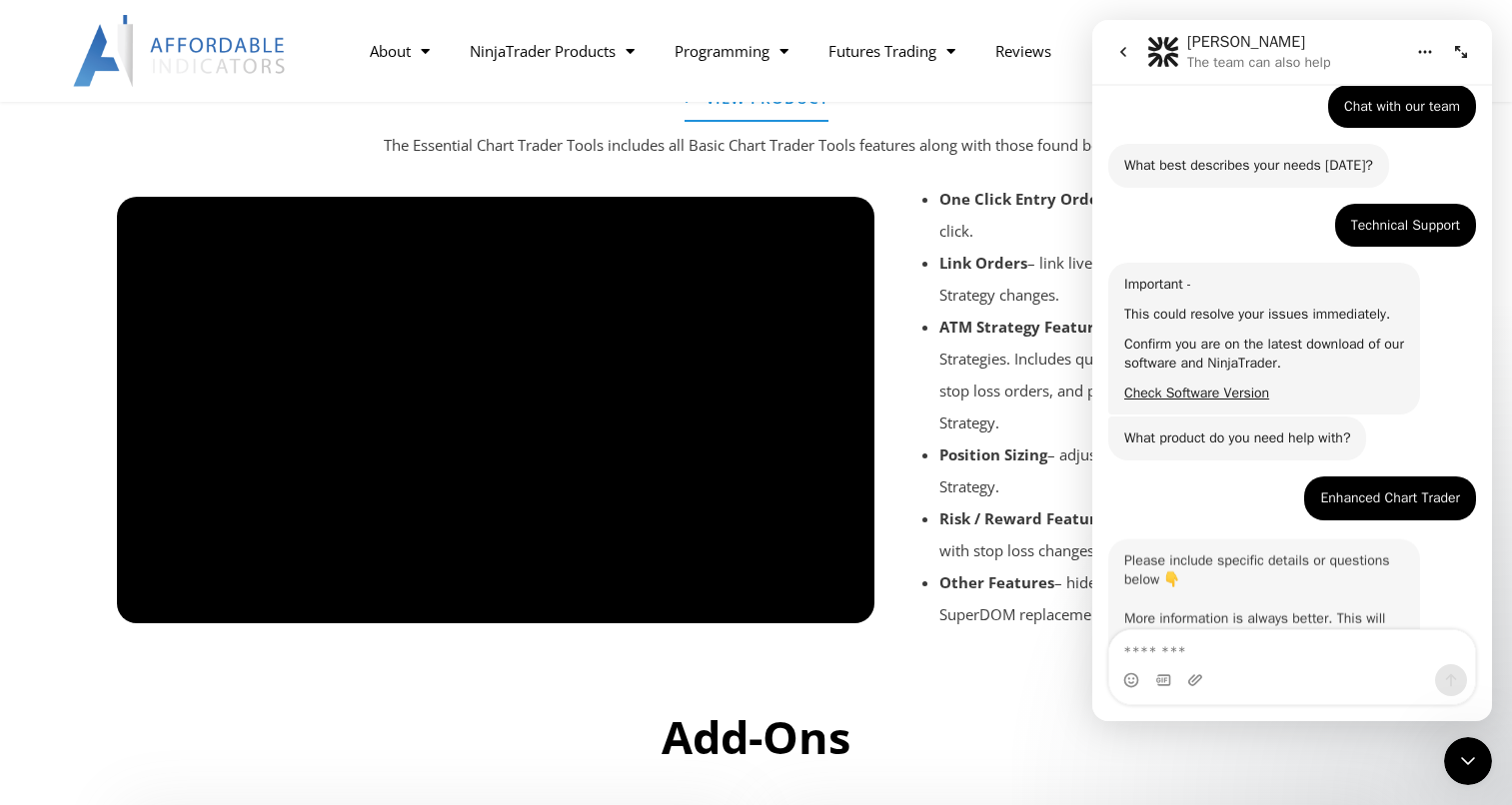 scroll, scrollTop: 212, scrollLeft: 0, axis: vertical 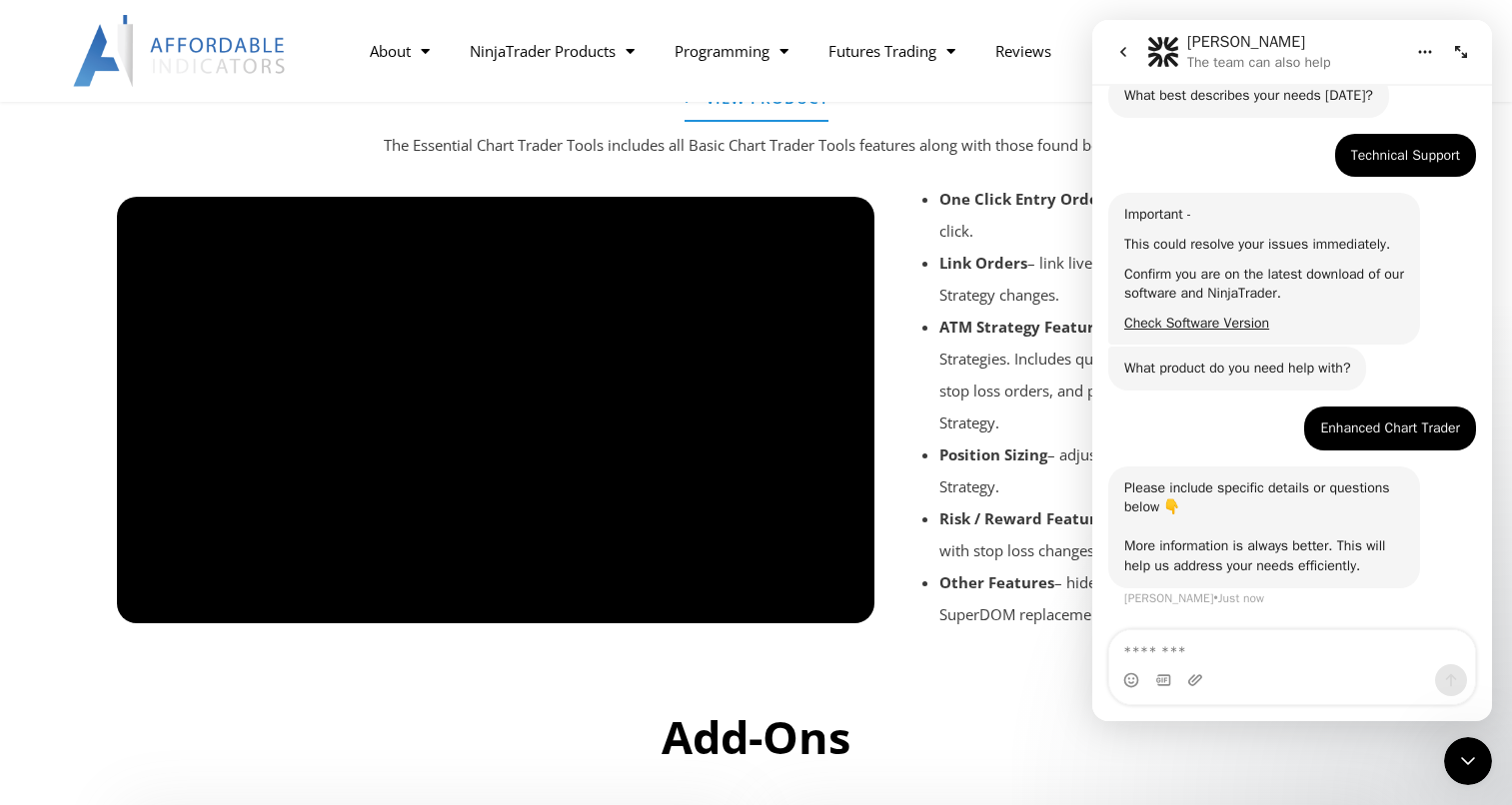click at bounding box center (1292, 647) 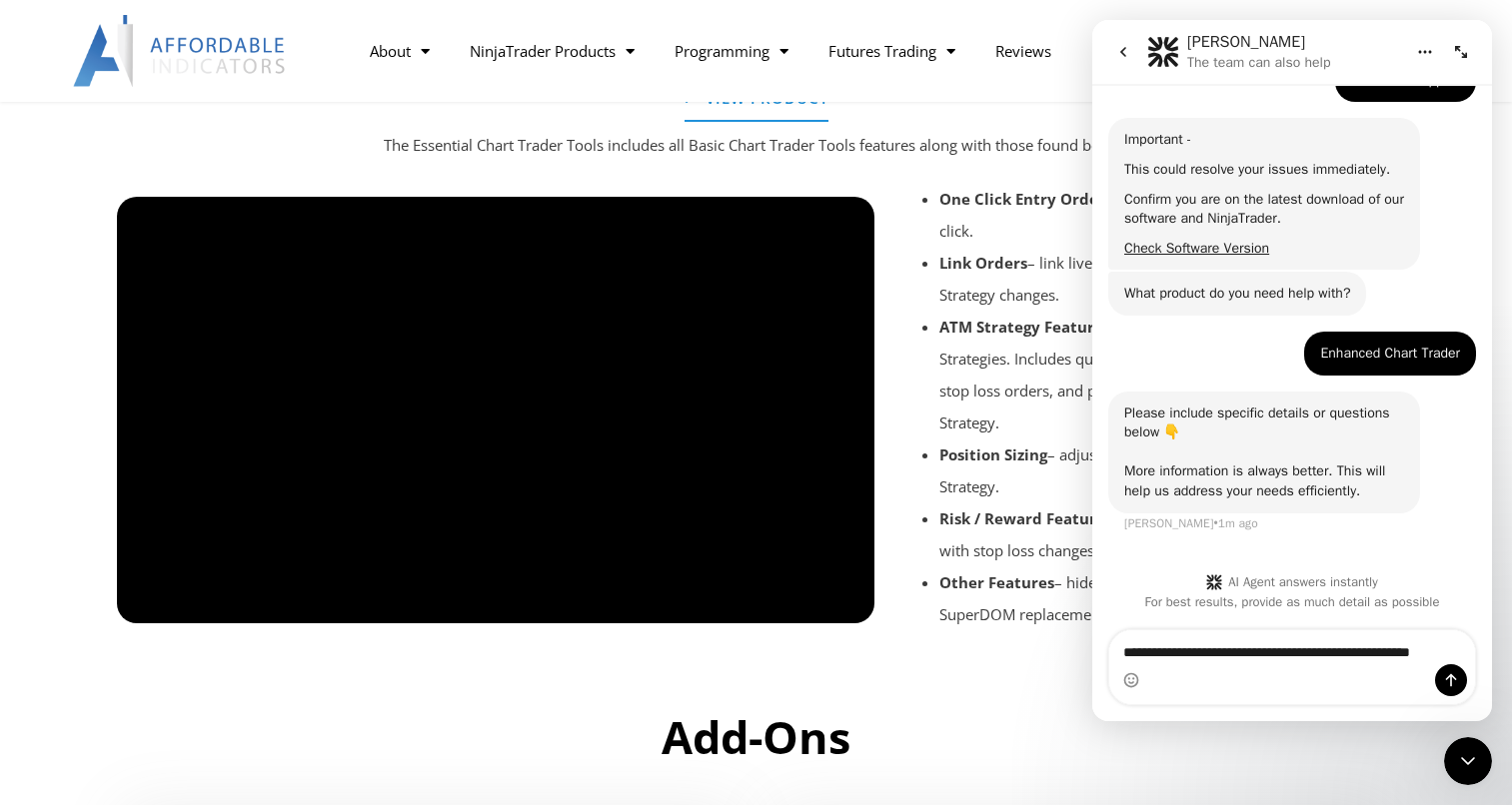 click on "Essential Chart Trader Tools
View Product
The Essential Chart Trader Tools includes all Basic Chart Trader Tools features along with those found below.
One Click Entry Orders  – enables order placement with one click. Link Orders  – link live pending orders to quantity or ATM Strategy changes. ATM Strategy Features  – plan, adjust, and switch between ATM Strategies. Includes quick select buttons, linking entry, profit, and stop loss orders, and preventing entries without an attached ATM Strategy. Position Sizing  – adjust entry order size based on risk in ATM Strategy. Risk / Reward Features  – display and sync risk/reward ratios with stop loss changes. Other Features" at bounding box center (756, 354) 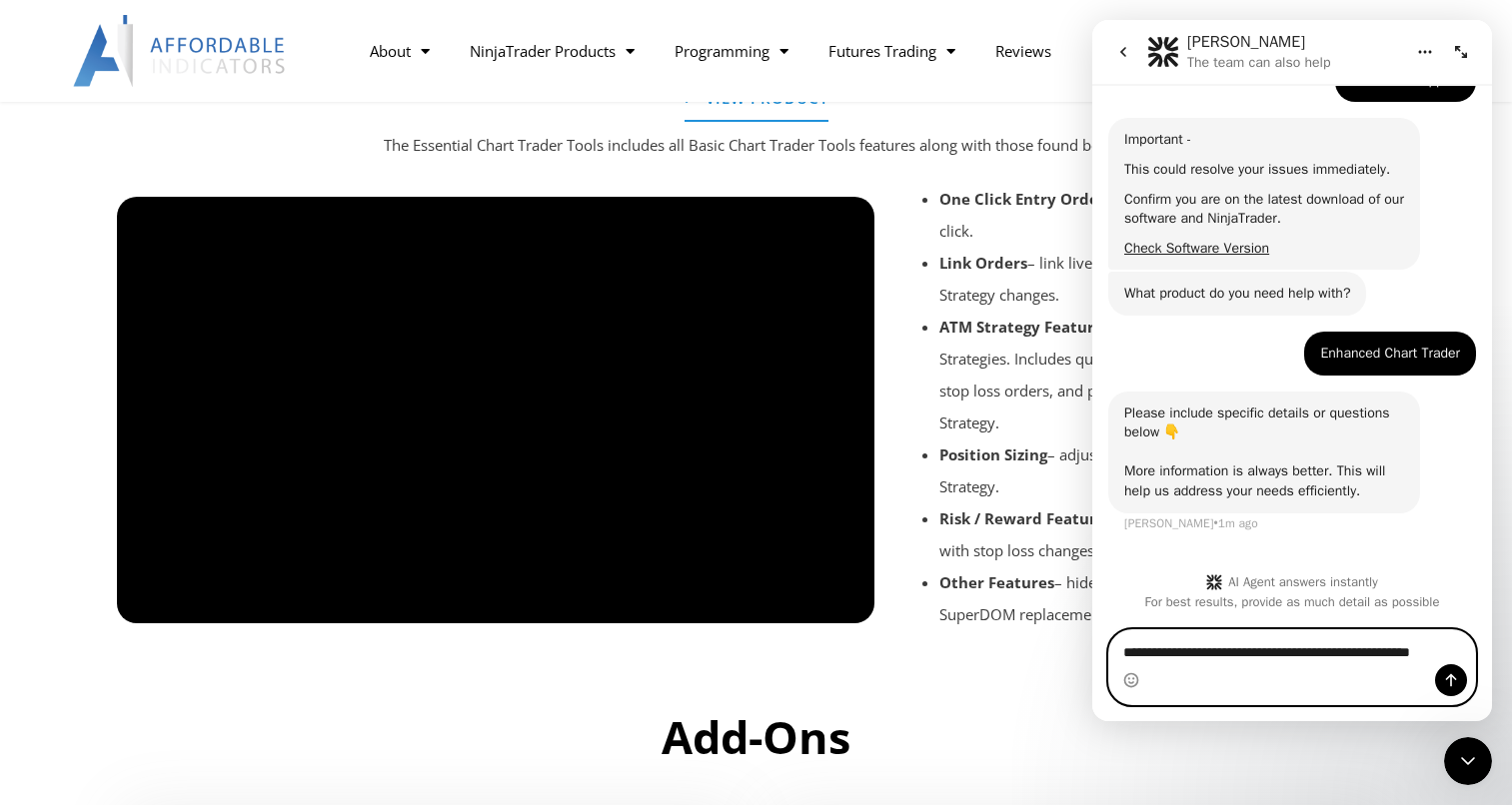 click on "**********" at bounding box center (1292, 647) 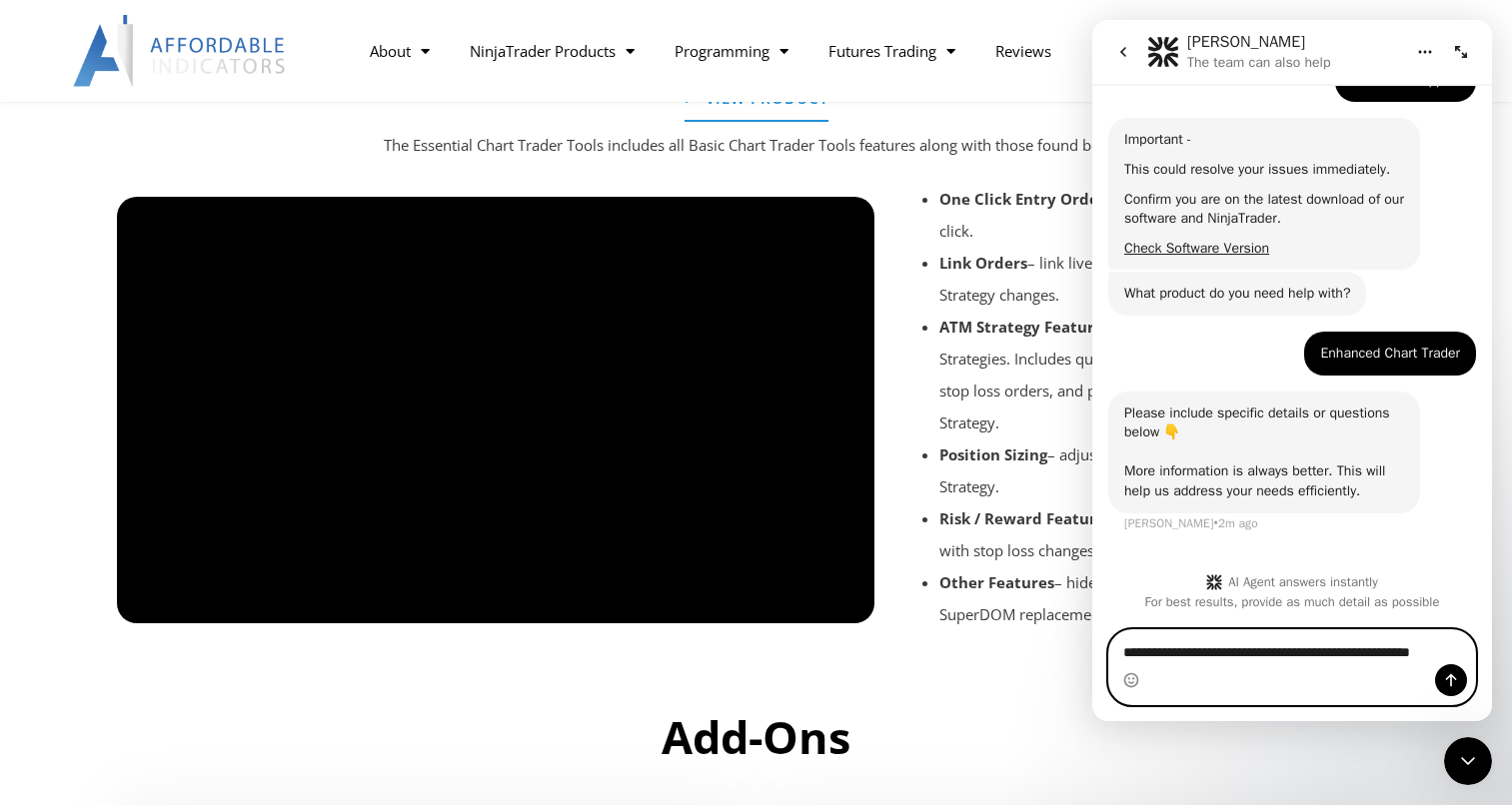 drag, startPoint x: 1337, startPoint y: 652, endPoint x: 1373, endPoint y: 657, distance: 36.345564 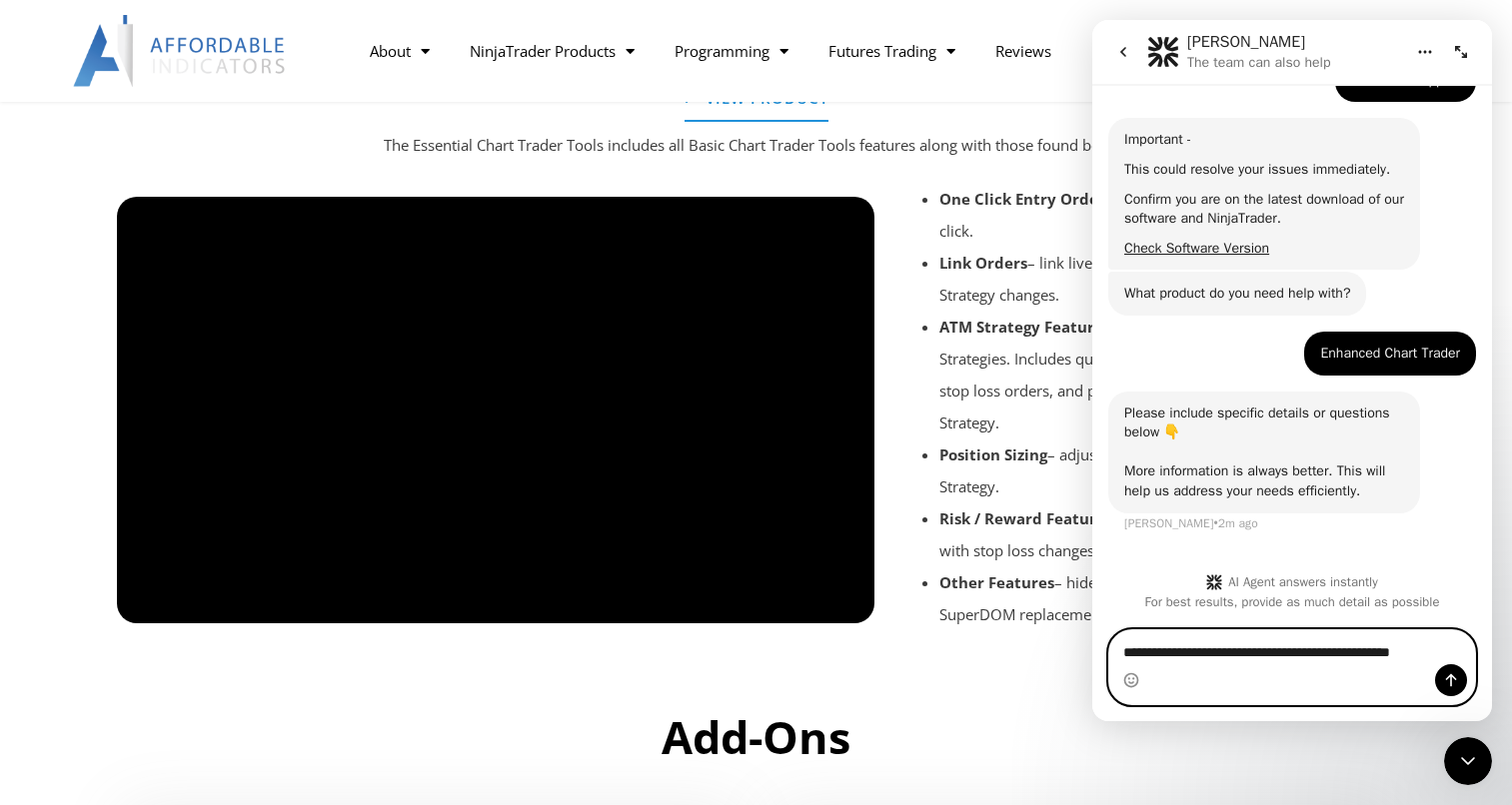 drag, startPoint x: 1352, startPoint y: 649, endPoint x: 1398, endPoint y: 658, distance: 46.872167 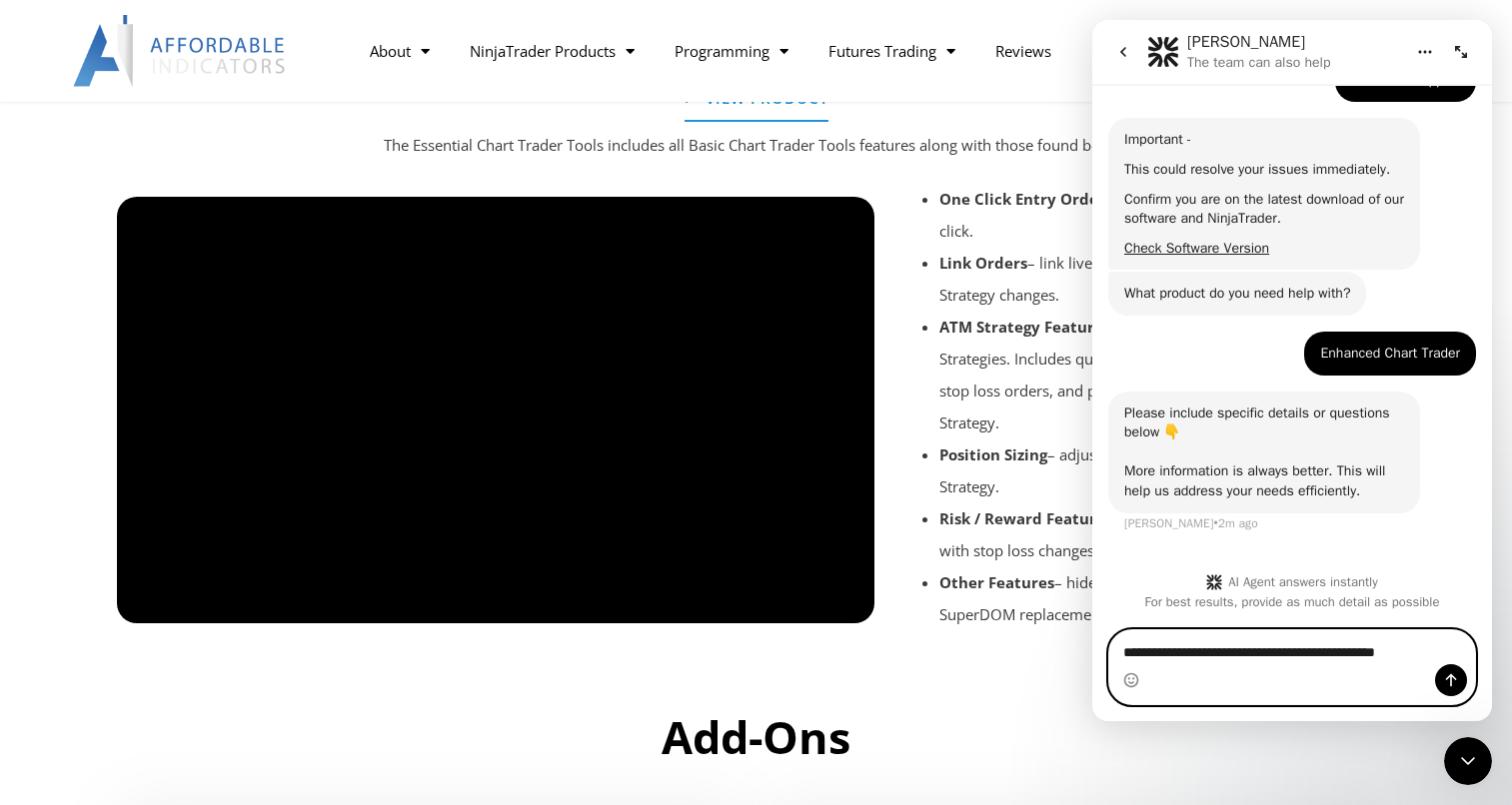 click on "**********" at bounding box center [1292, 647] 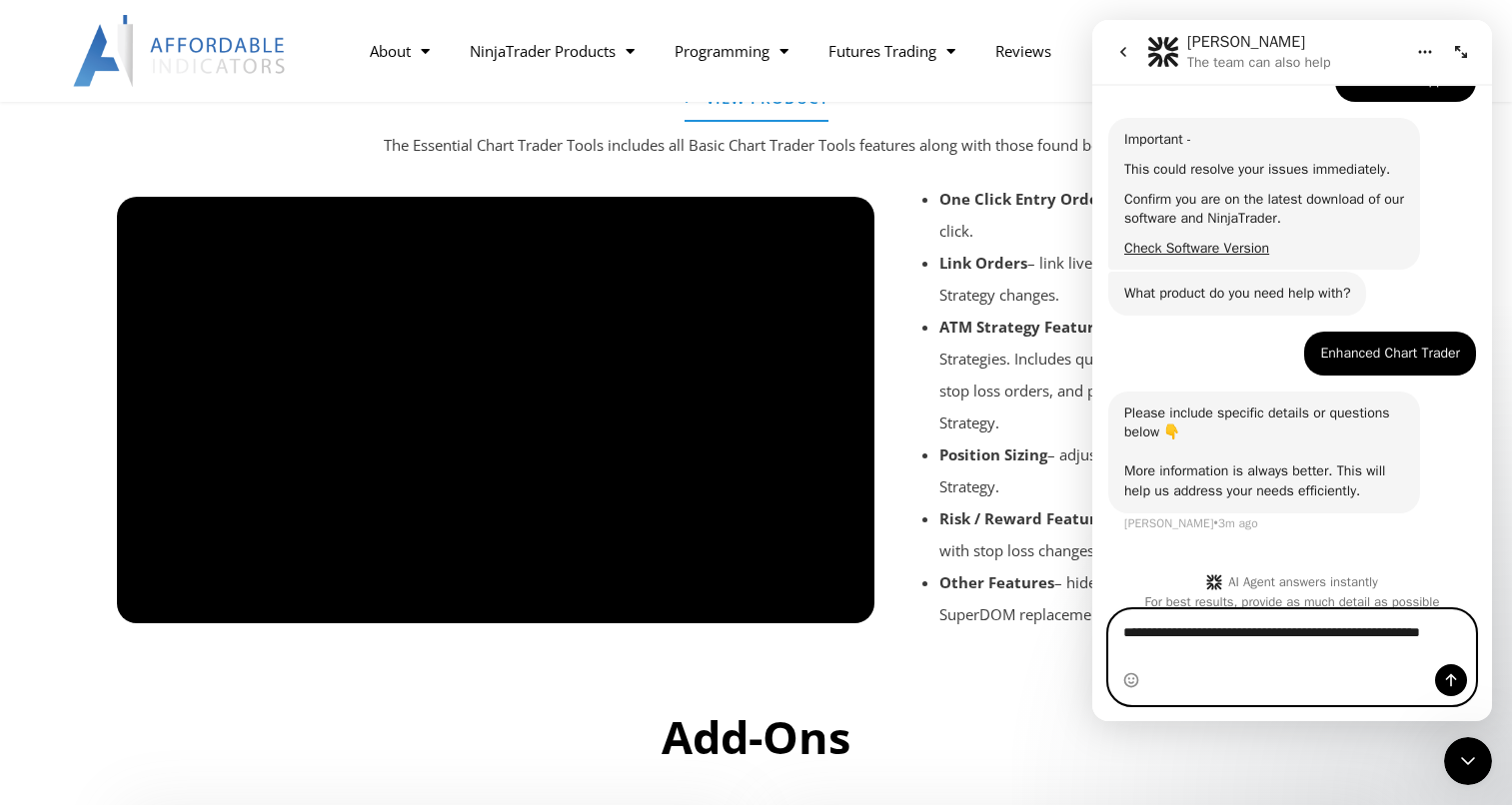 scroll, scrollTop: 307, scrollLeft: 0, axis: vertical 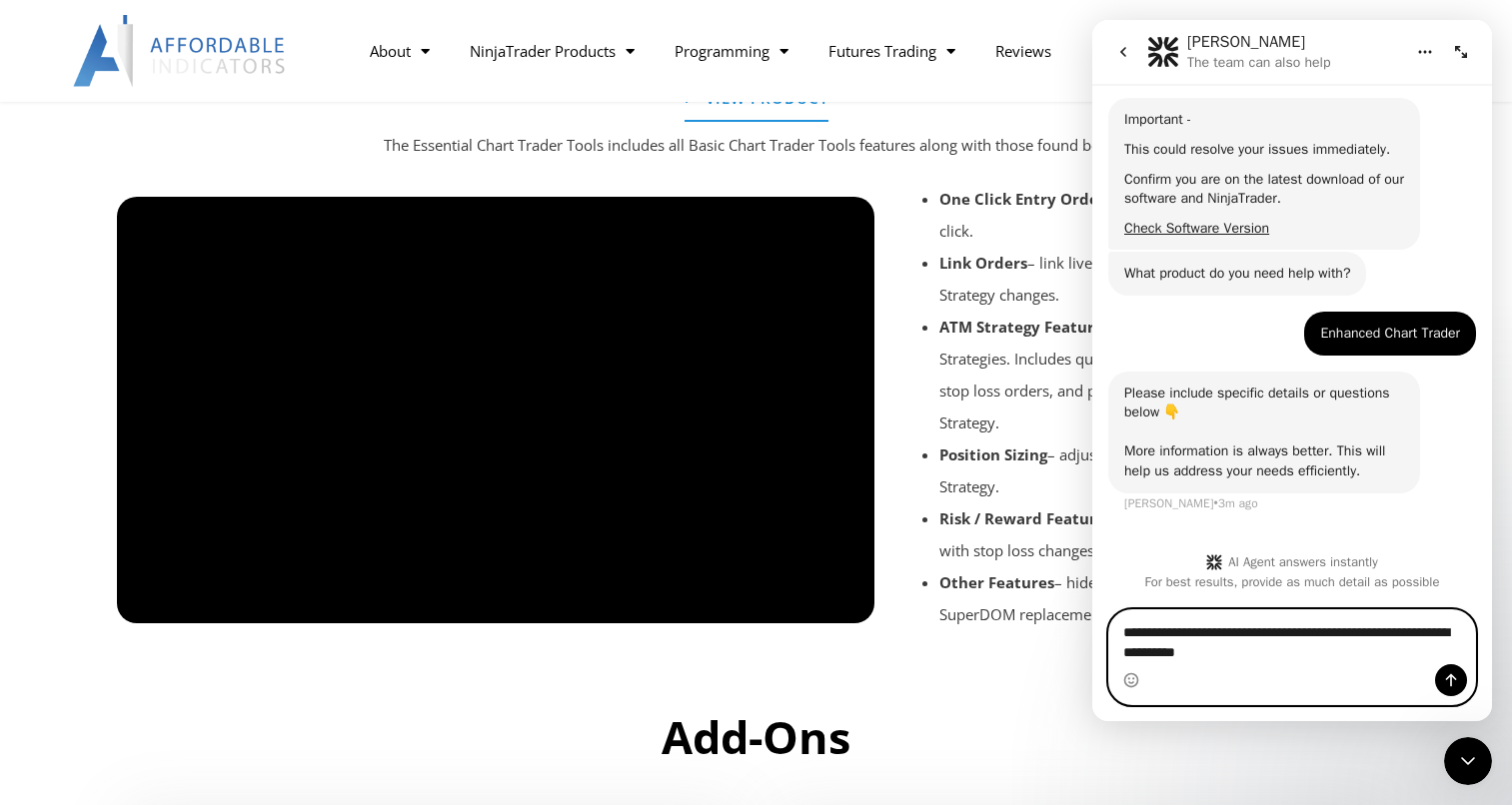 click on "**********" at bounding box center [1292, 637] 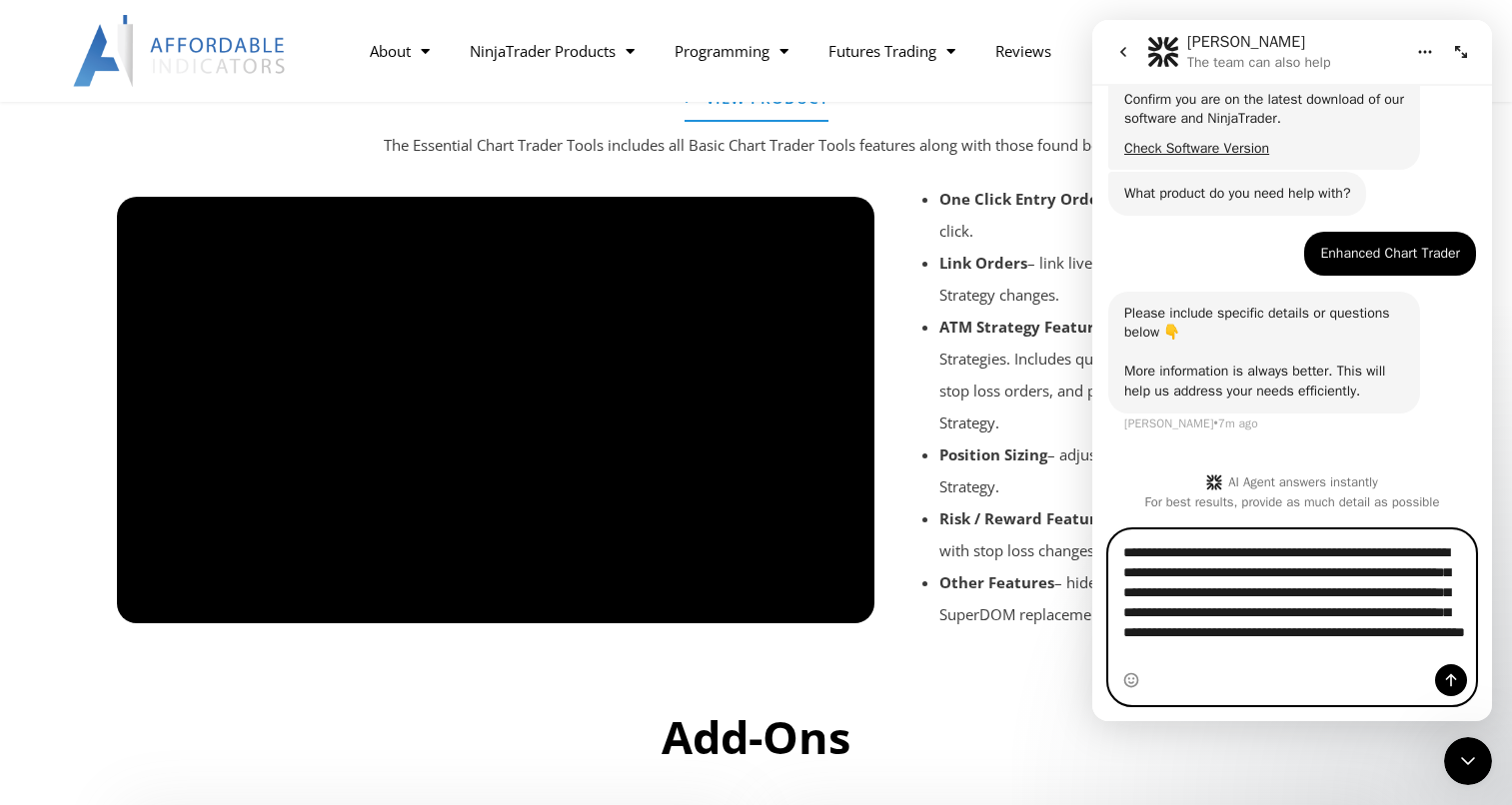 scroll, scrollTop: 406, scrollLeft: 0, axis: vertical 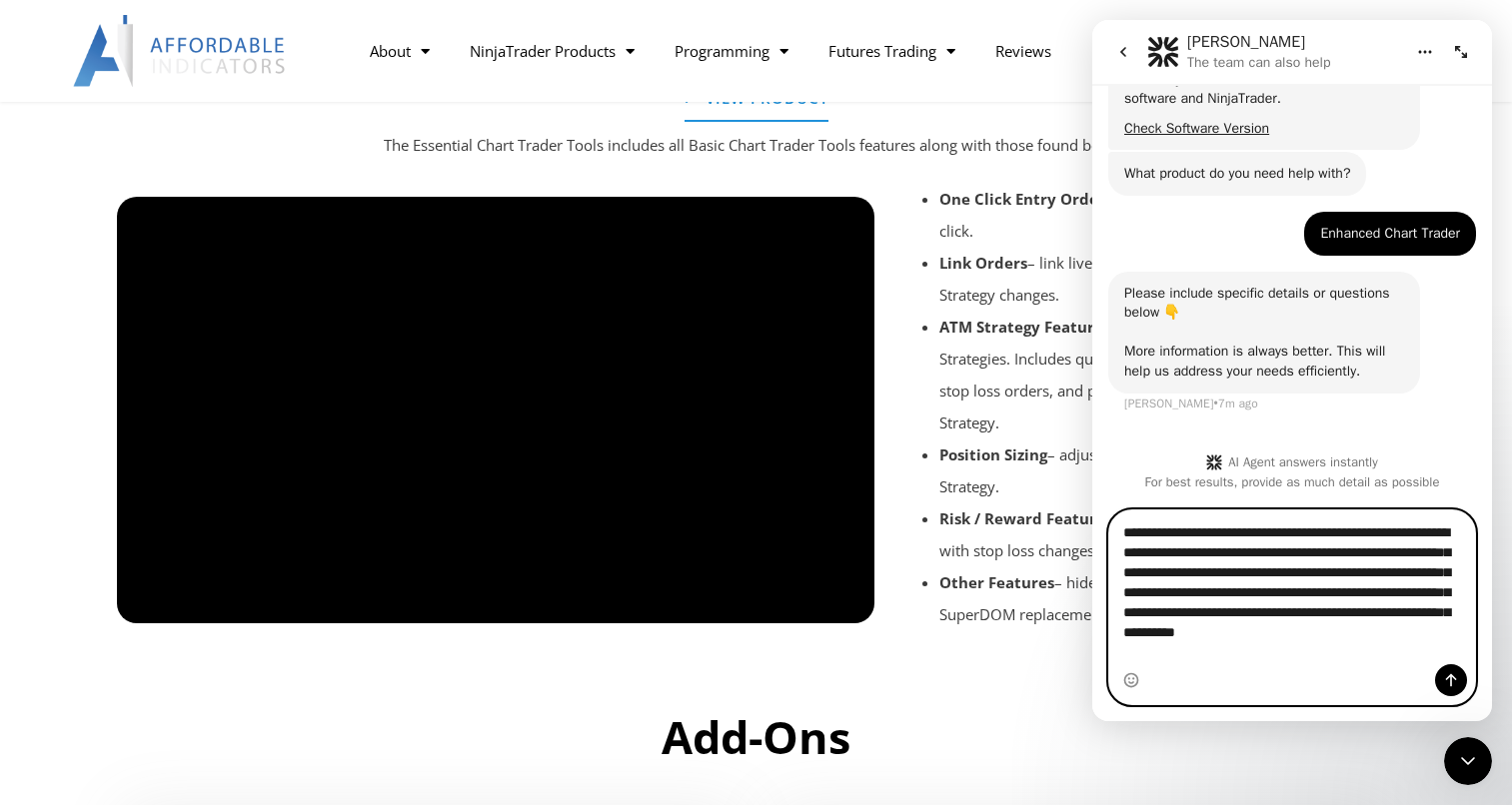 type on "**********" 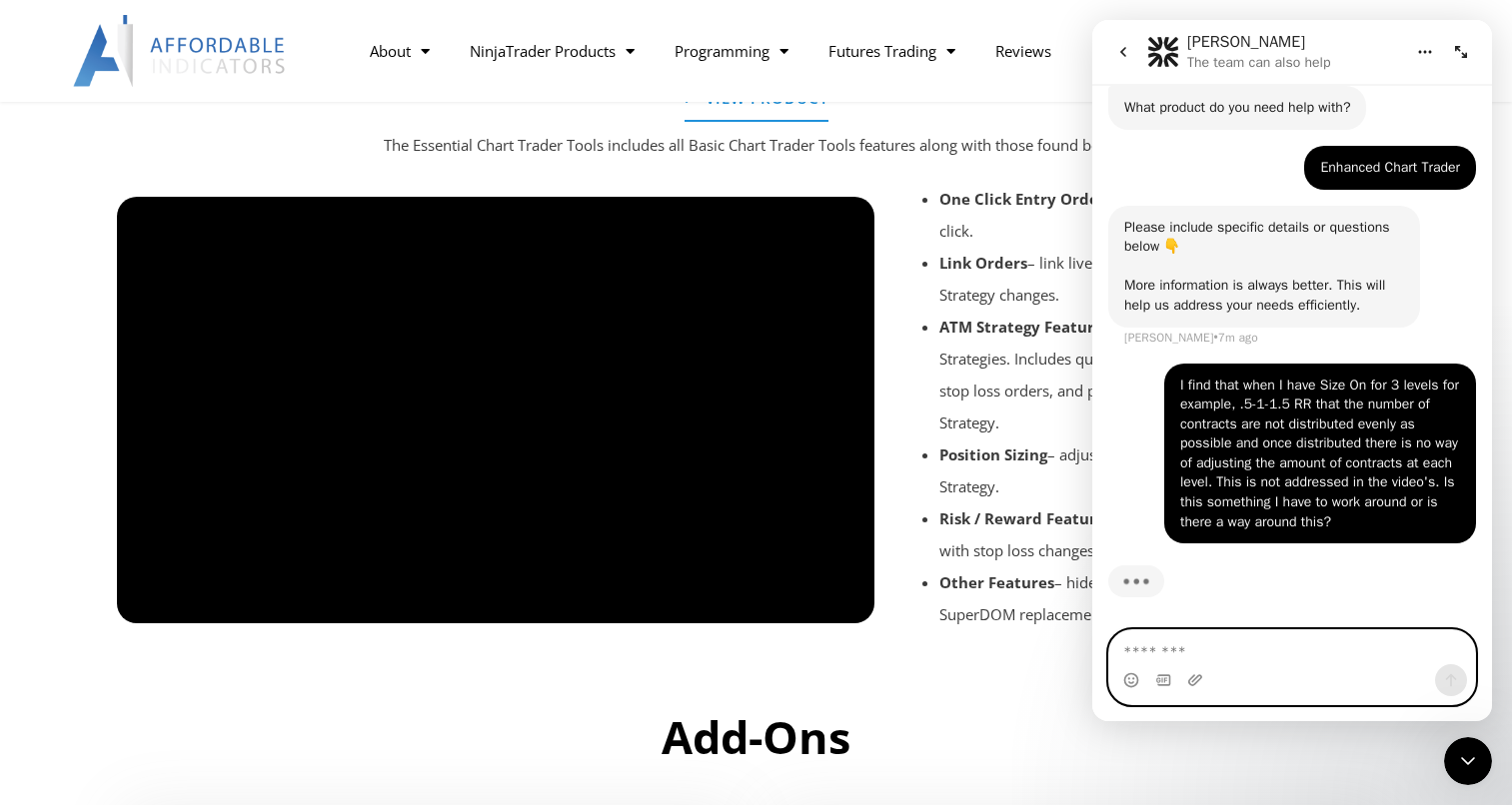 scroll, scrollTop: 482, scrollLeft: 0, axis: vertical 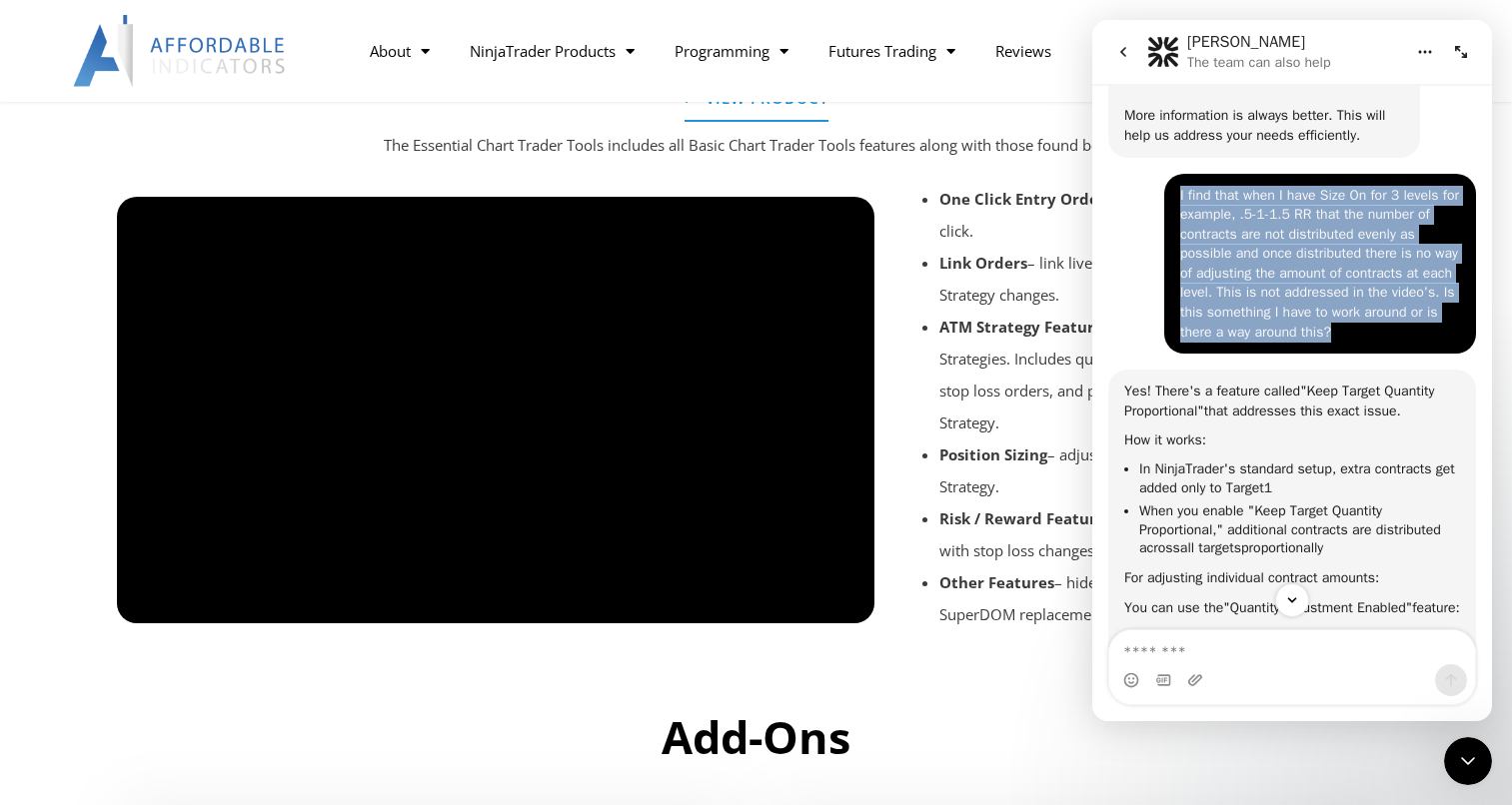 drag, startPoint x: 1166, startPoint y: 198, endPoint x: 1351, endPoint y: 336, distance: 230.80078 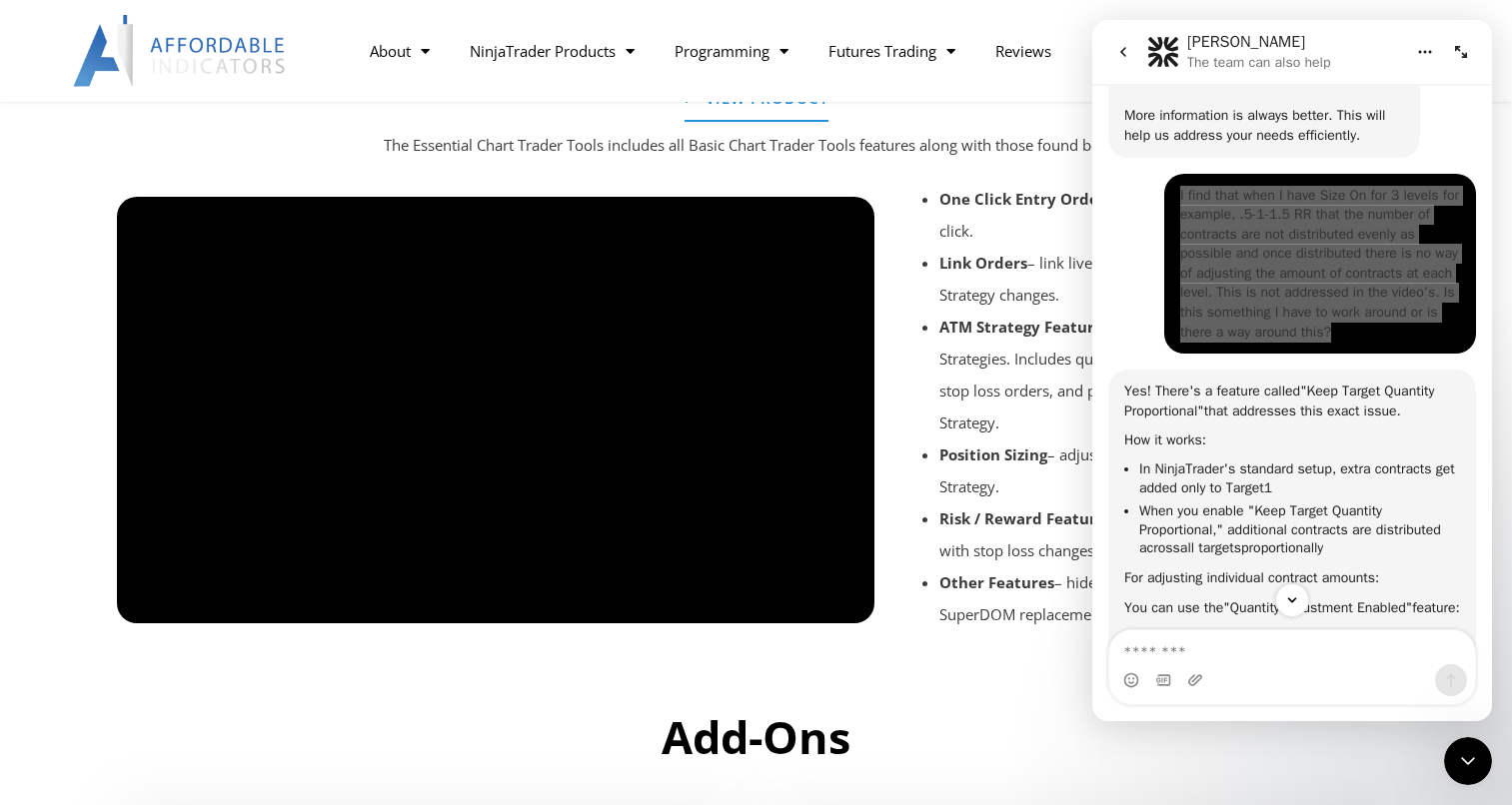 click on "Add-Ons" at bounding box center (756, 742) 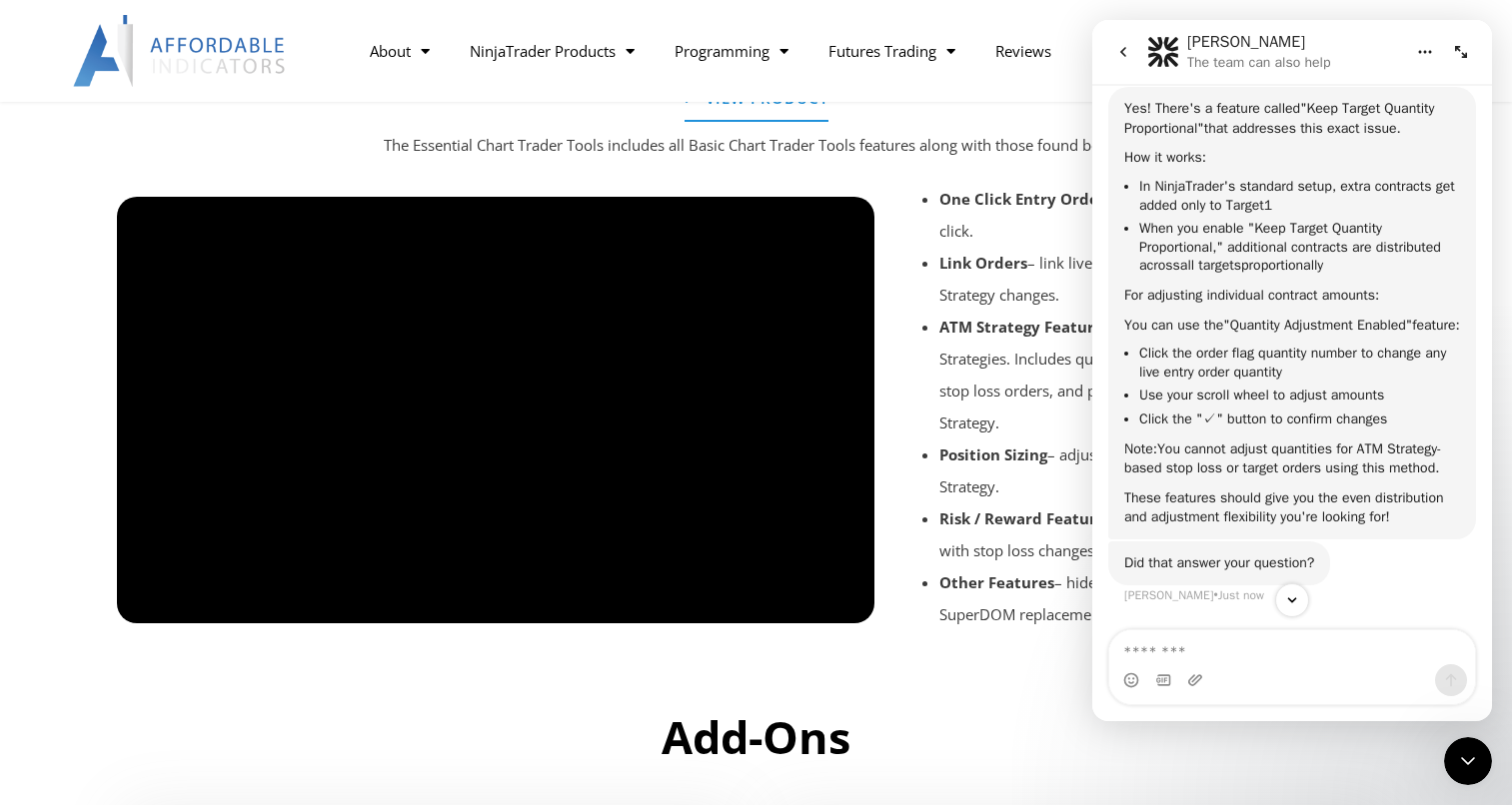 scroll, scrollTop: 966, scrollLeft: 0, axis: vertical 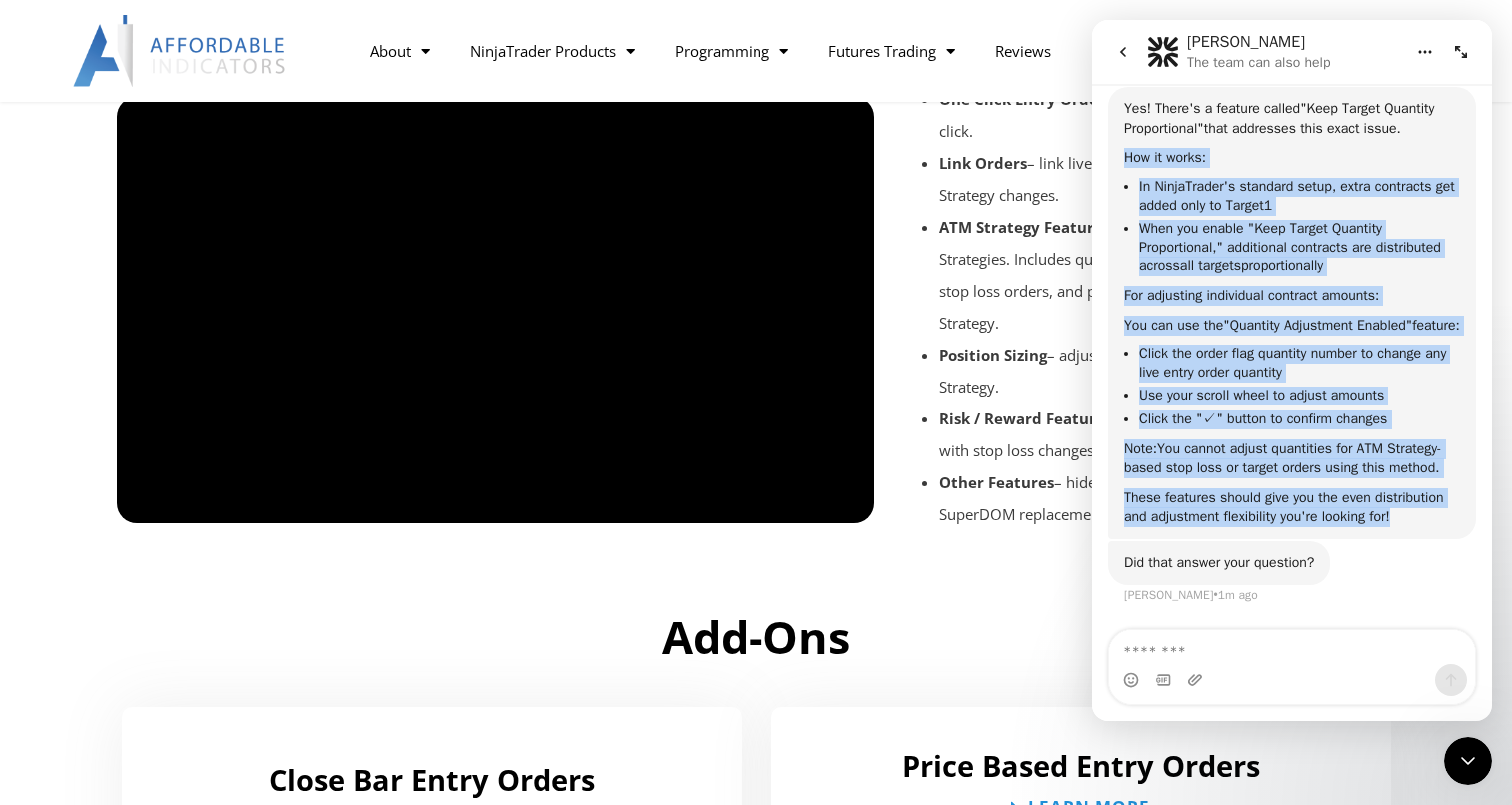 drag, startPoint x: 1125, startPoint y: 101, endPoint x: 1210, endPoint y: 526, distance: 433.41666 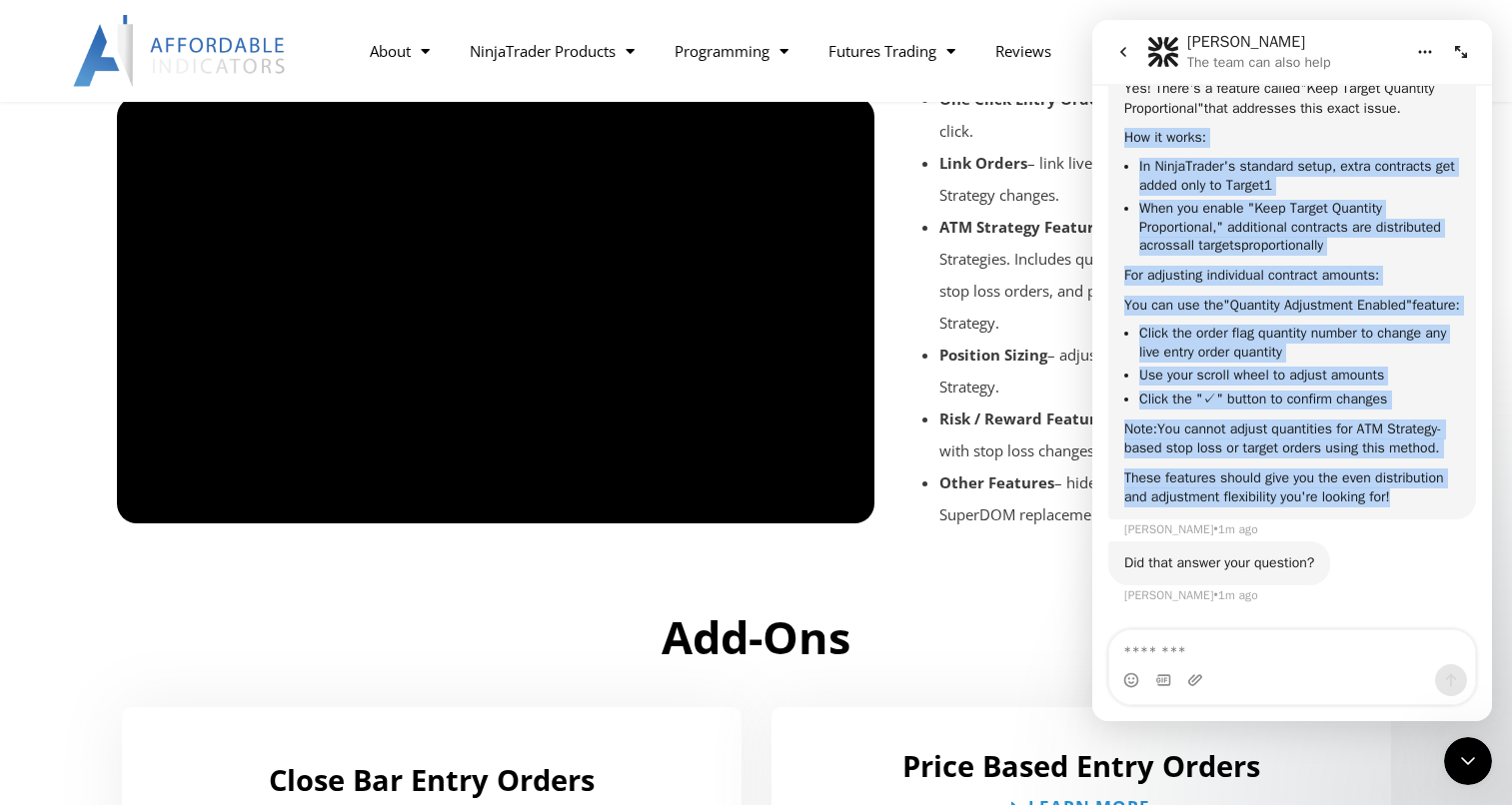 scroll, scrollTop: 1000, scrollLeft: 0, axis: vertical 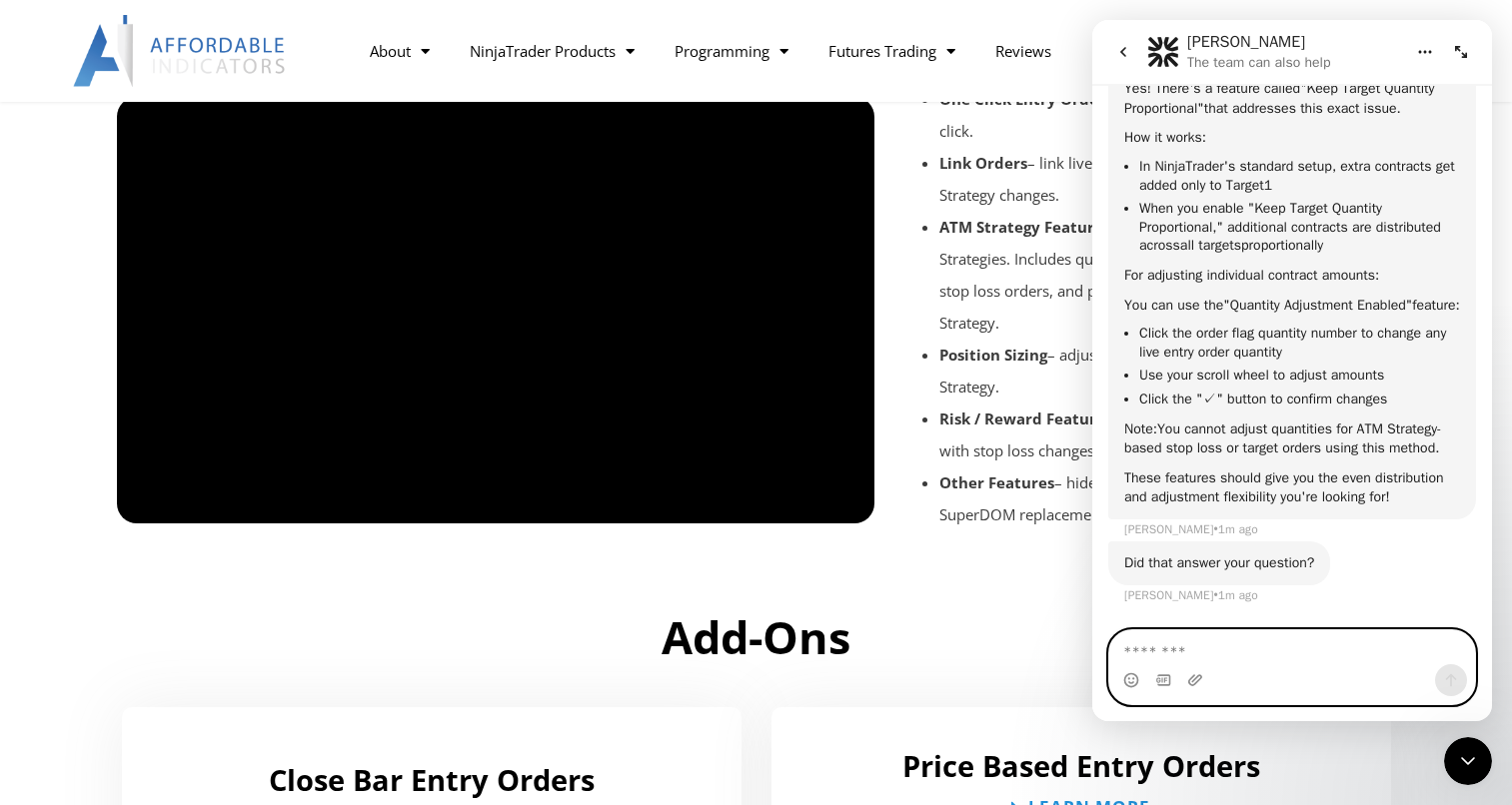 click at bounding box center [1292, 647] 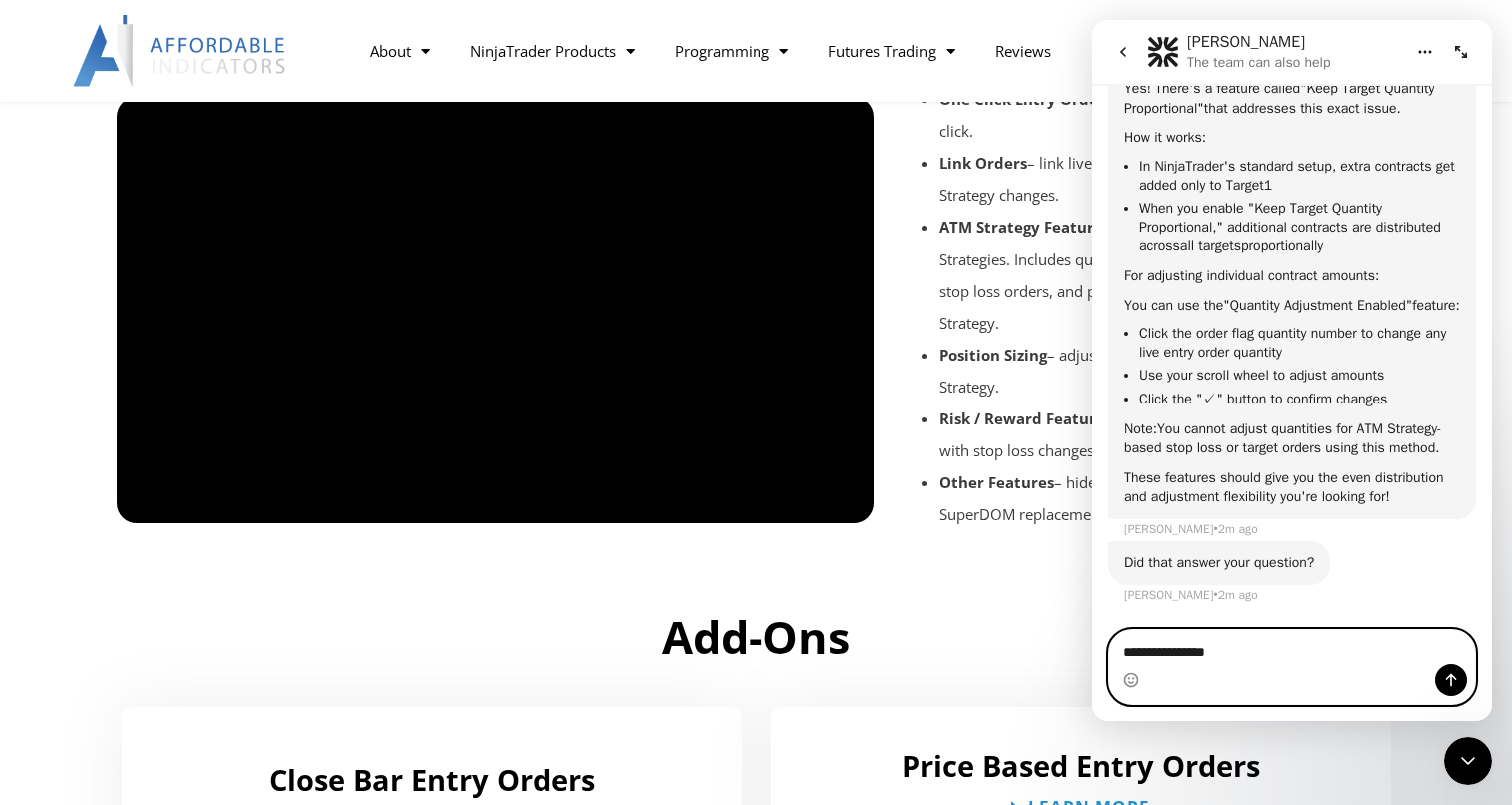 click on "**********" at bounding box center [1292, 647] 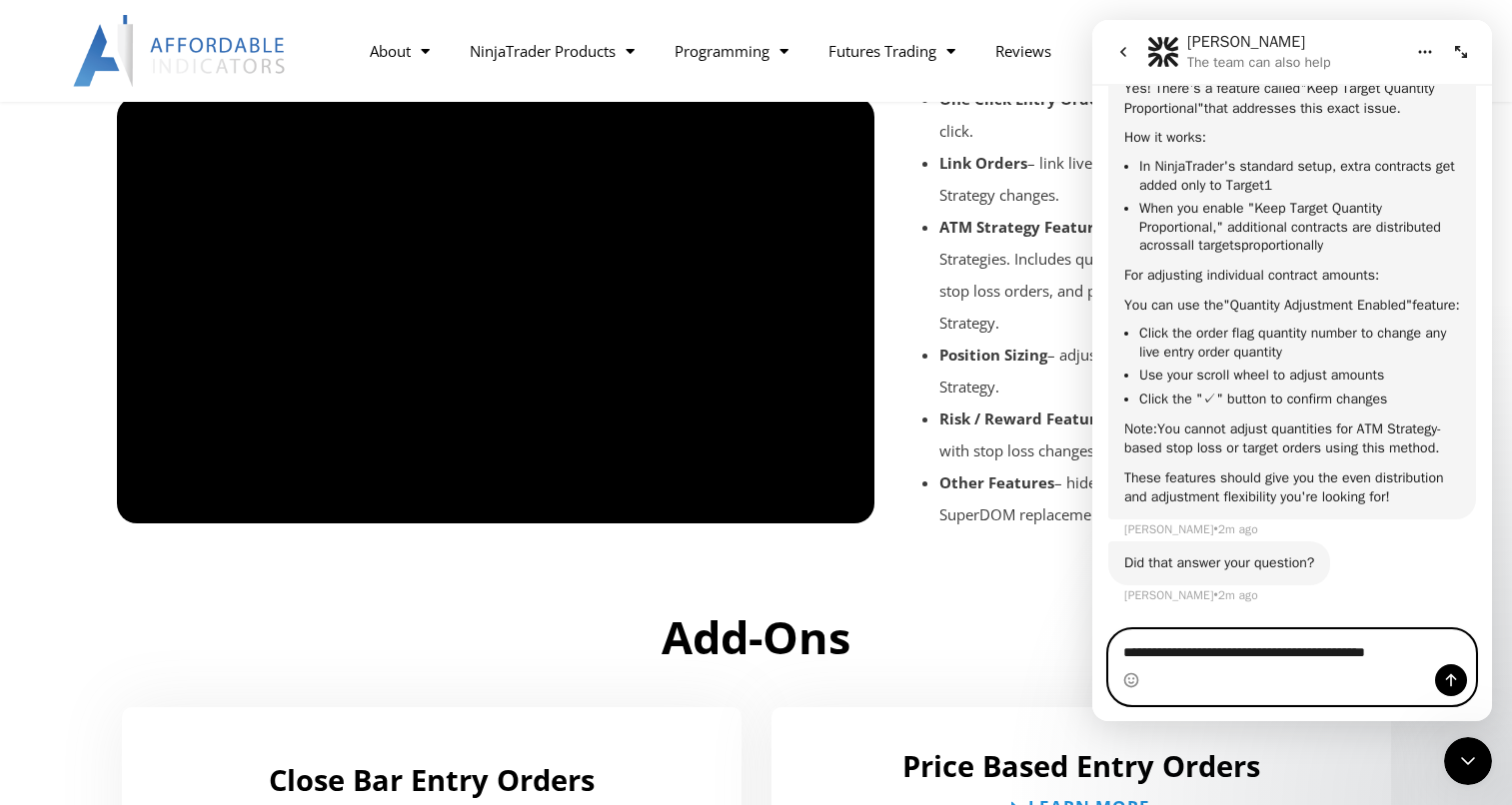 type on "**********" 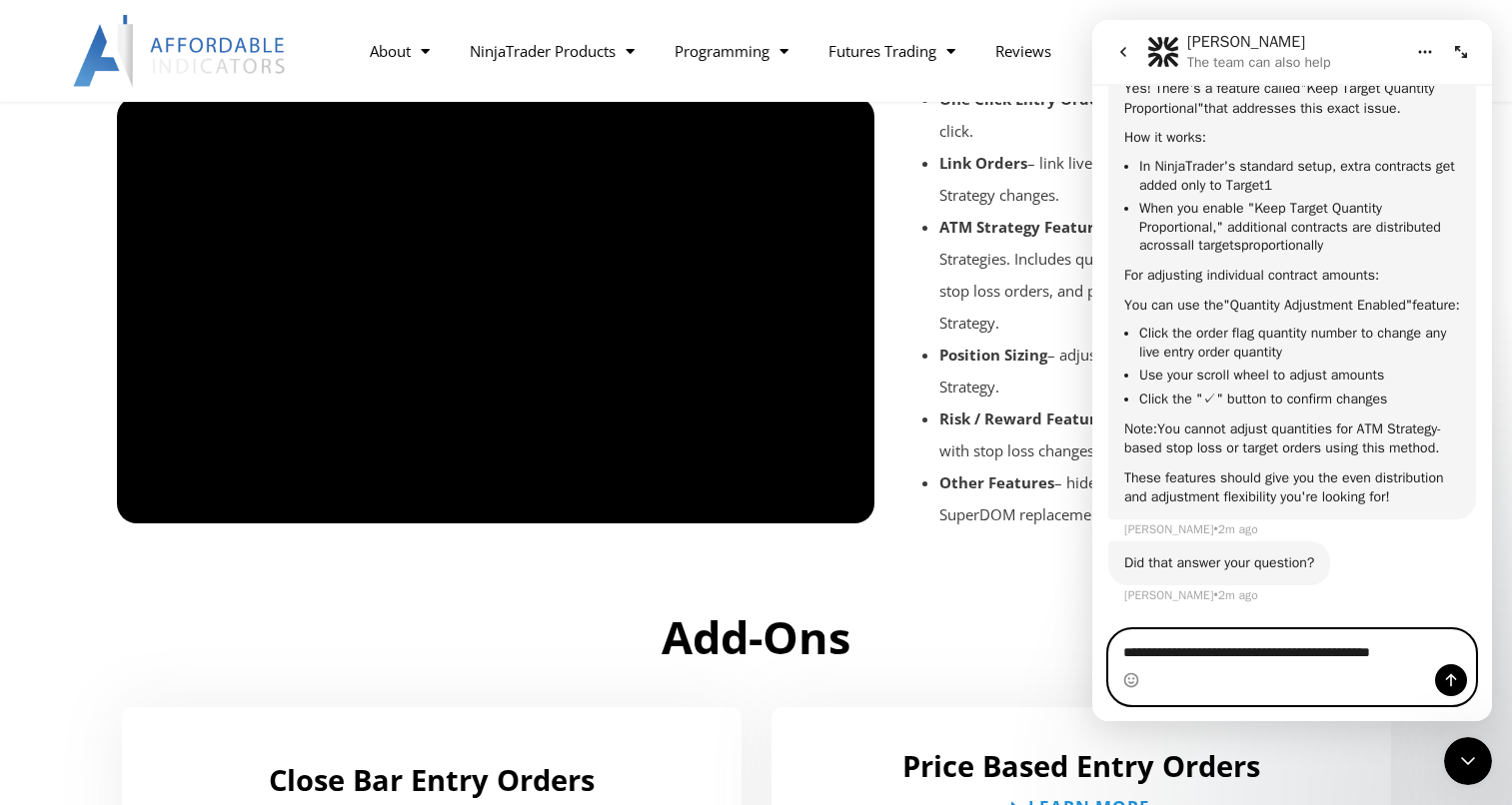 type 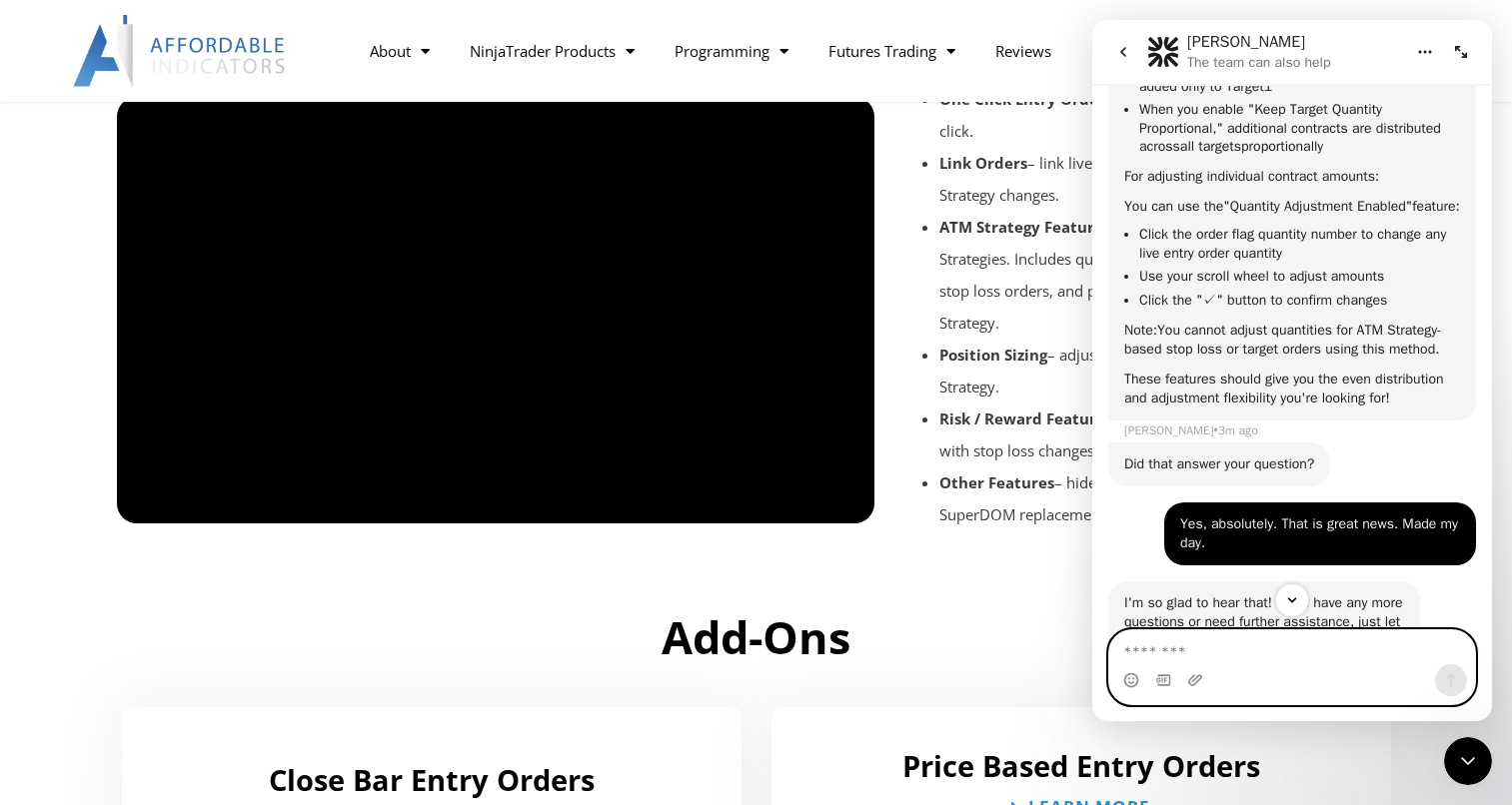 scroll, scrollTop: 978, scrollLeft: 0, axis: vertical 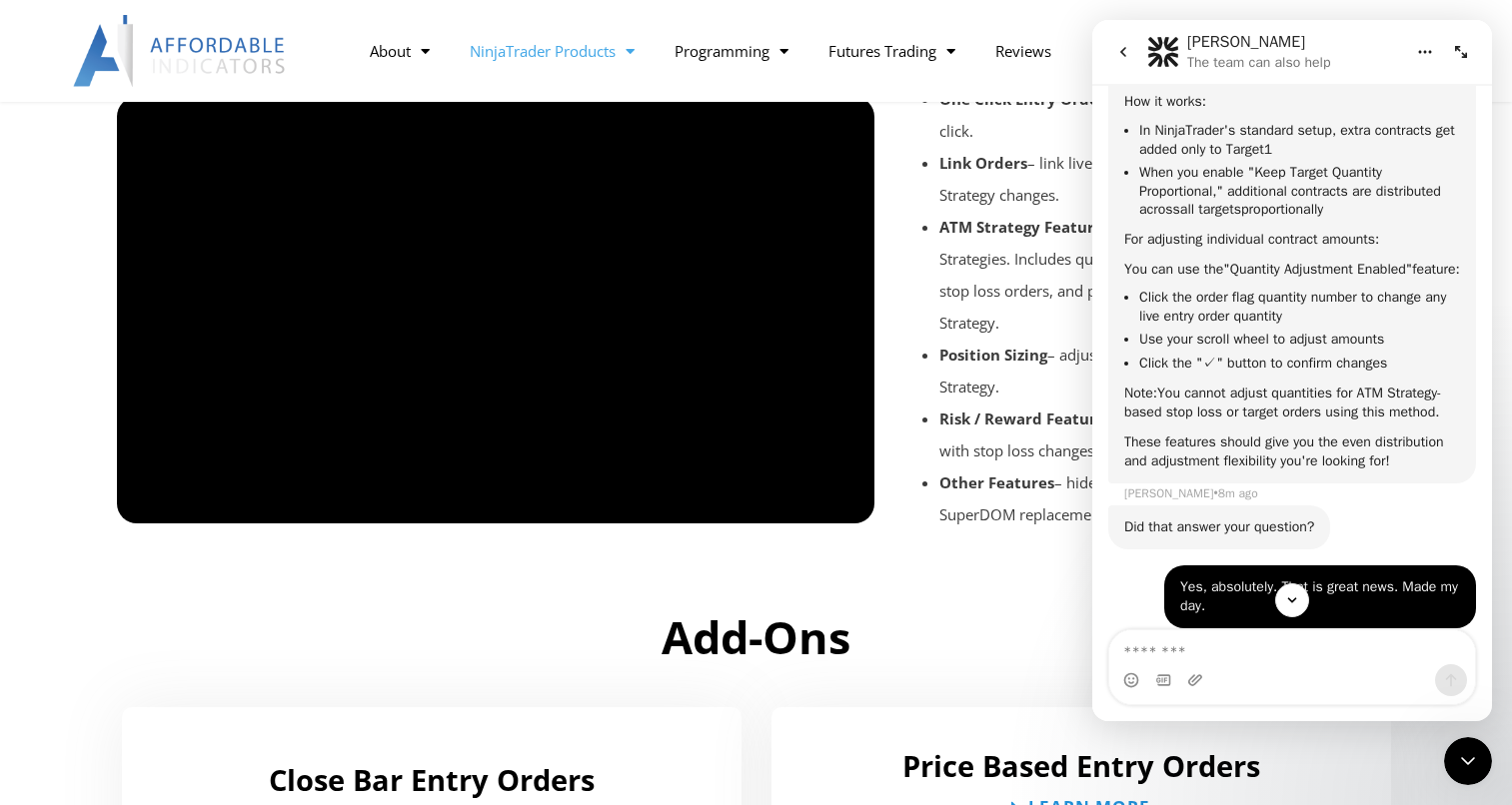 click on "NinjaTrader Products" 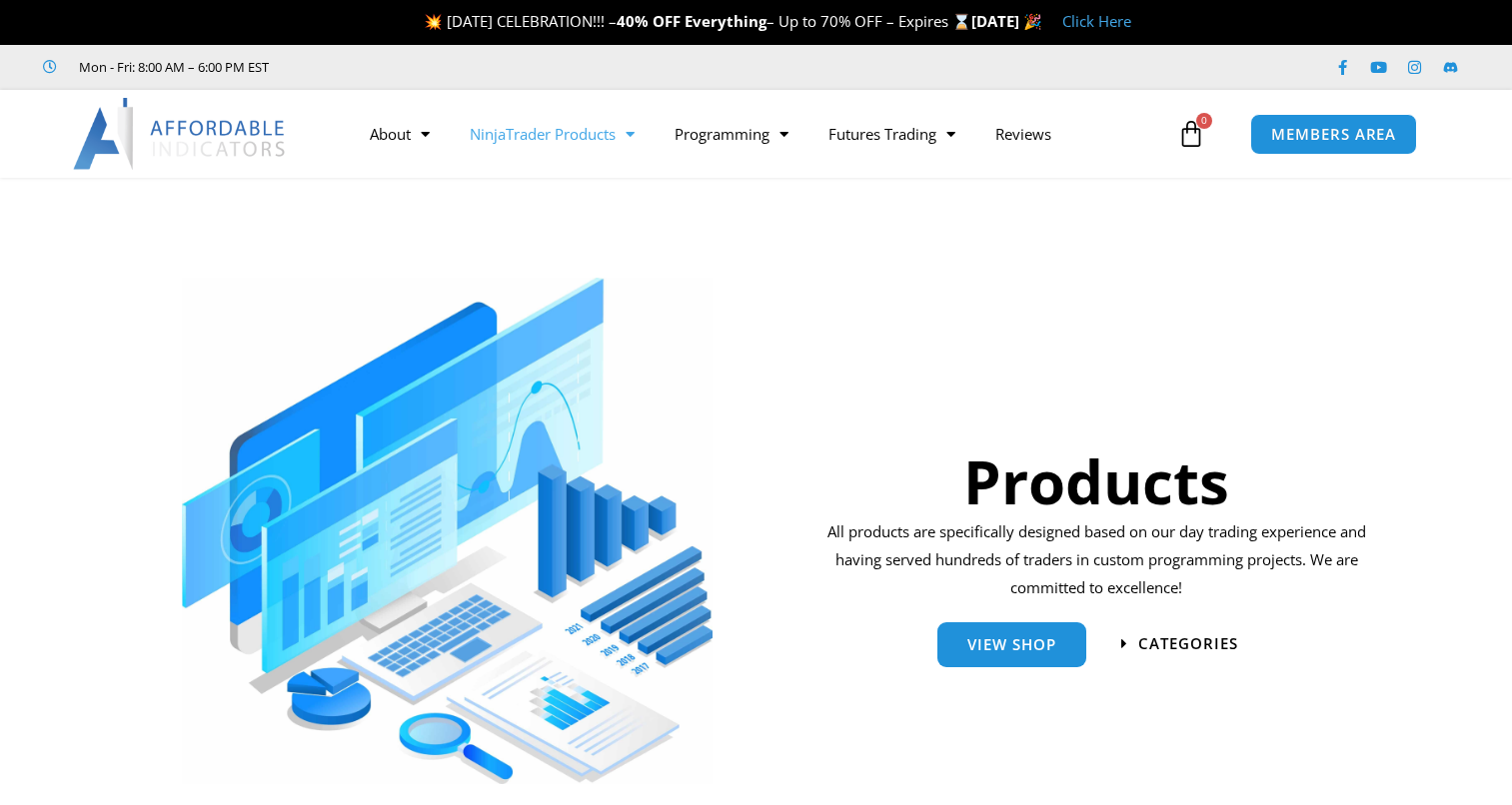 scroll, scrollTop: 0, scrollLeft: 0, axis: both 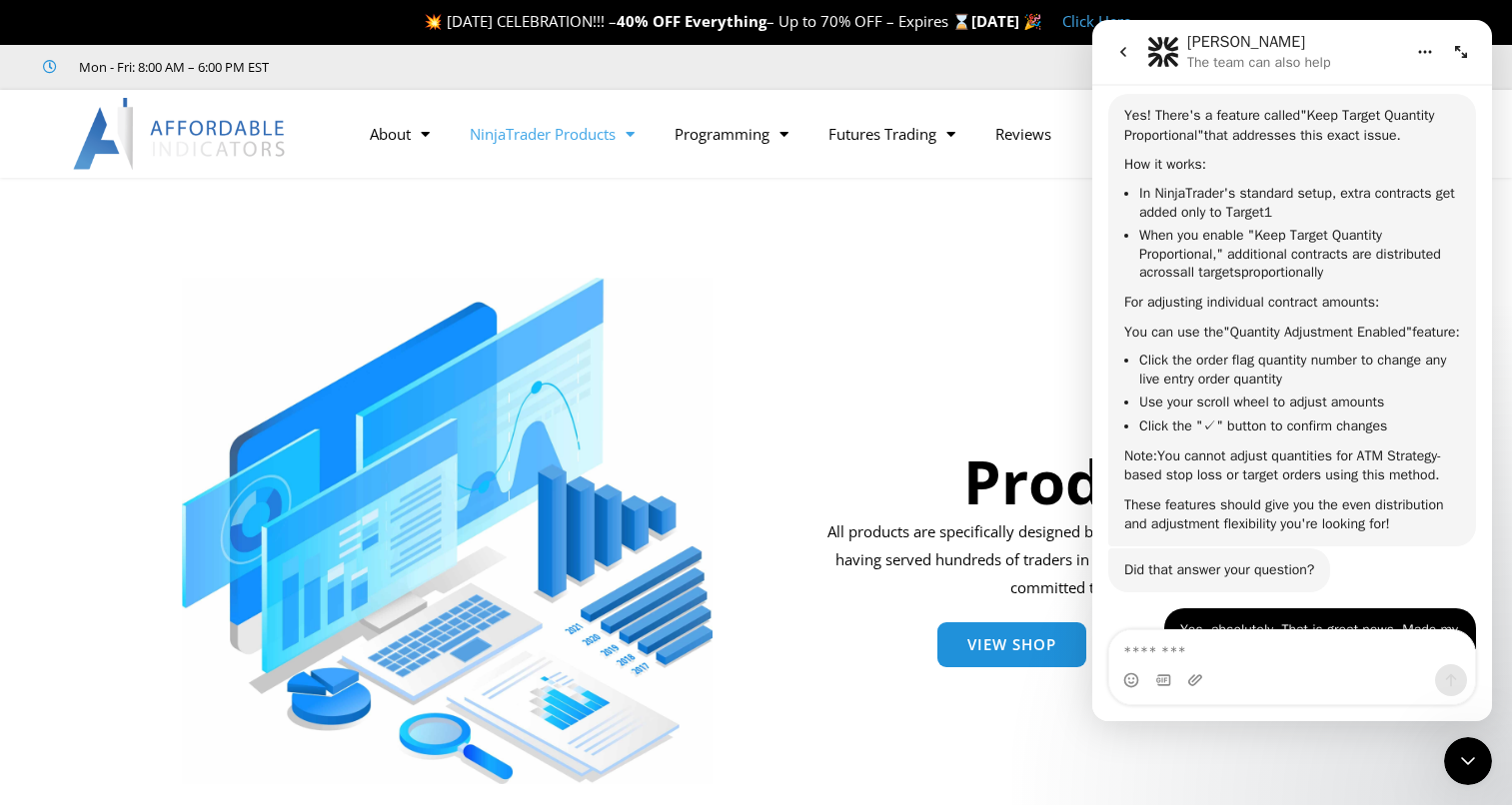 click at bounding box center [447, 530] 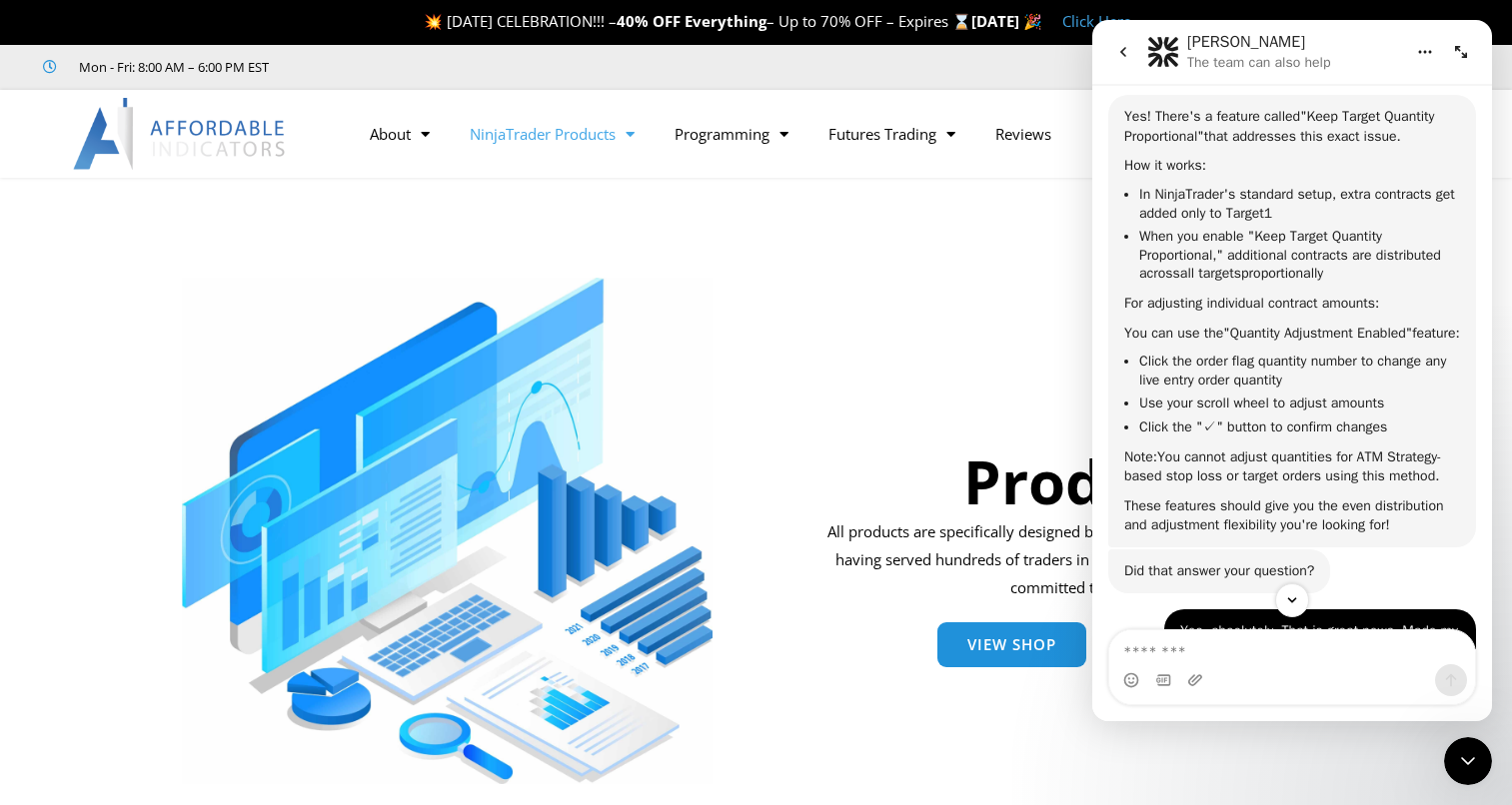scroll, scrollTop: 758, scrollLeft: 0, axis: vertical 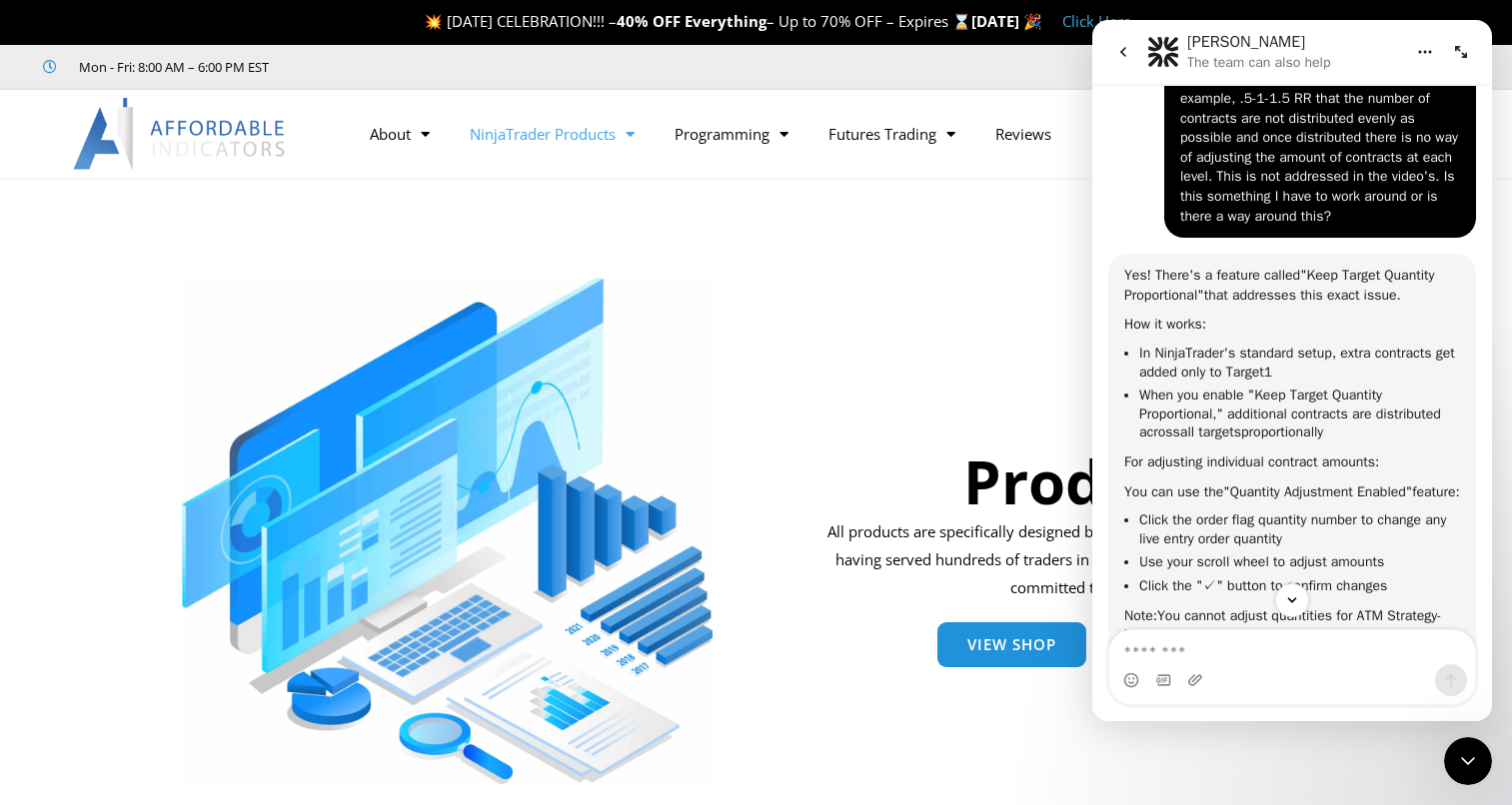 click on "Products
All products are specifically designed based on our day trading experience and having served hundreds of traders in custom programming projects. We are committed to excellence!
View Shop
categories
Enhanced Chart Trader
get started" at bounding box center [756, 1467] 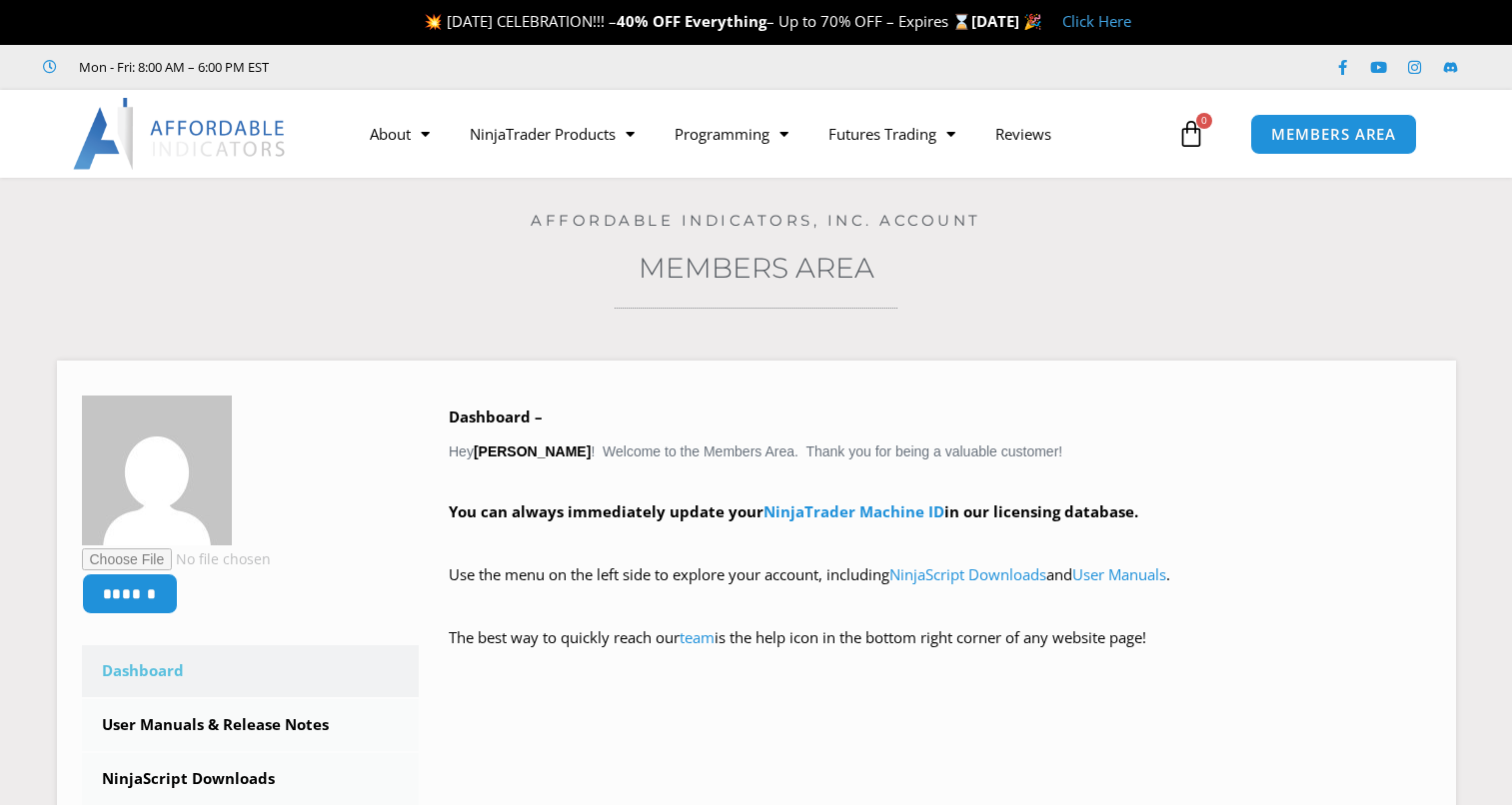 scroll, scrollTop: 0, scrollLeft: 0, axis: both 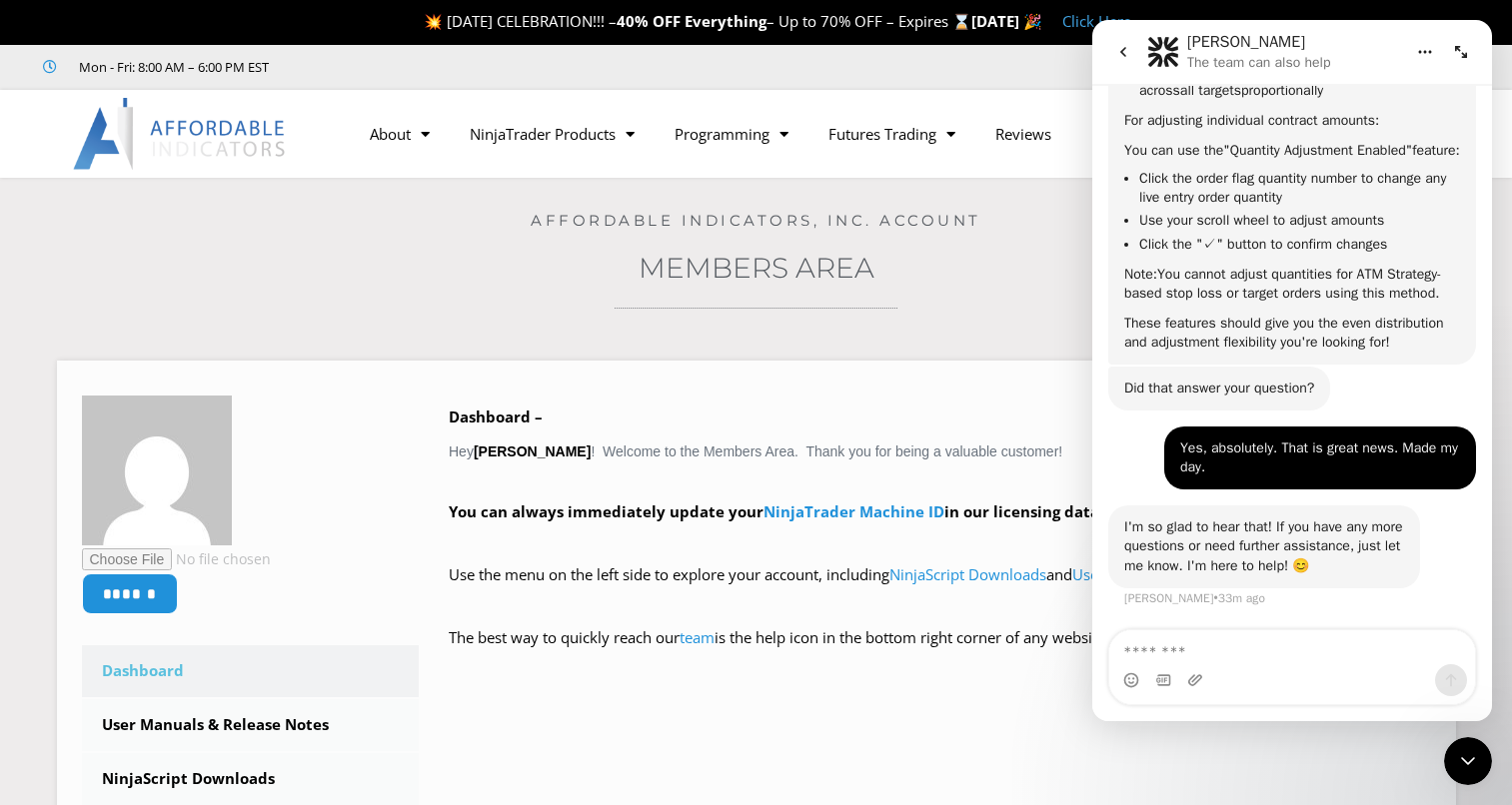 click at bounding box center (1292, 647) 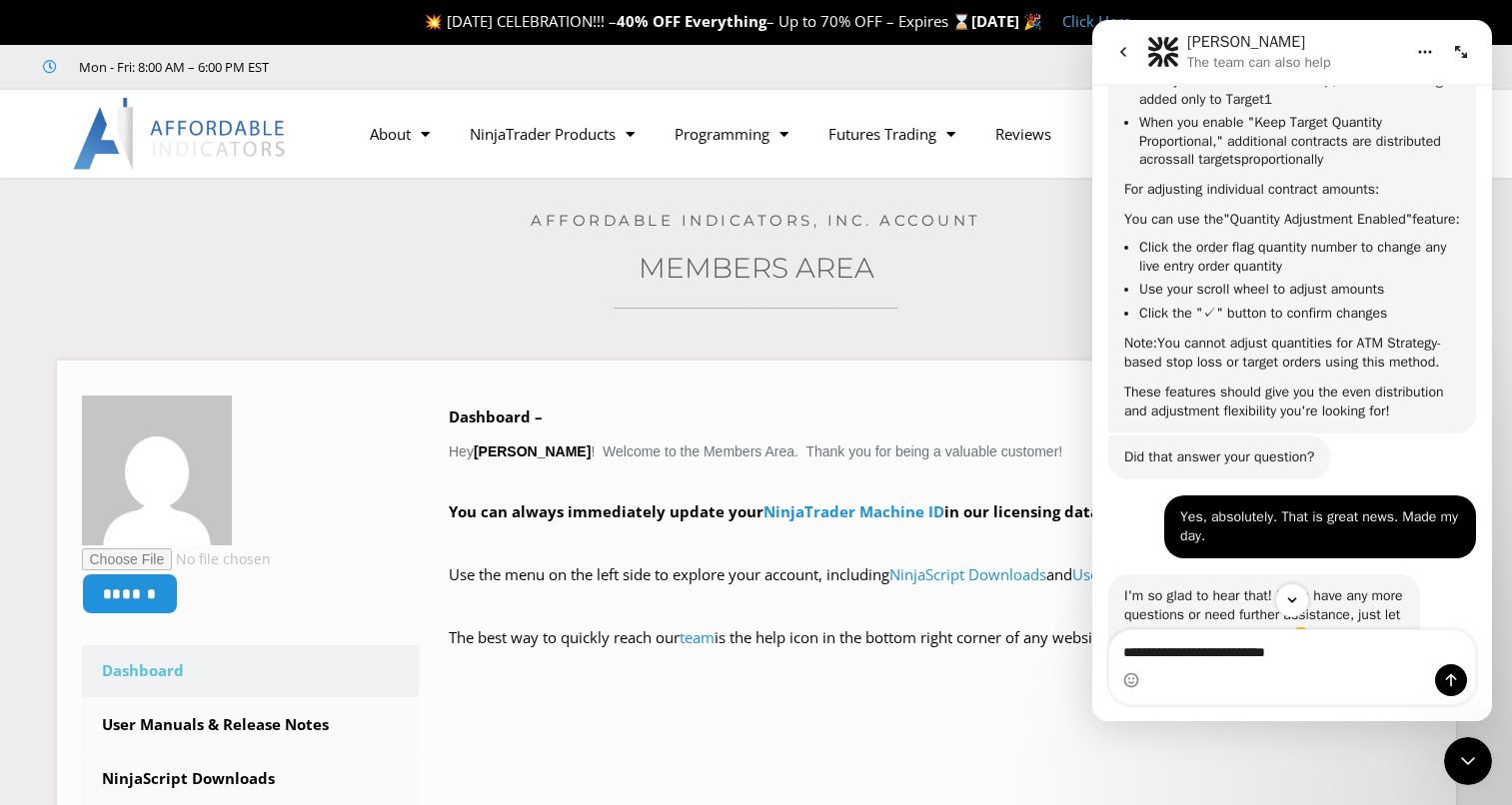 scroll, scrollTop: 1058, scrollLeft: 0, axis: vertical 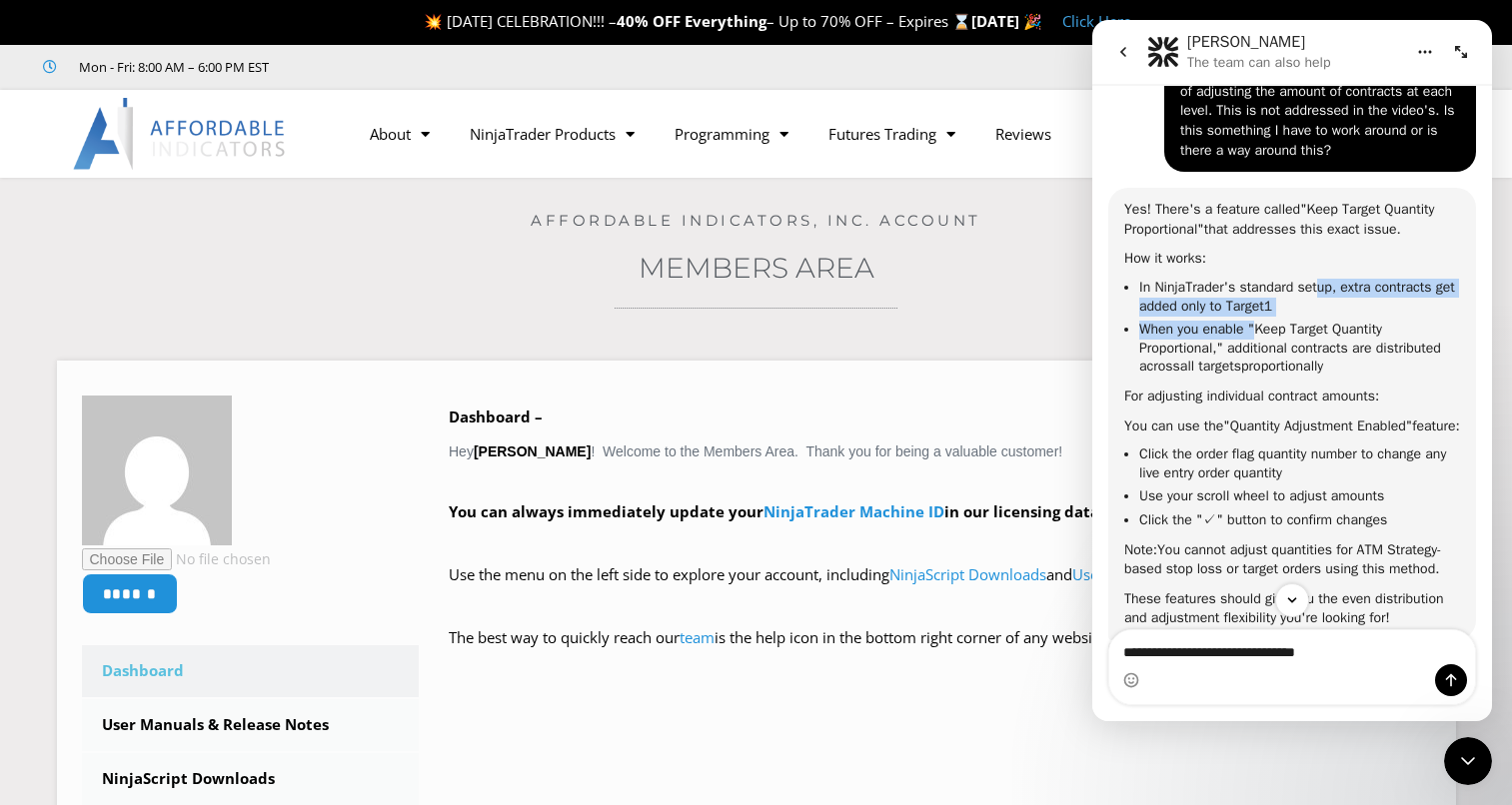 drag, startPoint x: 1258, startPoint y: 94, endPoint x: 1314, endPoint y: 293, distance: 206.7293 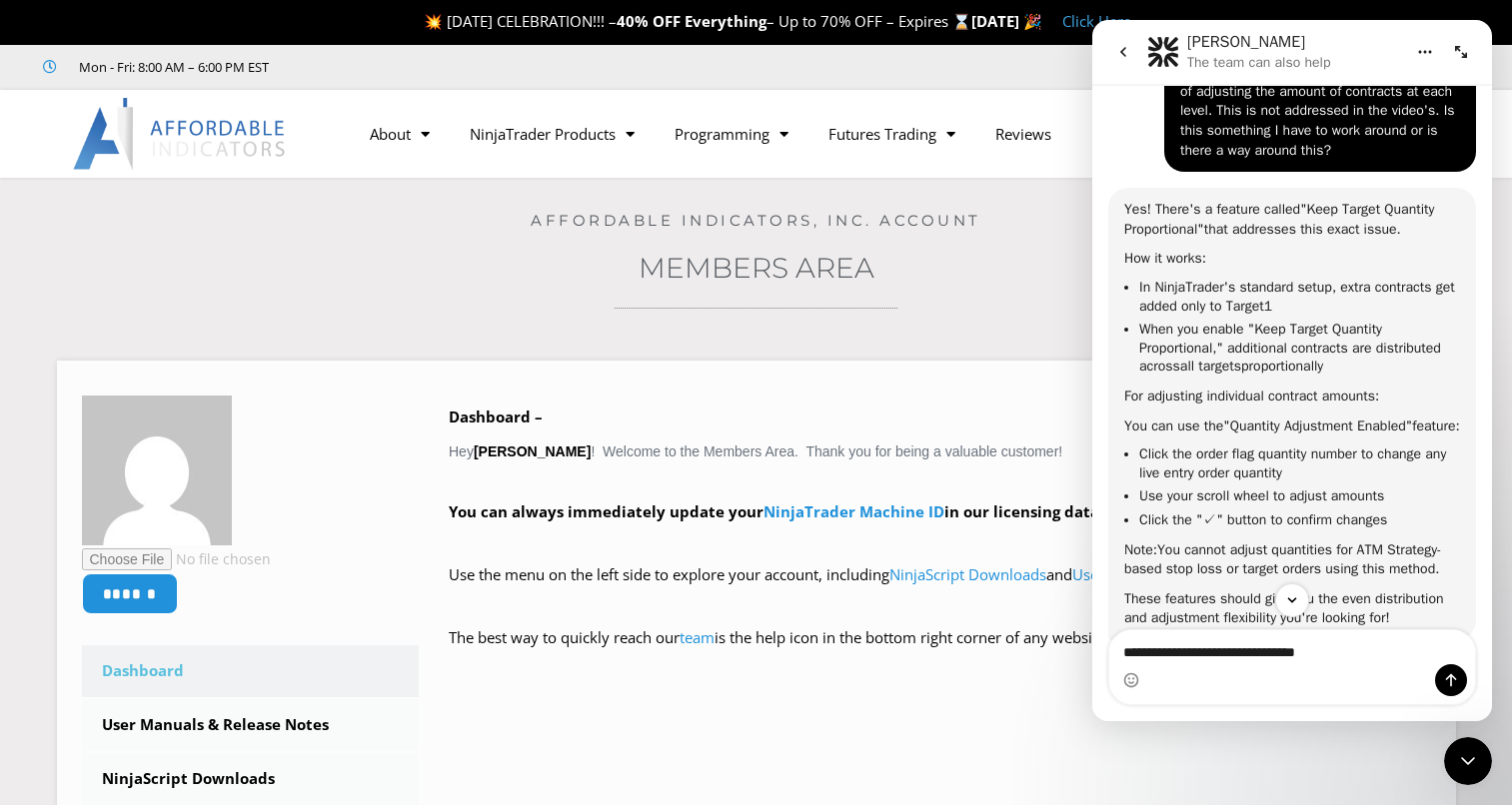 click on "When you enable "Keep Target Quantity Proportional," additional contracts are distributed across  all targets  proportionally" at bounding box center (1299, 349) 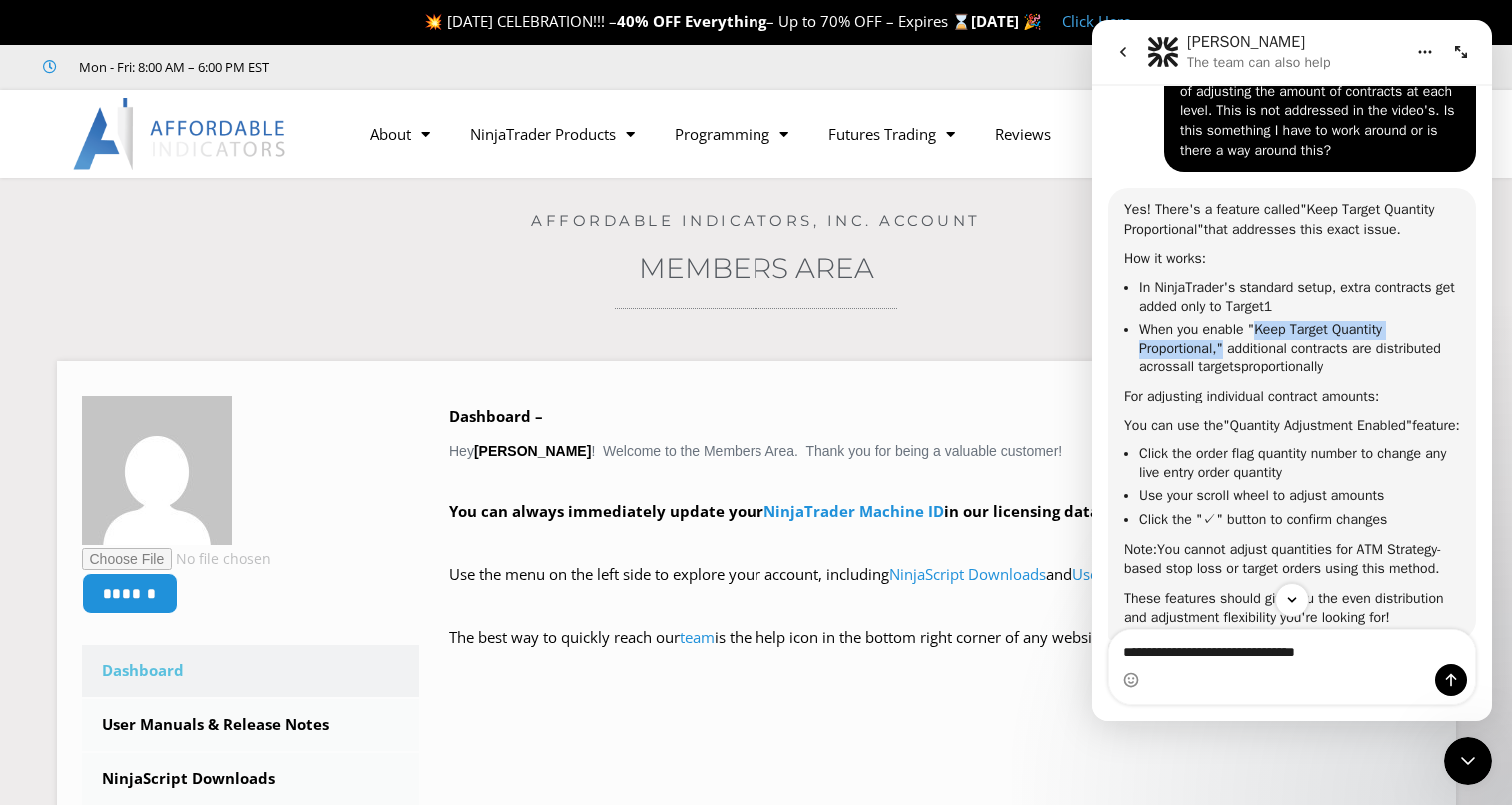 drag, startPoint x: 1278, startPoint y: 337, endPoint x: 1225, endPoint y: 348, distance: 54.129474 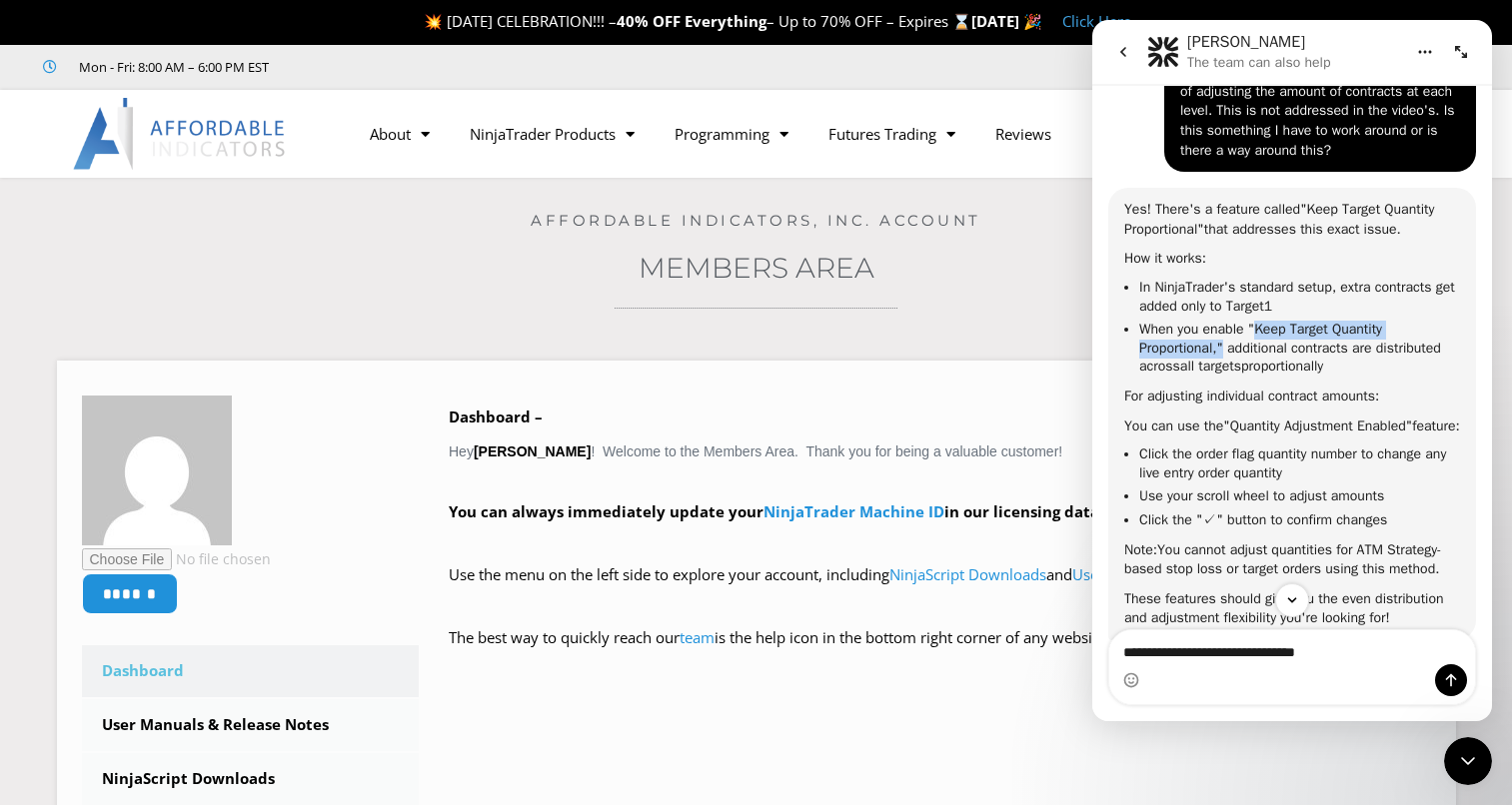 copy on "Keep Target Quantity Proportional,"" 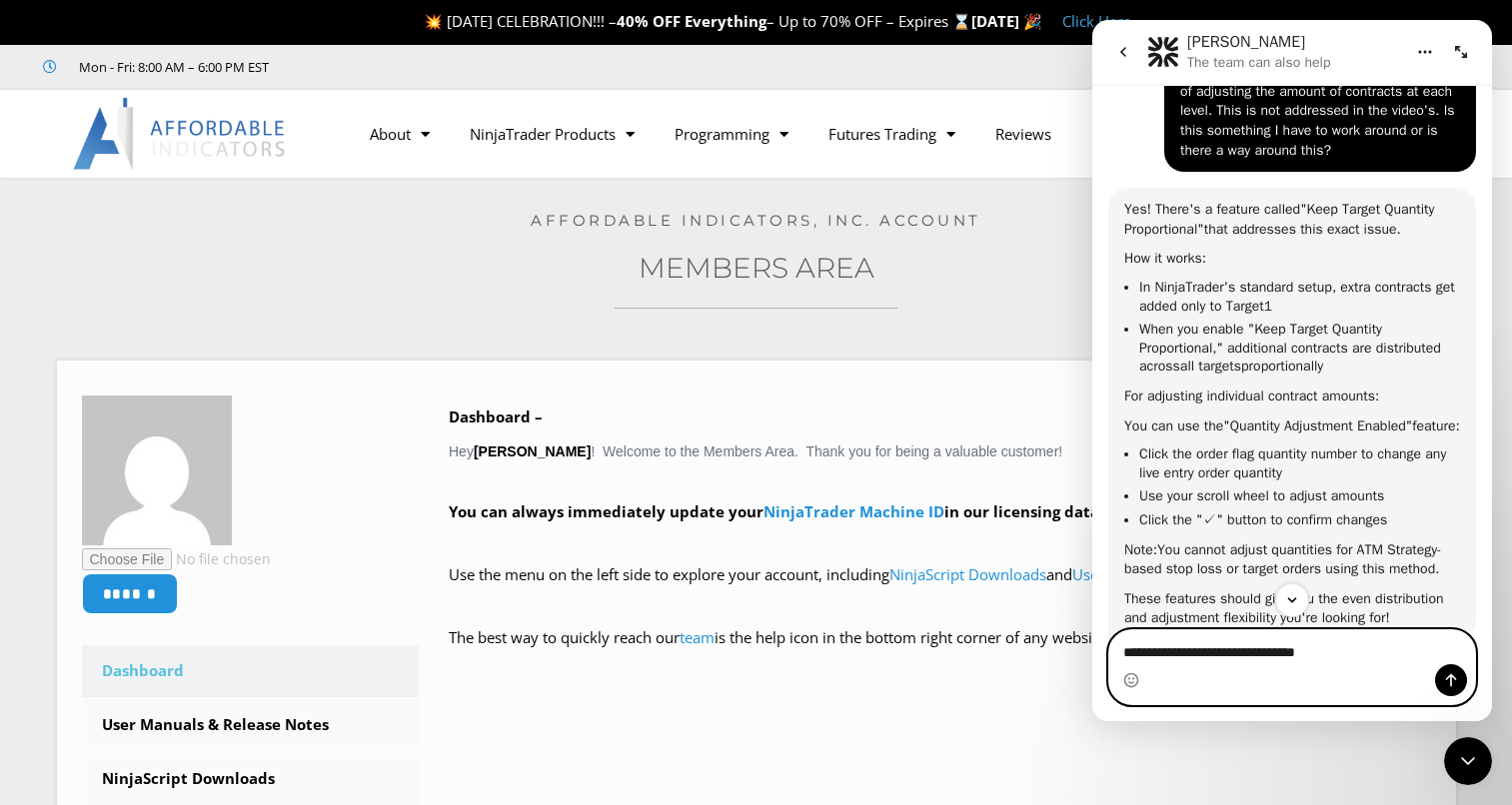 drag, startPoint x: 1290, startPoint y: 653, endPoint x: 1318, endPoint y: 653, distance: 28 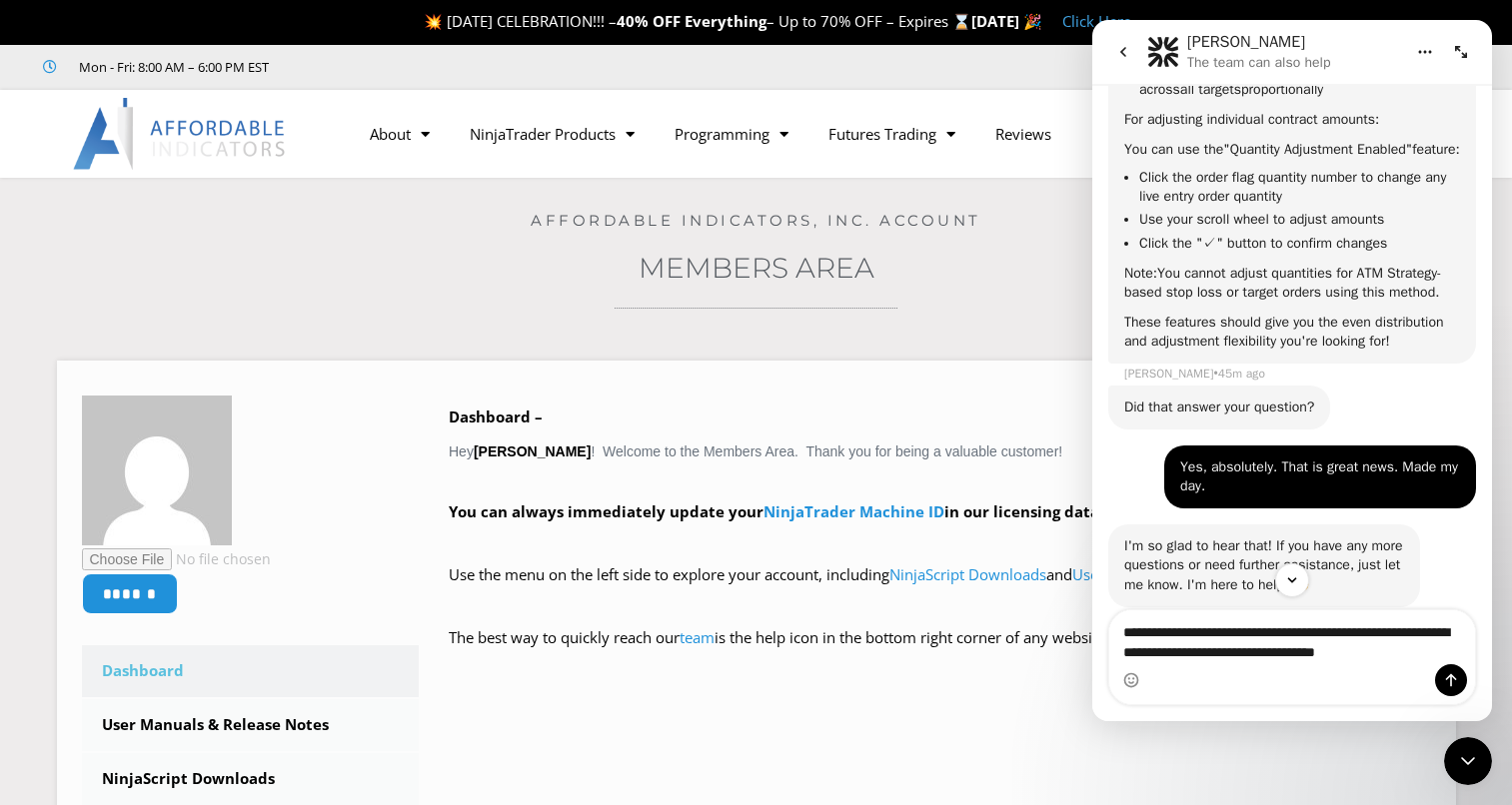 scroll, scrollTop: 1091, scrollLeft: 0, axis: vertical 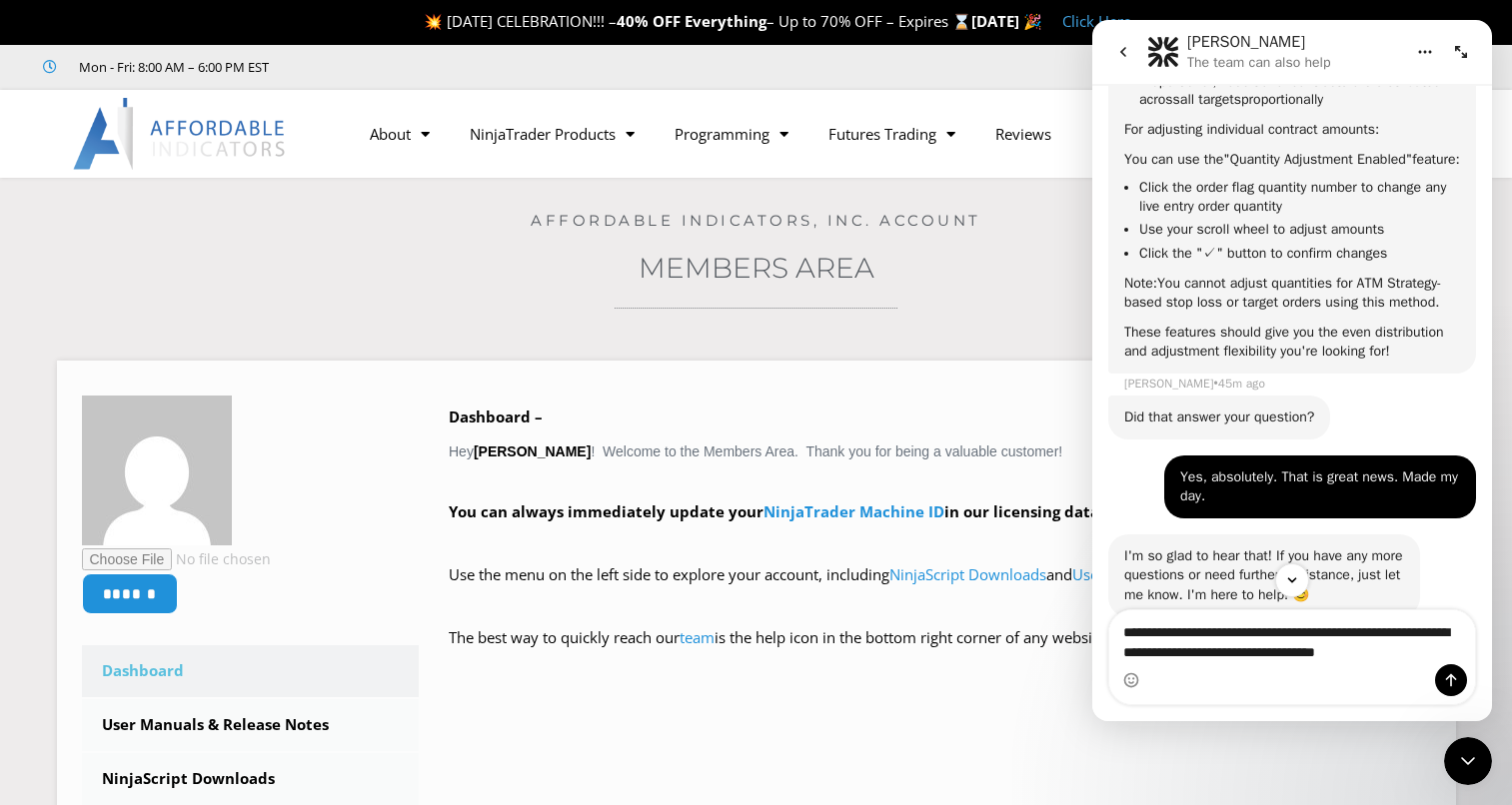 click at bounding box center [1292, 680] 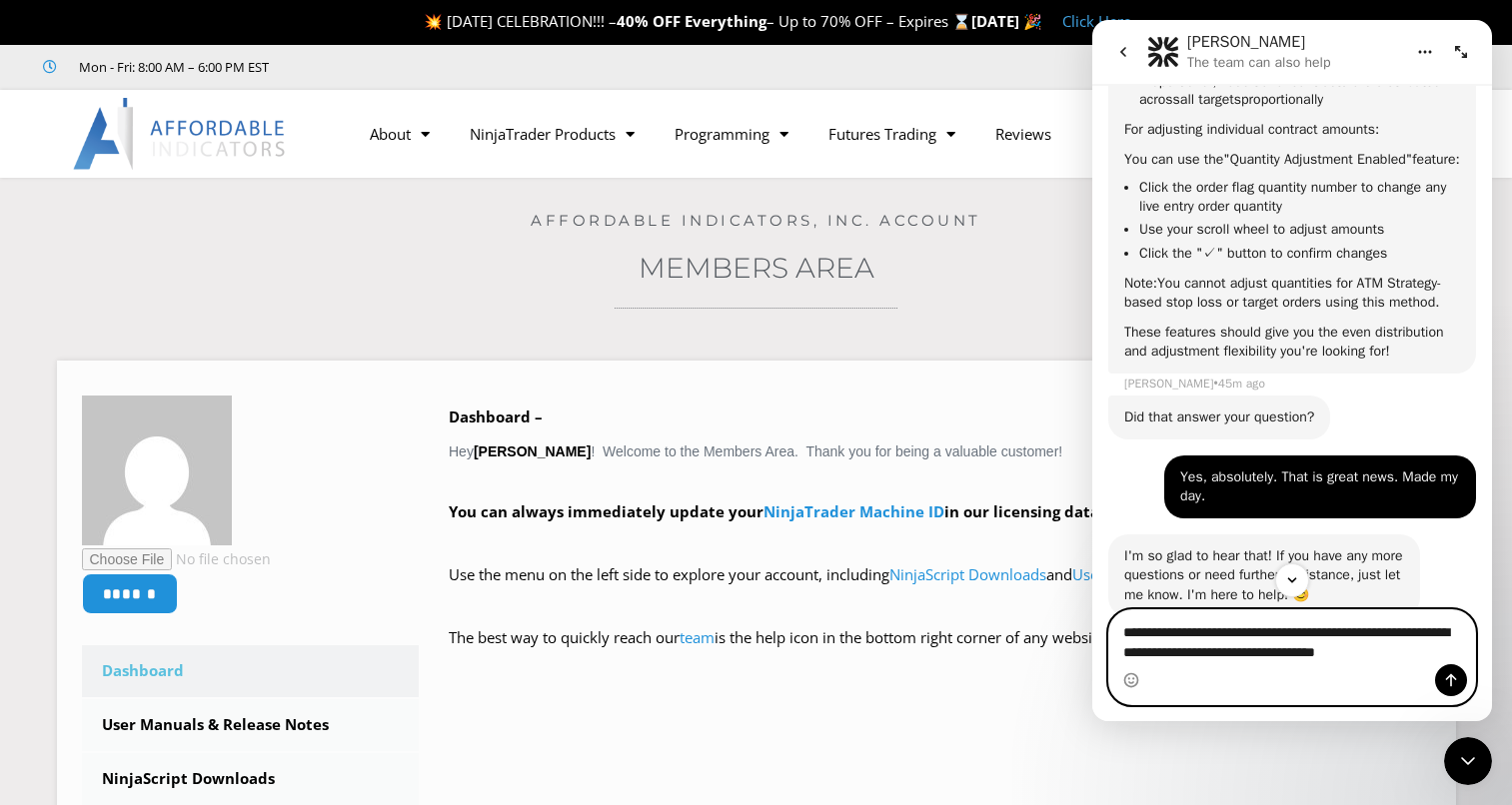 click on "**********" at bounding box center (1292, 637) 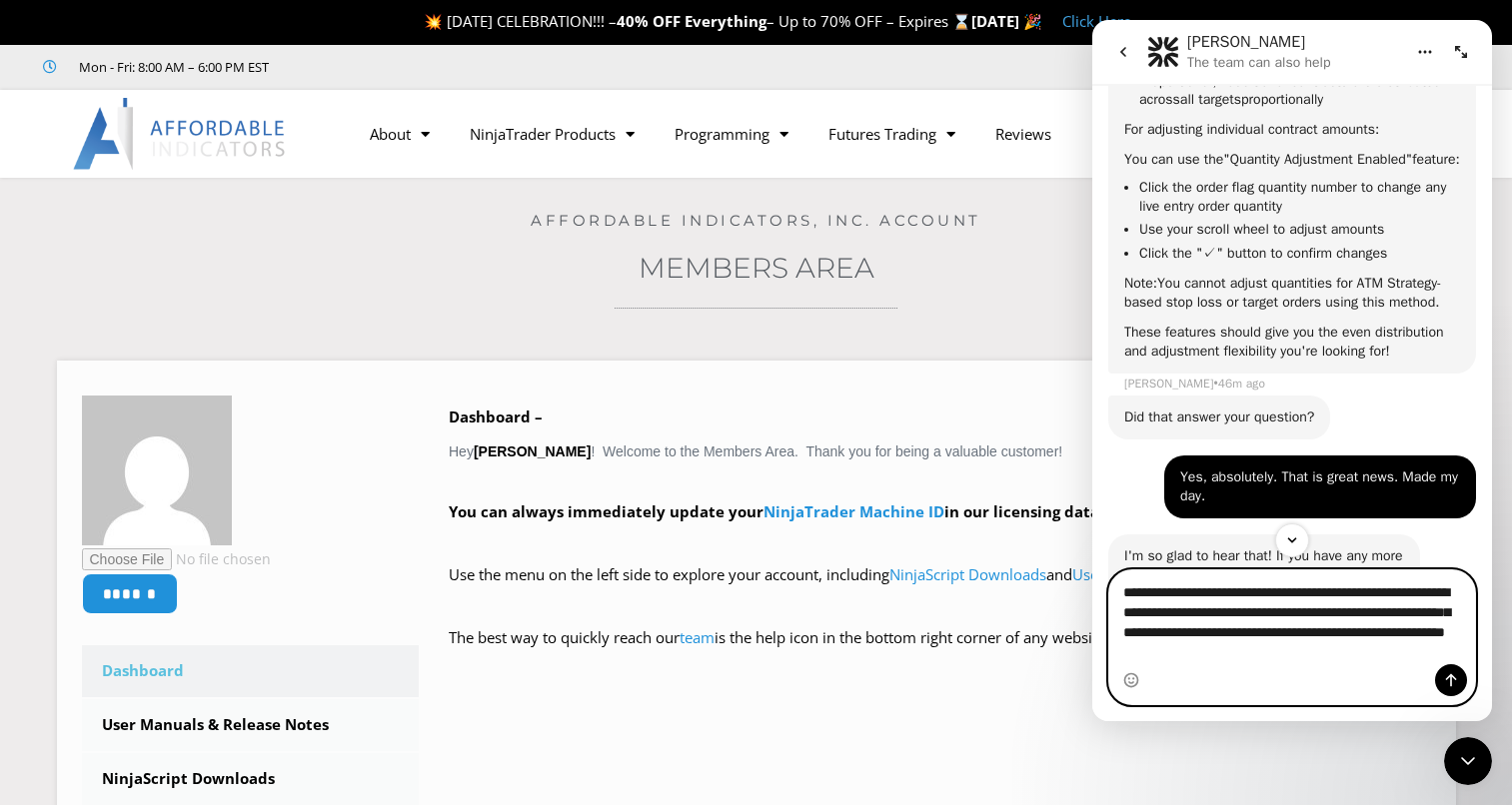 drag, startPoint x: 1353, startPoint y: 654, endPoint x: 1301, endPoint y: 652, distance: 52.03845 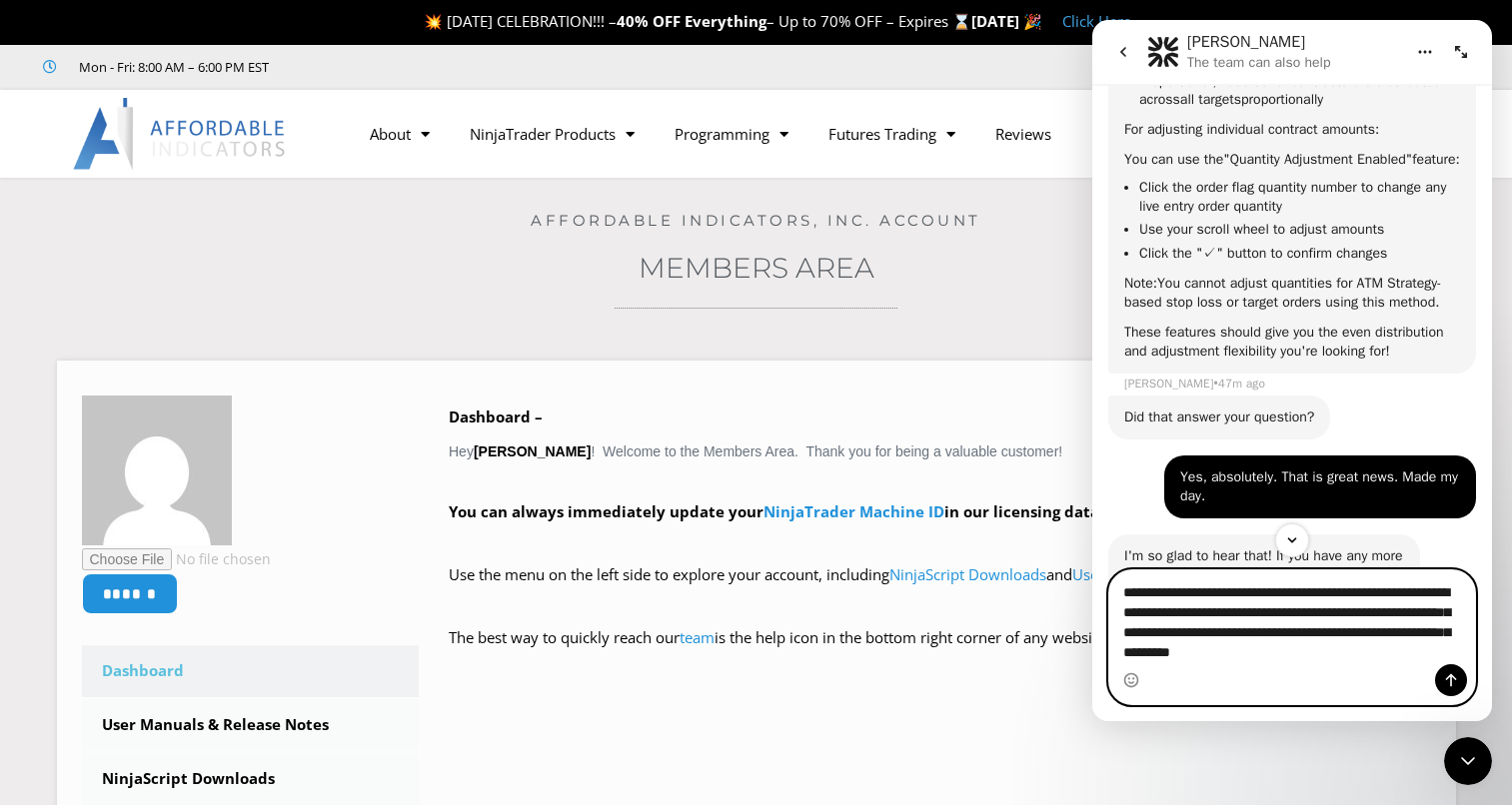 type on "**********" 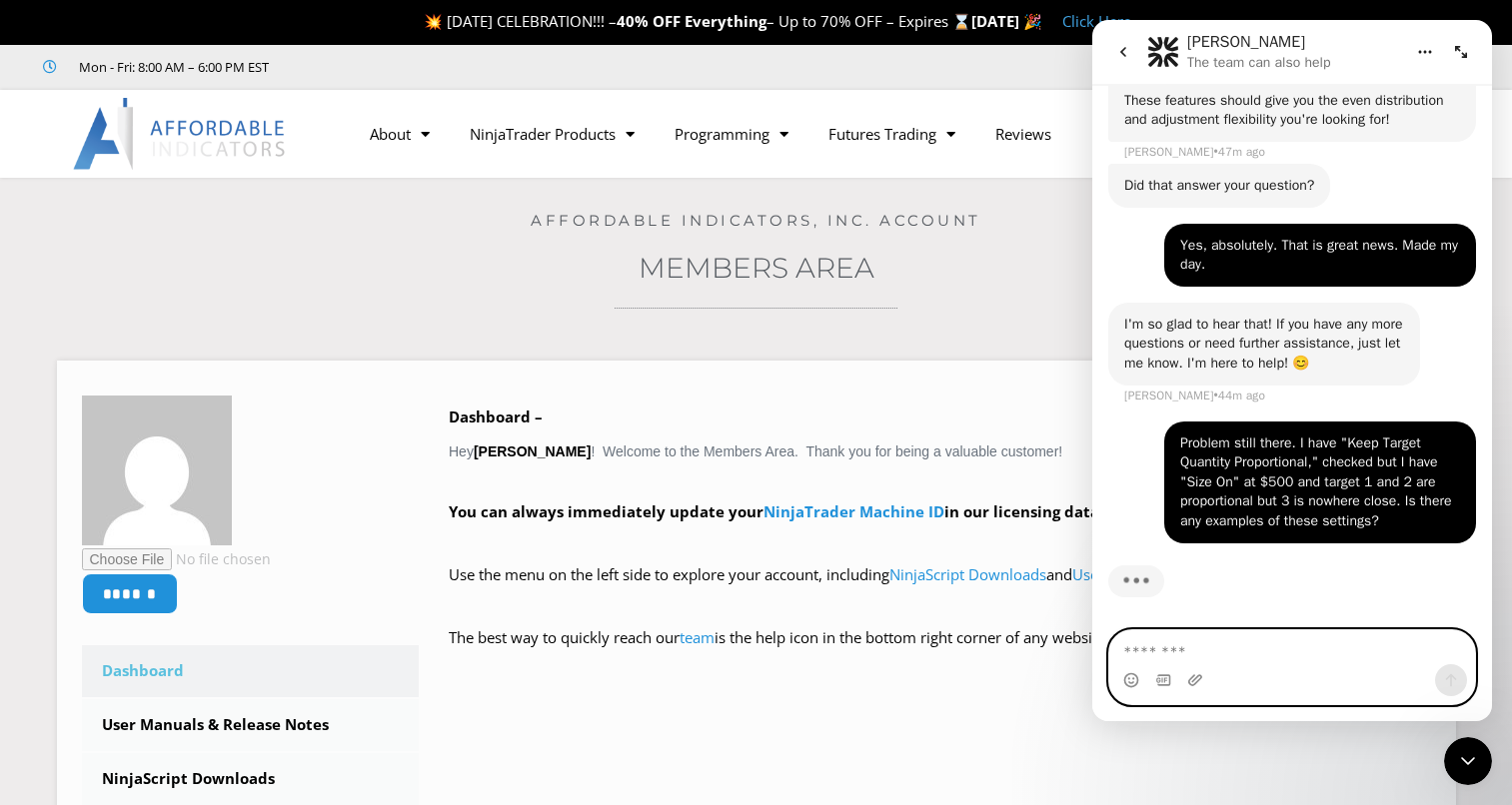 scroll, scrollTop: 1380, scrollLeft: 0, axis: vertical 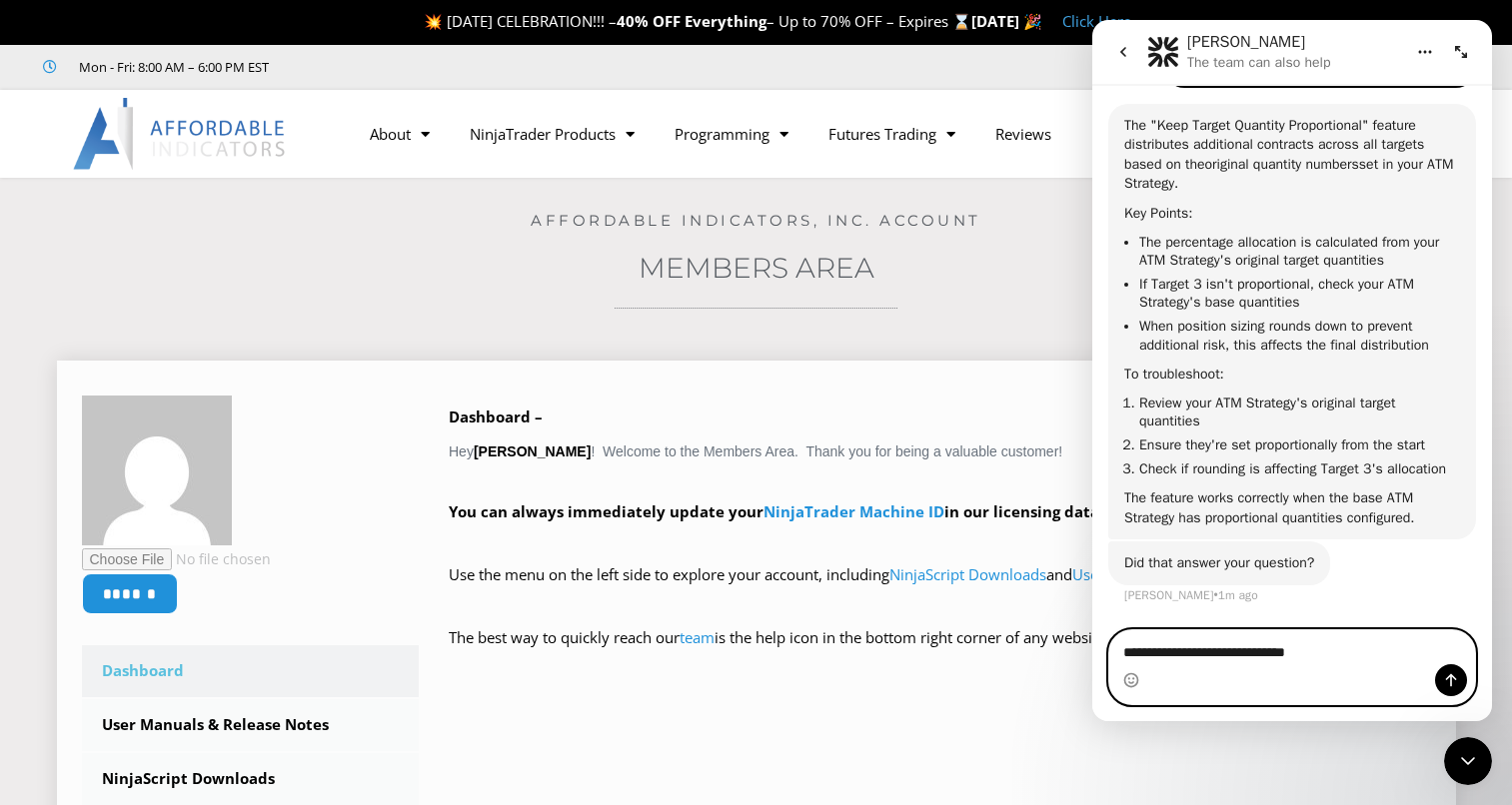 type on "**********" 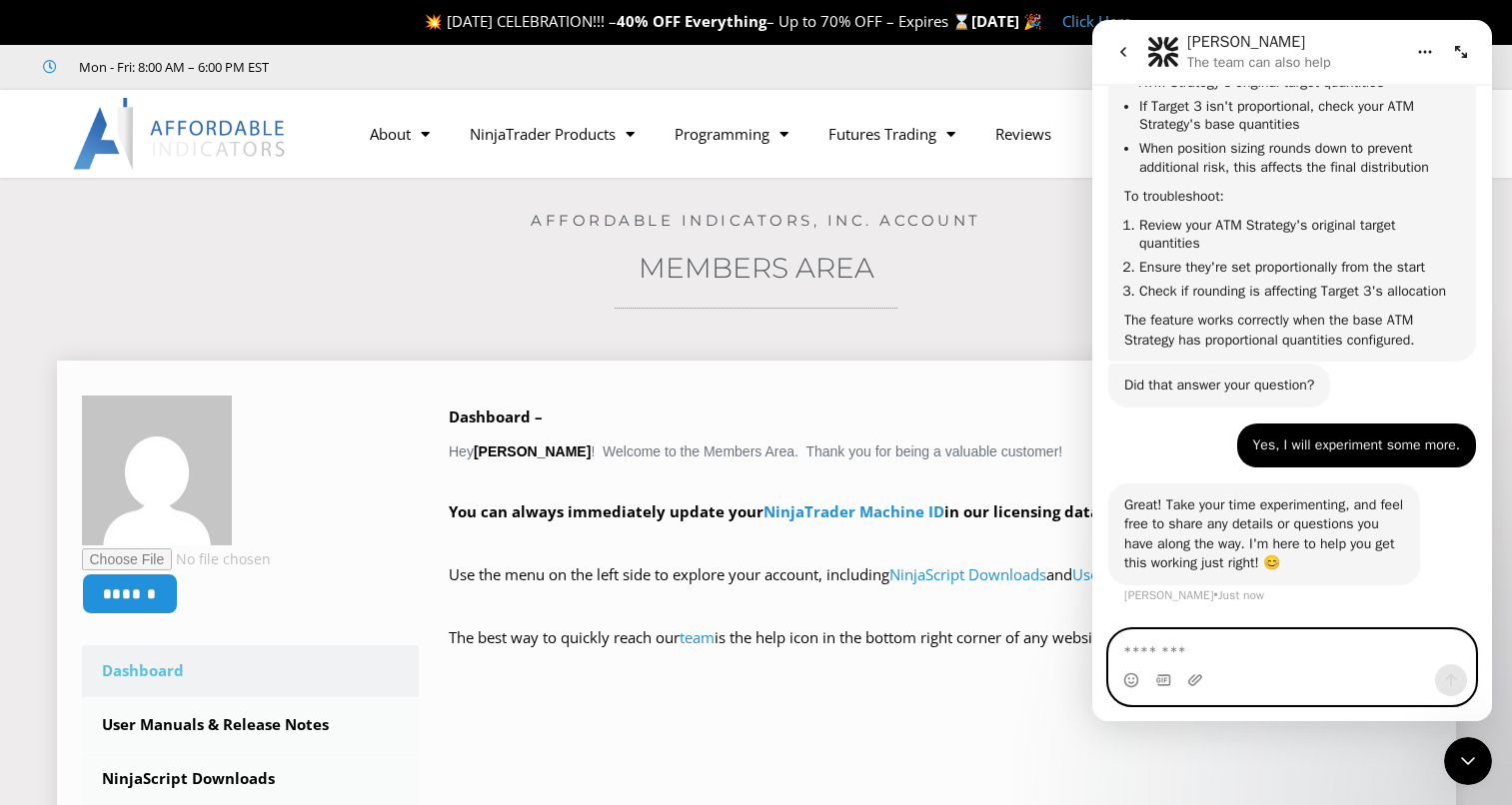 scroll, scrollTop: 2010, scrollLeft: 0, axis: vertical 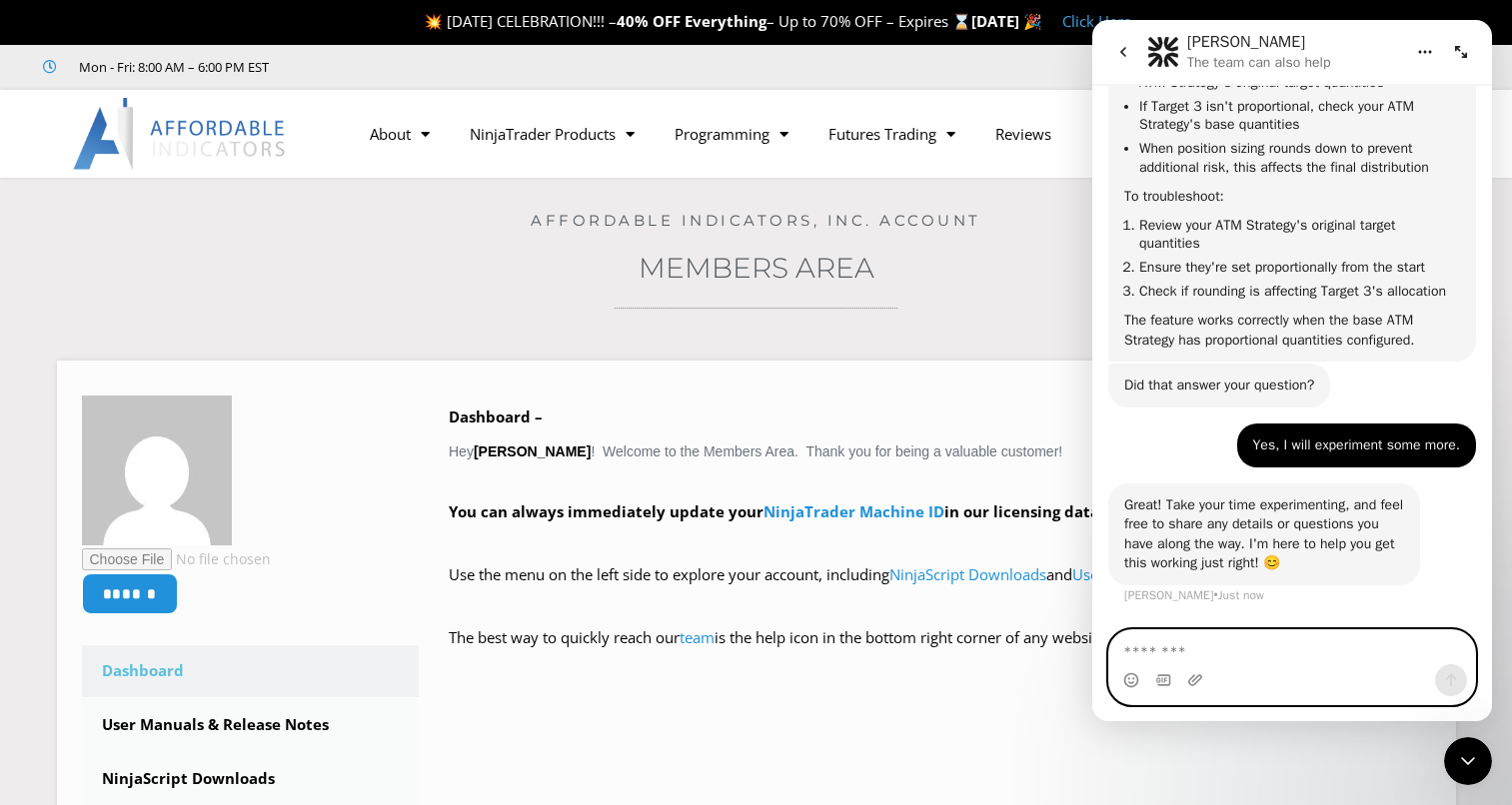 type 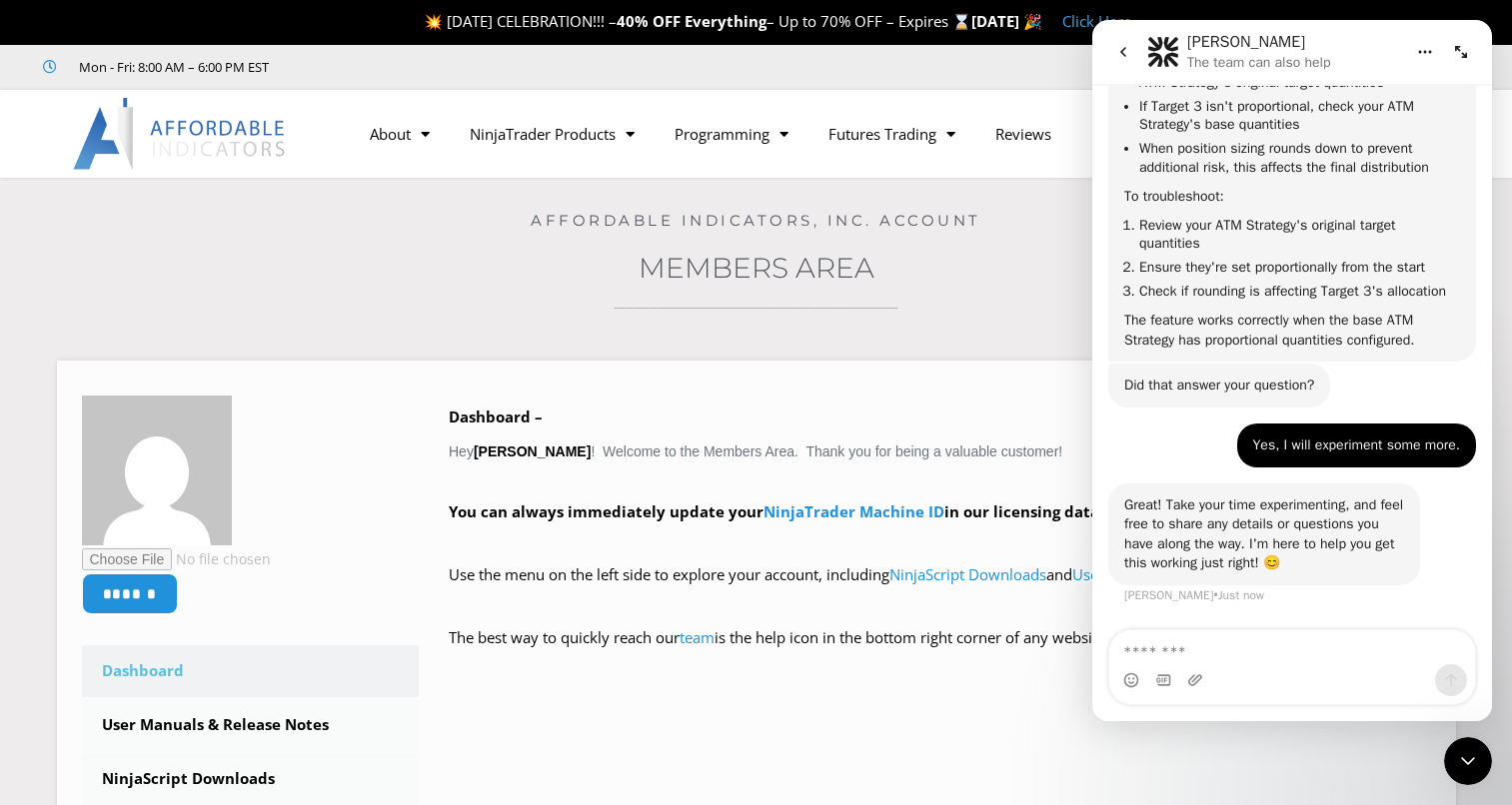 click 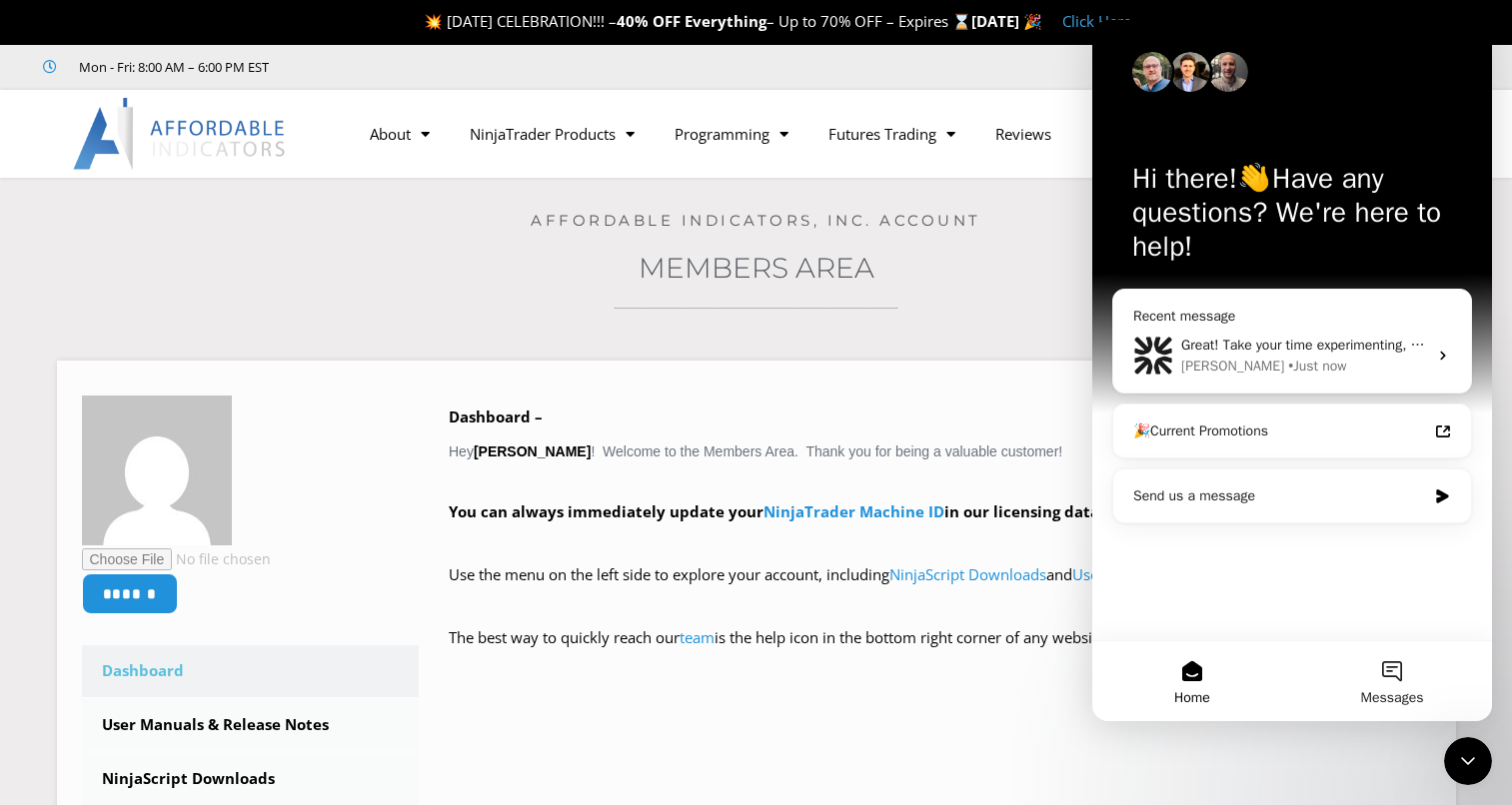 scroll, scrollTop: 0, scrollLeft: 0, axis: both 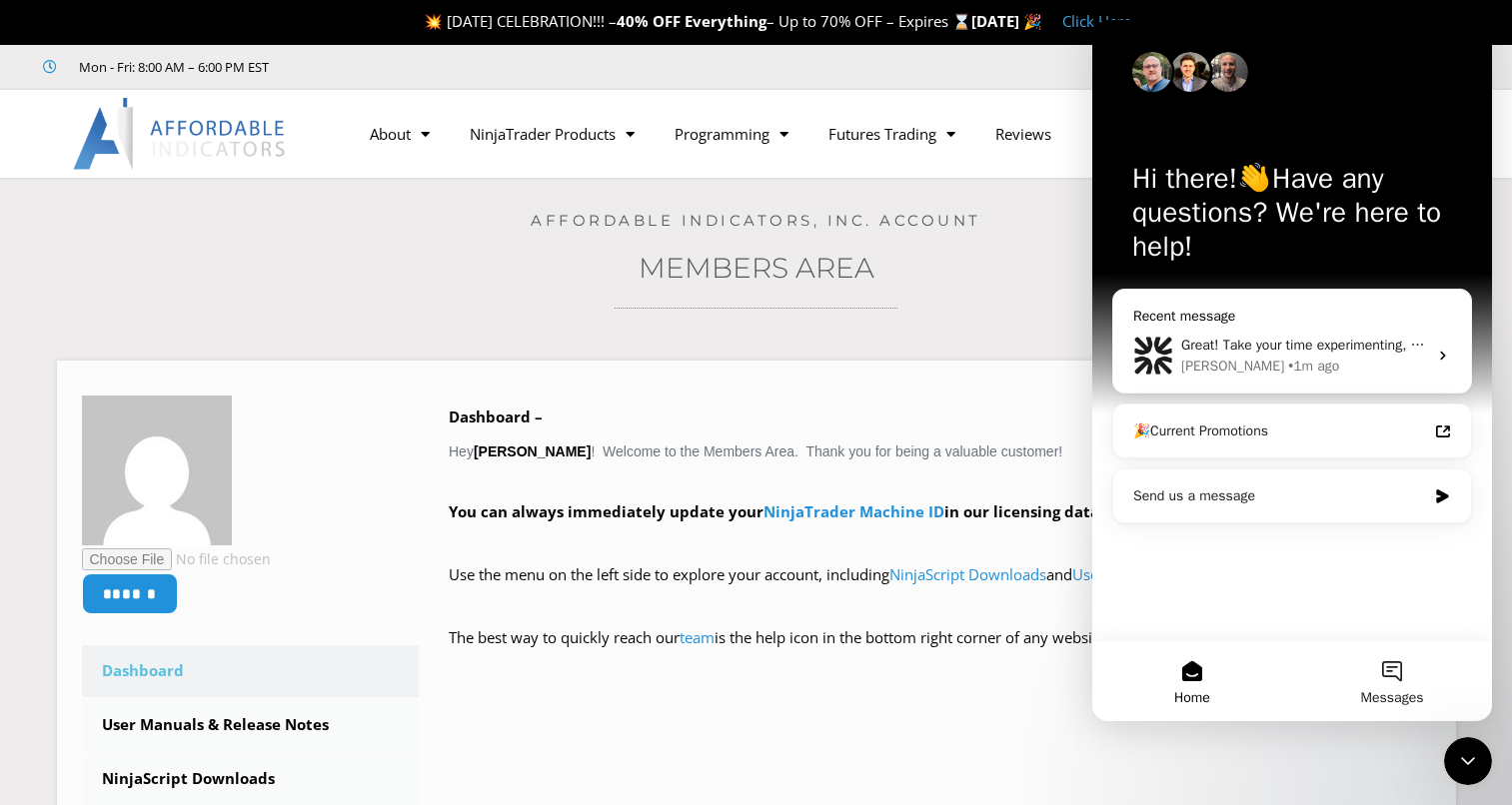 click 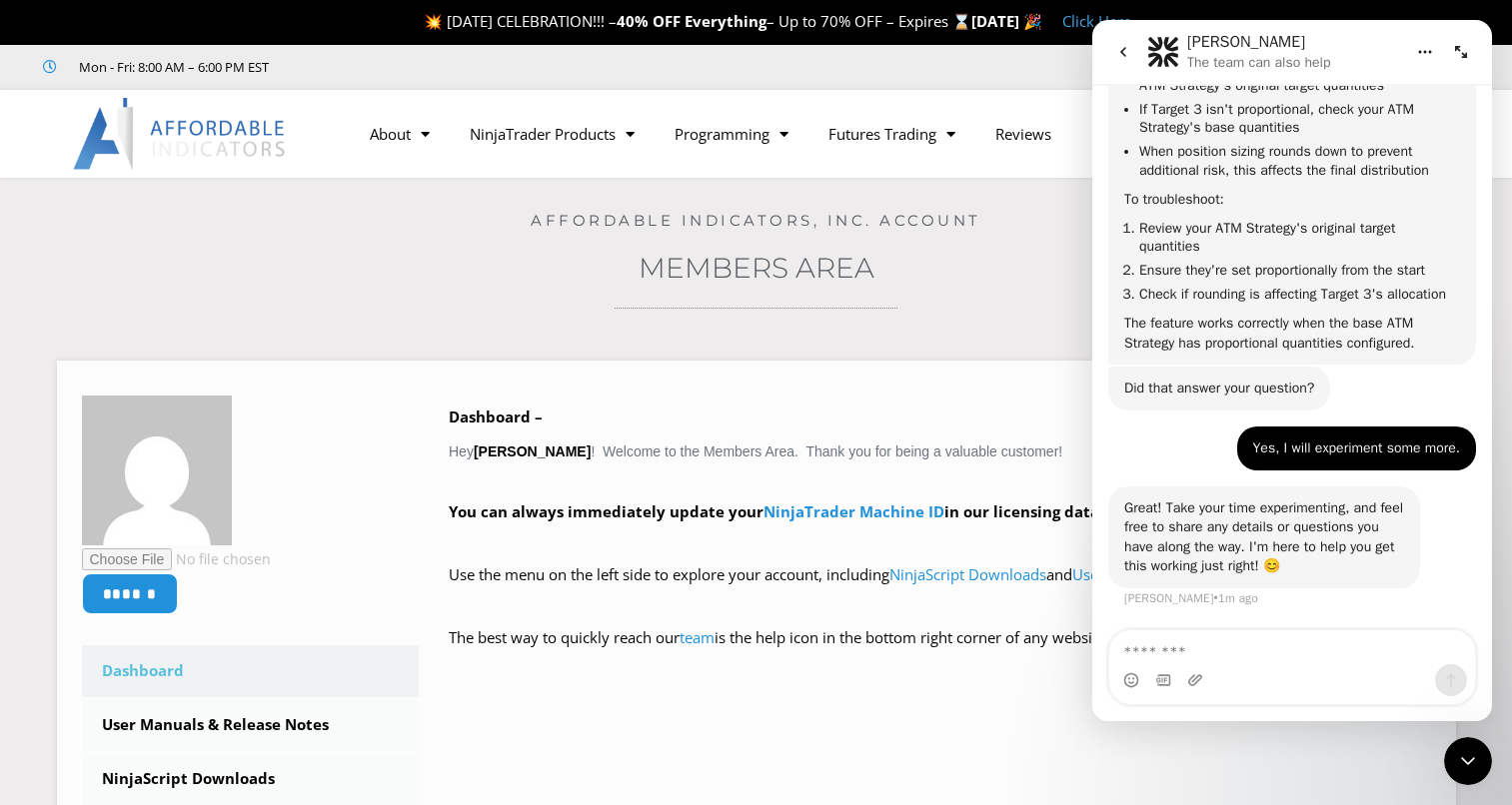 scroll, scrollTop: 1990, scrollLeft: 0, axis: vertical 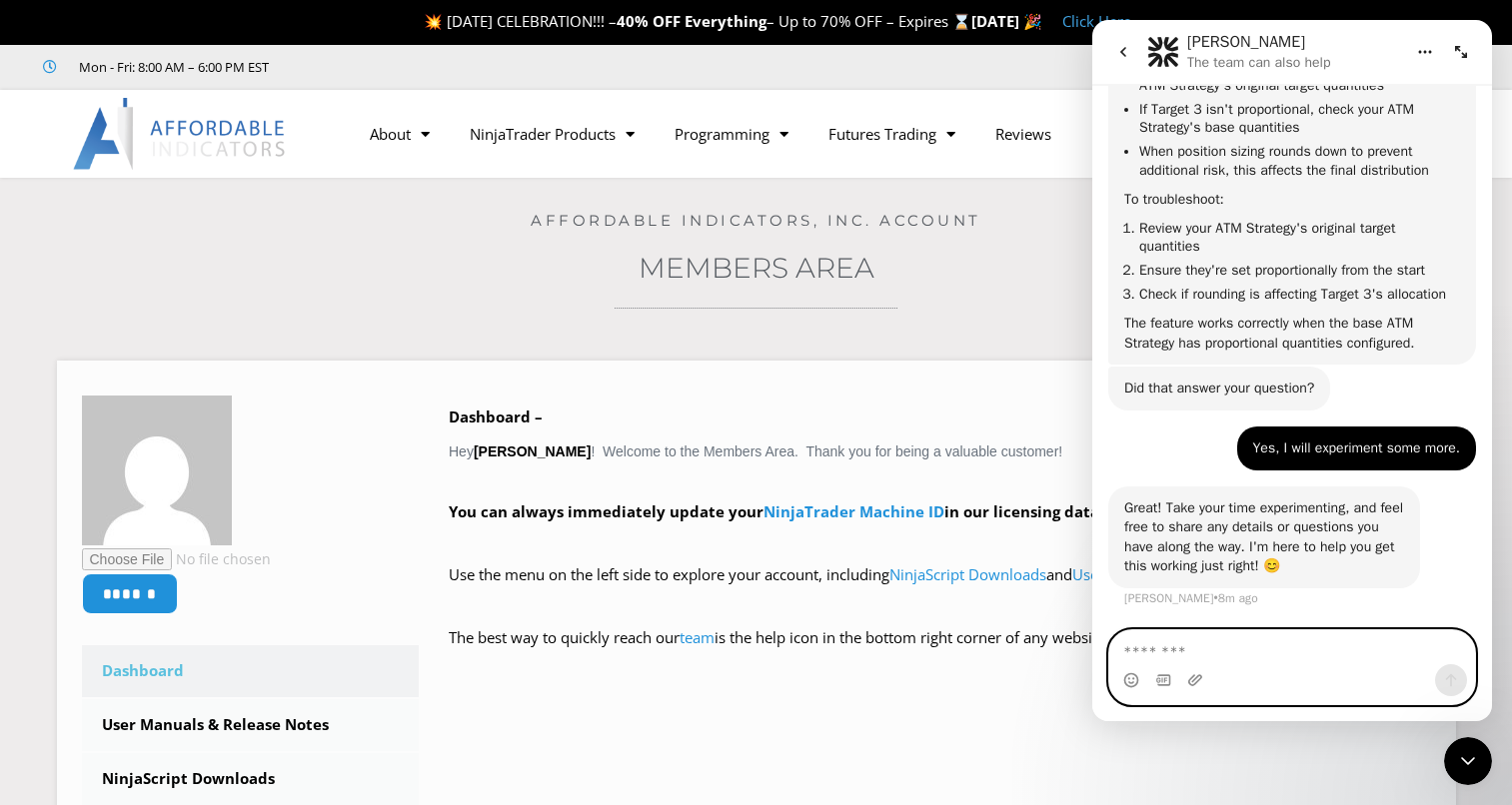 click at bounding box center [1292, 647] 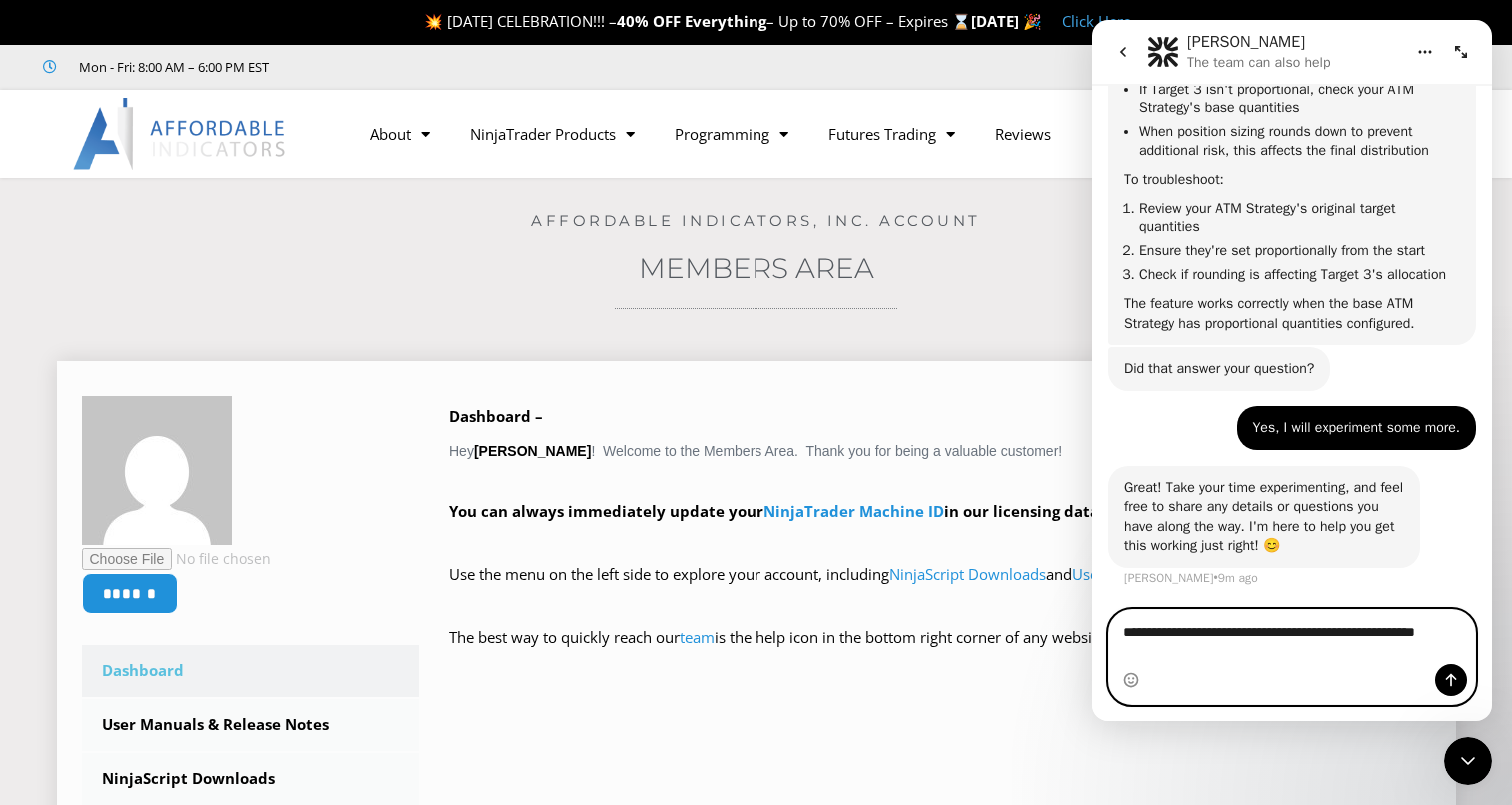 scroll, scrollTop: 2010, scrollLeft: 0, axis: vertical 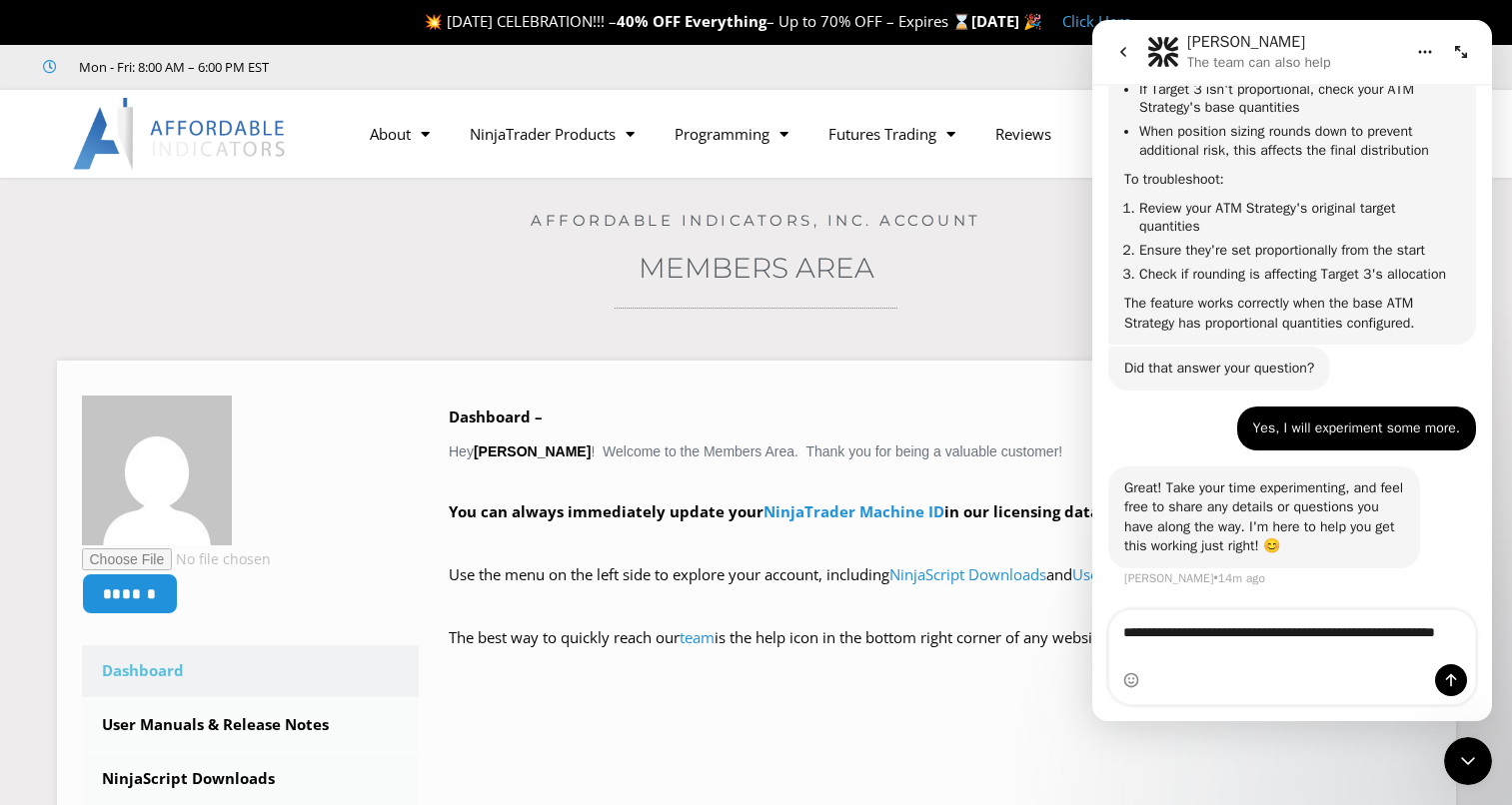 click at bounding box center (756, 308) 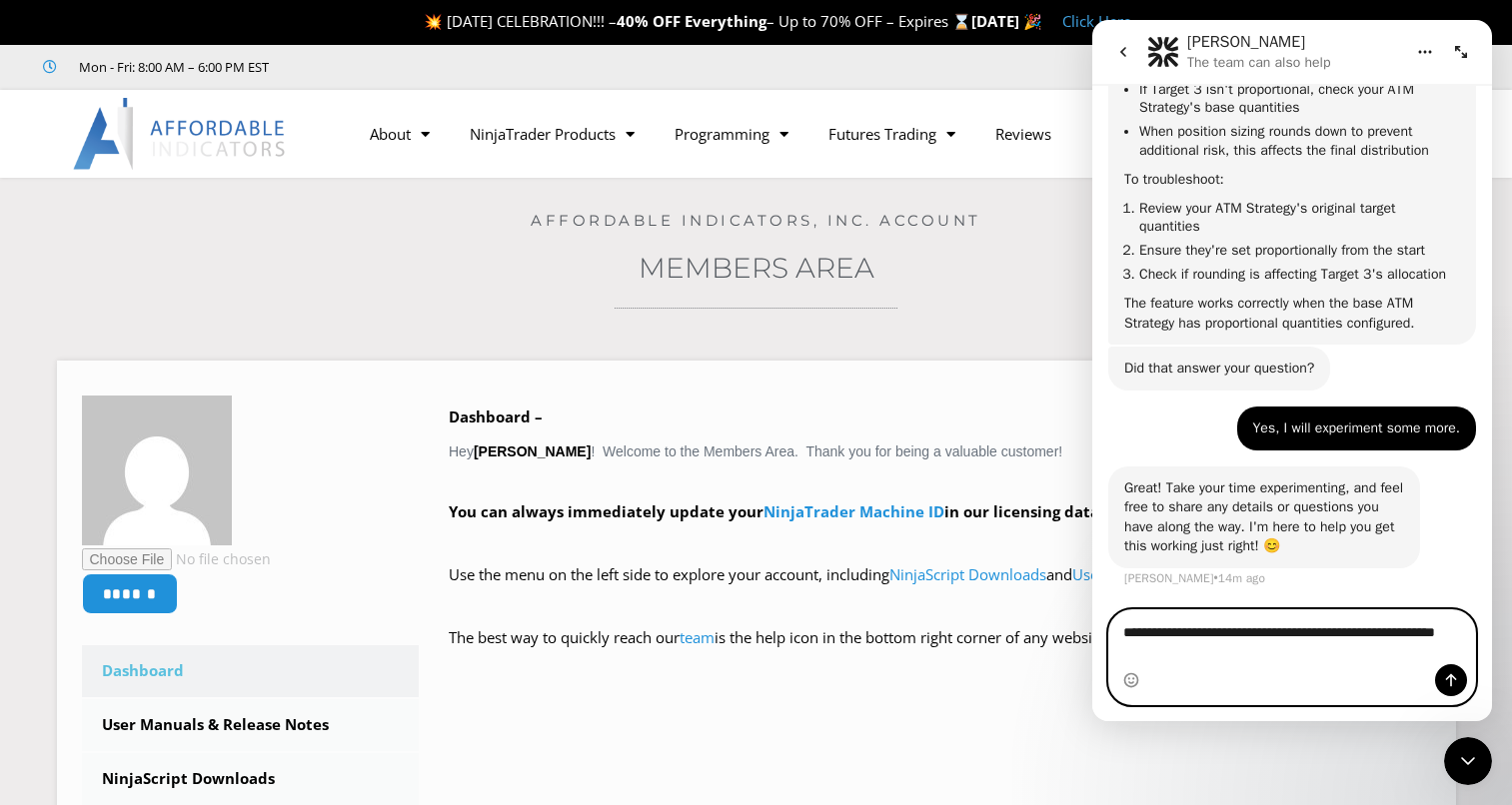 click on "**********" at bounding box center (1292, 637) 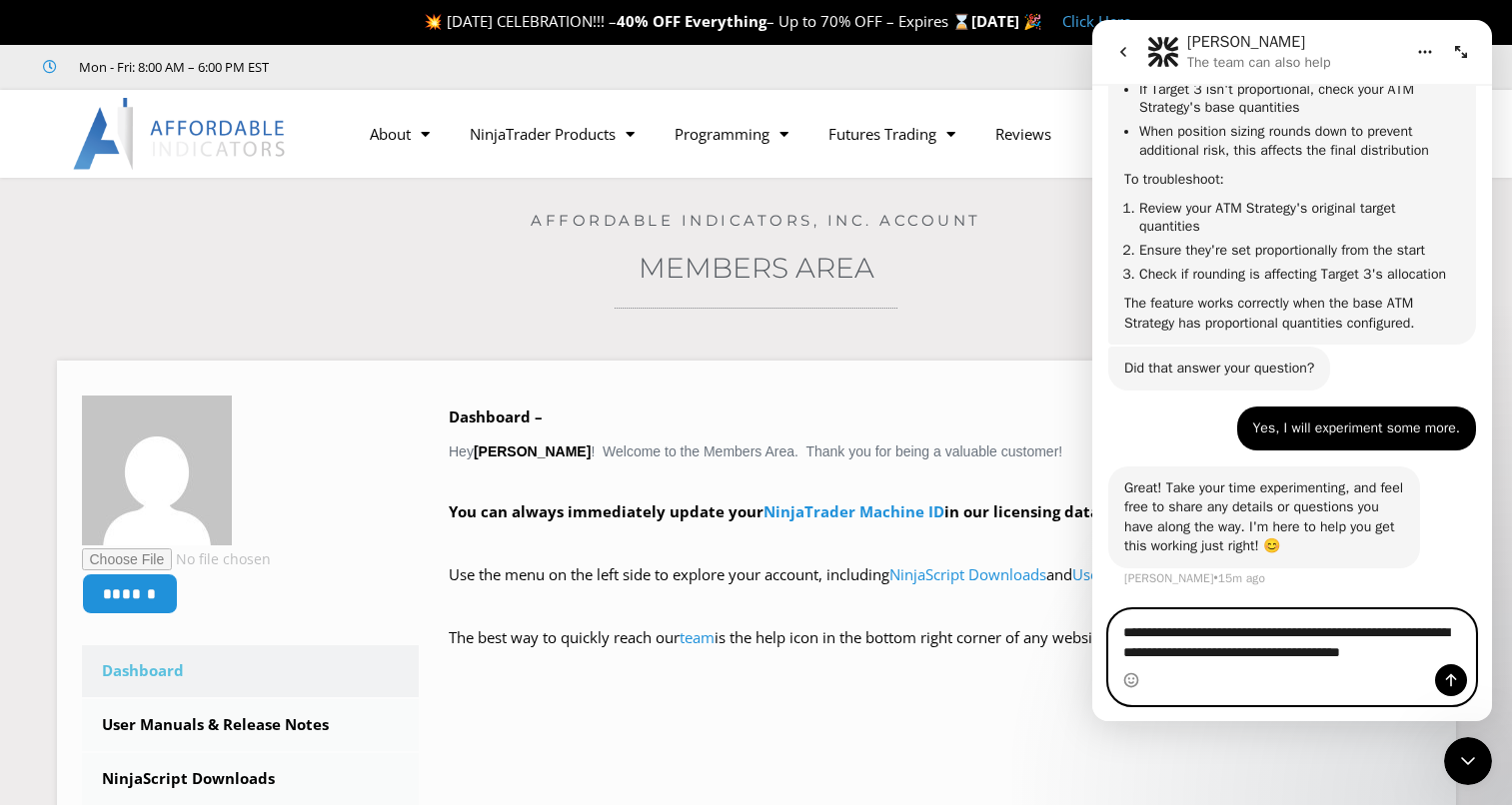 click on "**********" at bounding box center (1292, 637) 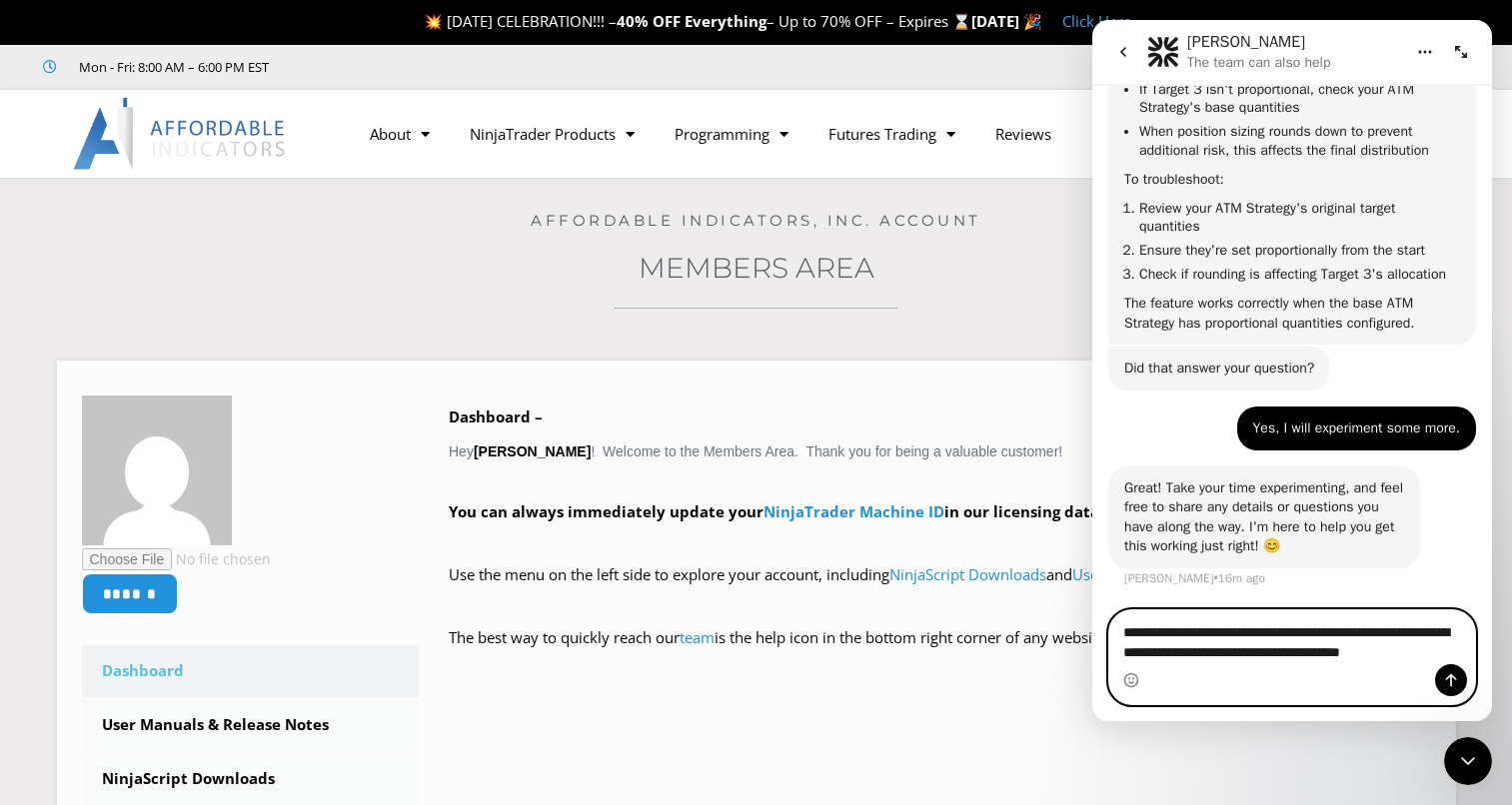 click on "**********" at bounding box center [1292, 637] 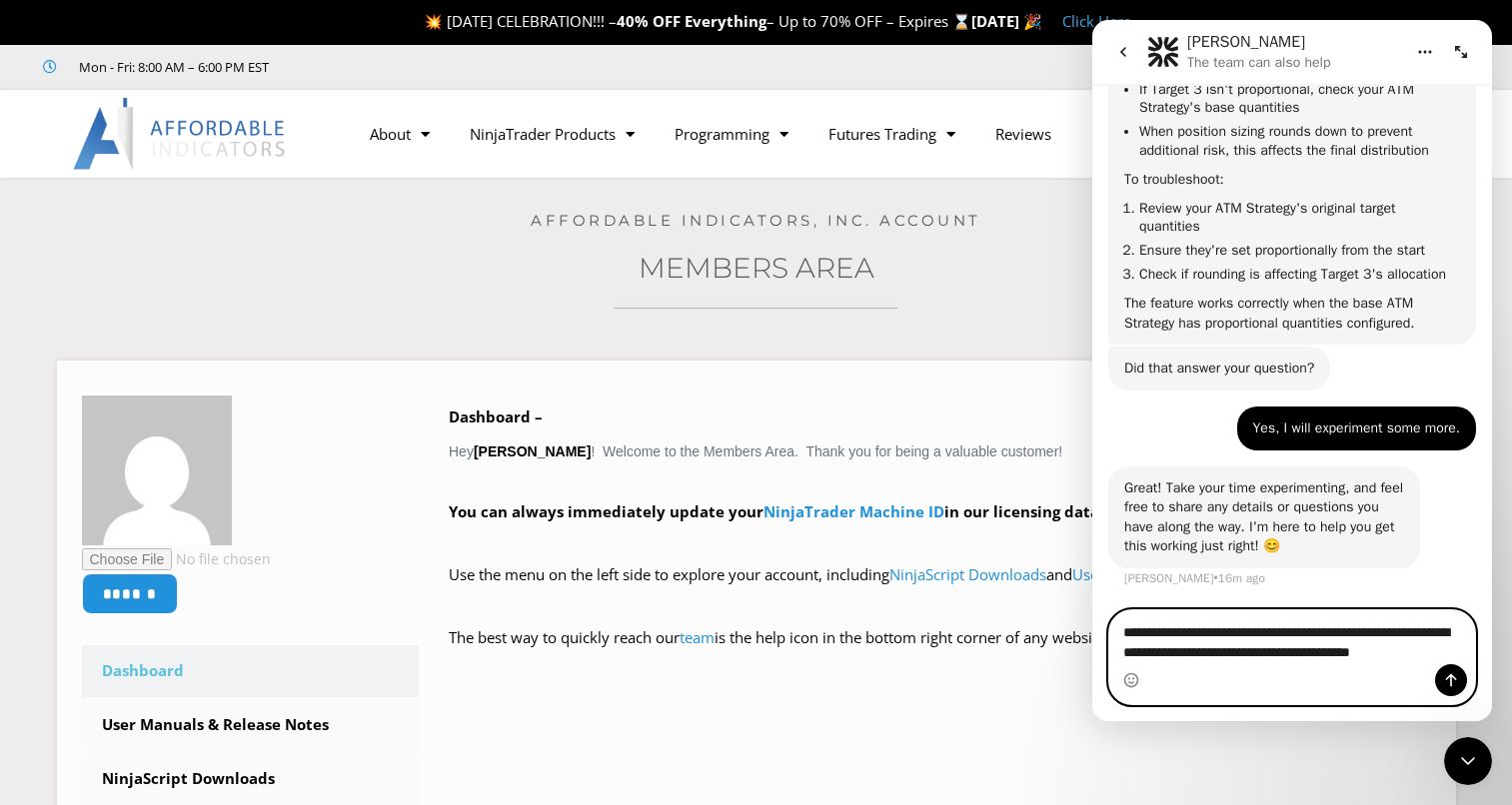 click on "**********" at bounding box center [1292, 637] 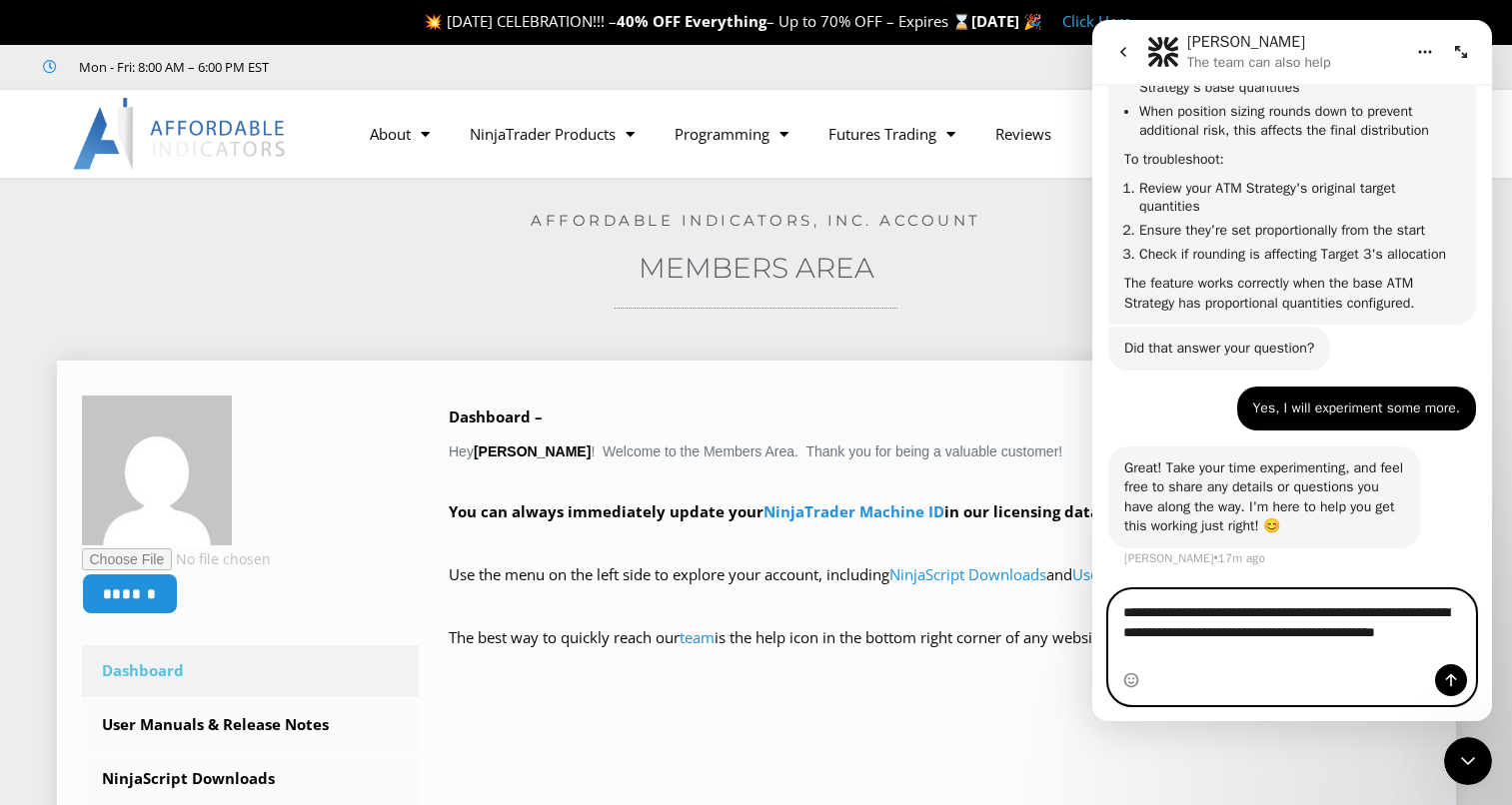 scroll, scrollTop: 2029, scrollLeft: 0, axis: vertical 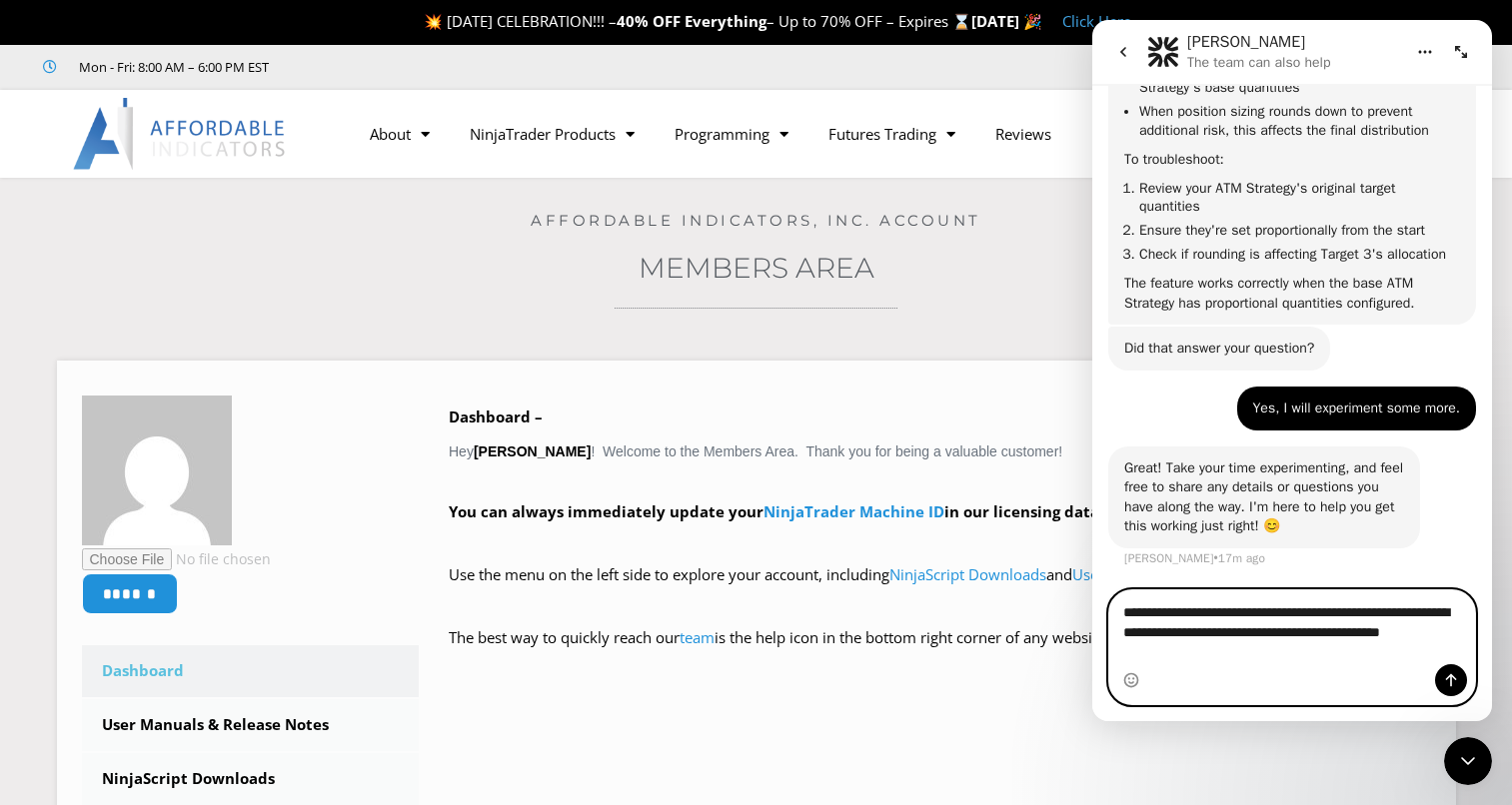 click on "**********" at bounding box center (1292, 627) 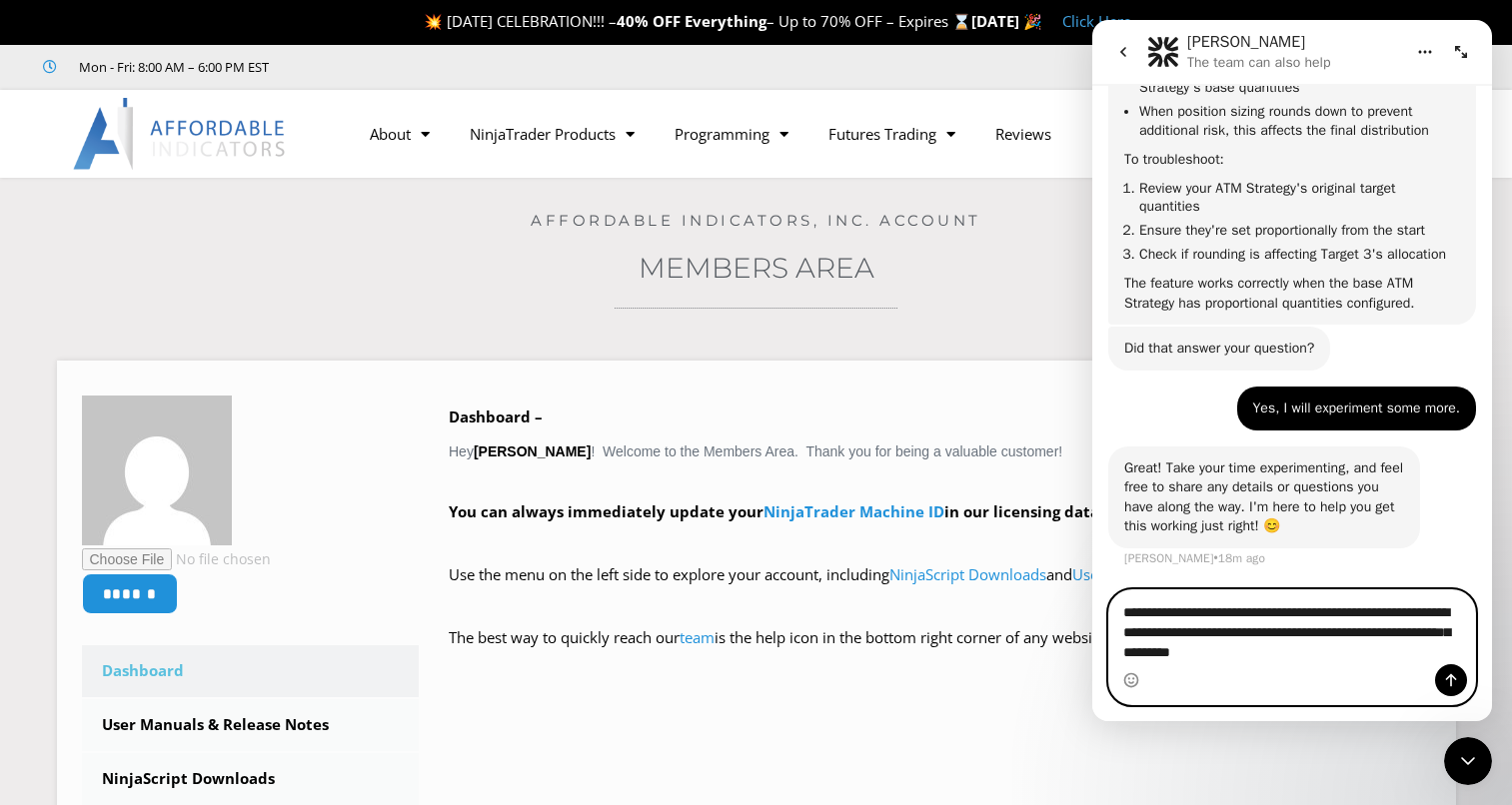 click on "**********" at bounding box center [1292, 627] 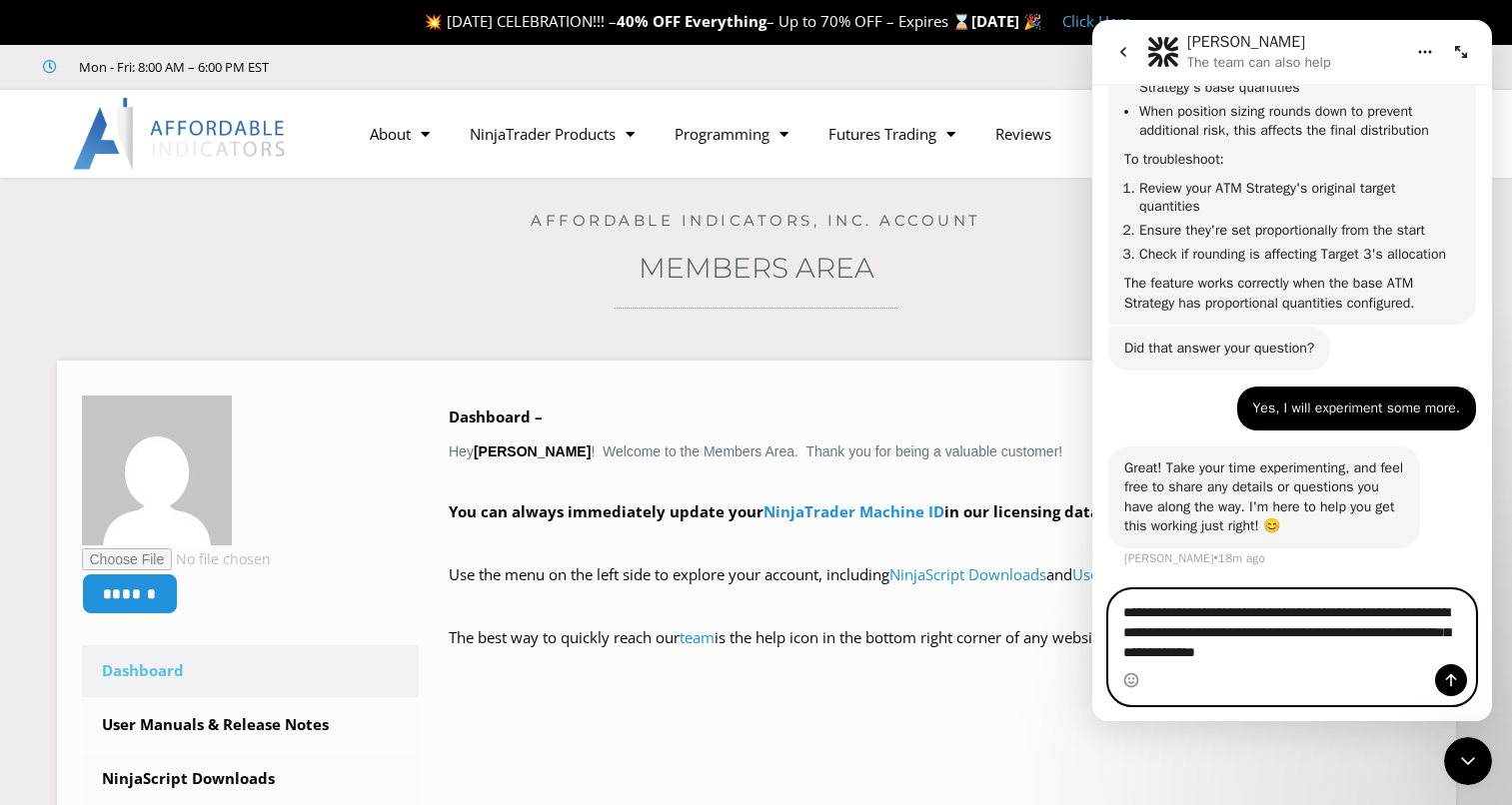 drag, startPoint x: 1342, startPoint y: 655, endPoint x: 1305, endPoint y: 651, distance: 37.215588 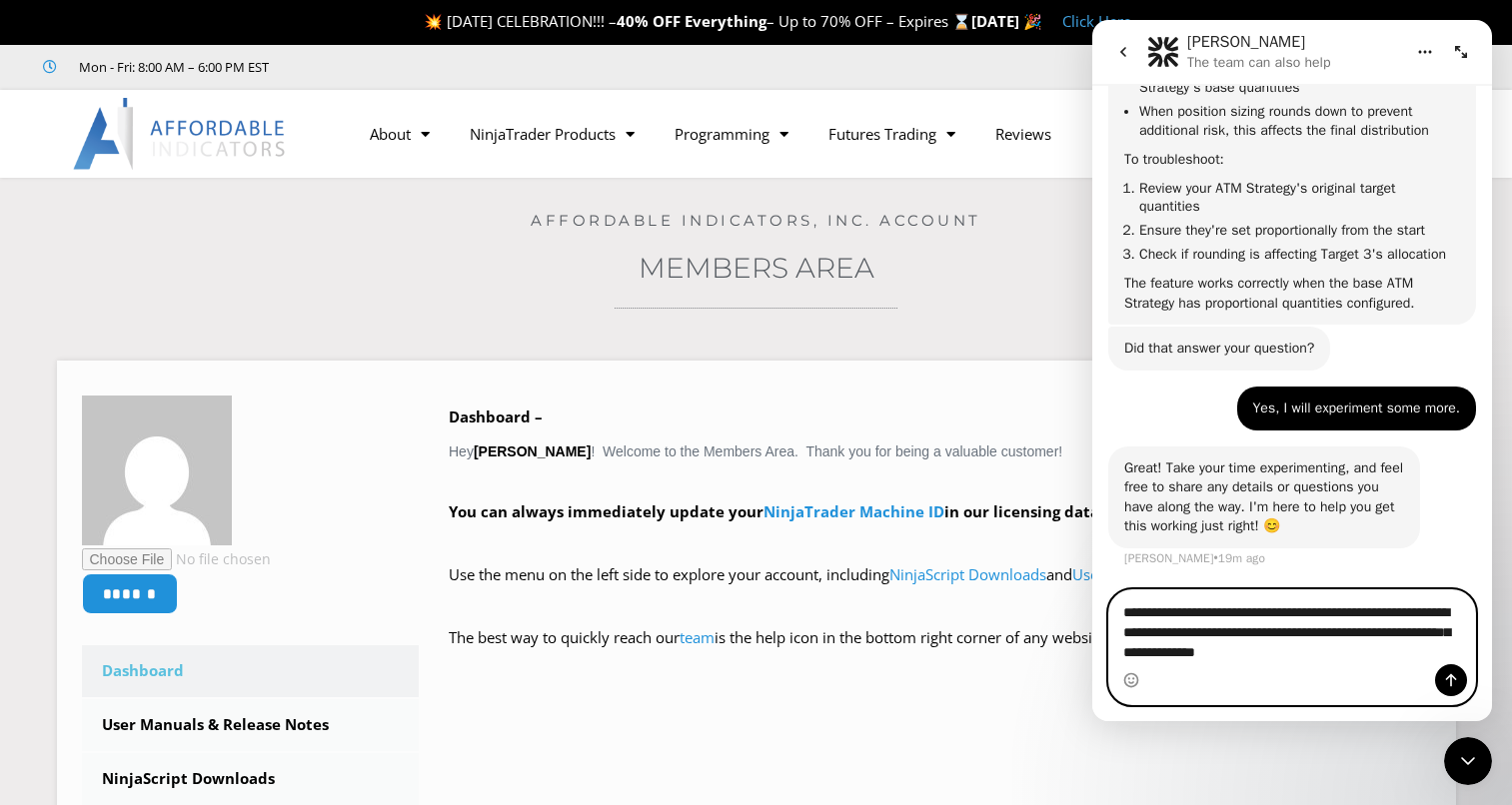 click on "**********" at bounding box center [1292, 627] 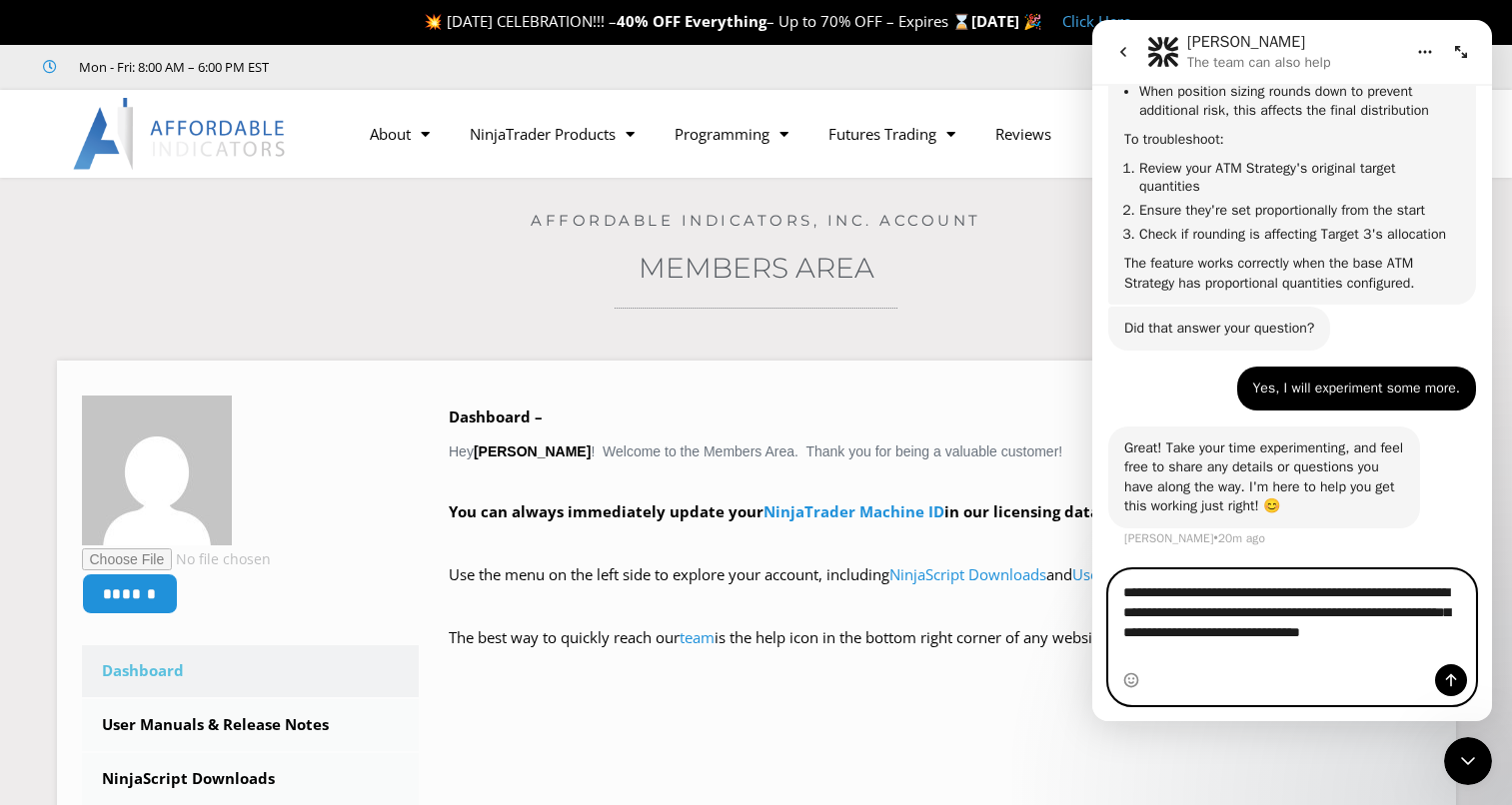 click on "**********" at bounding box center [1292, 607] 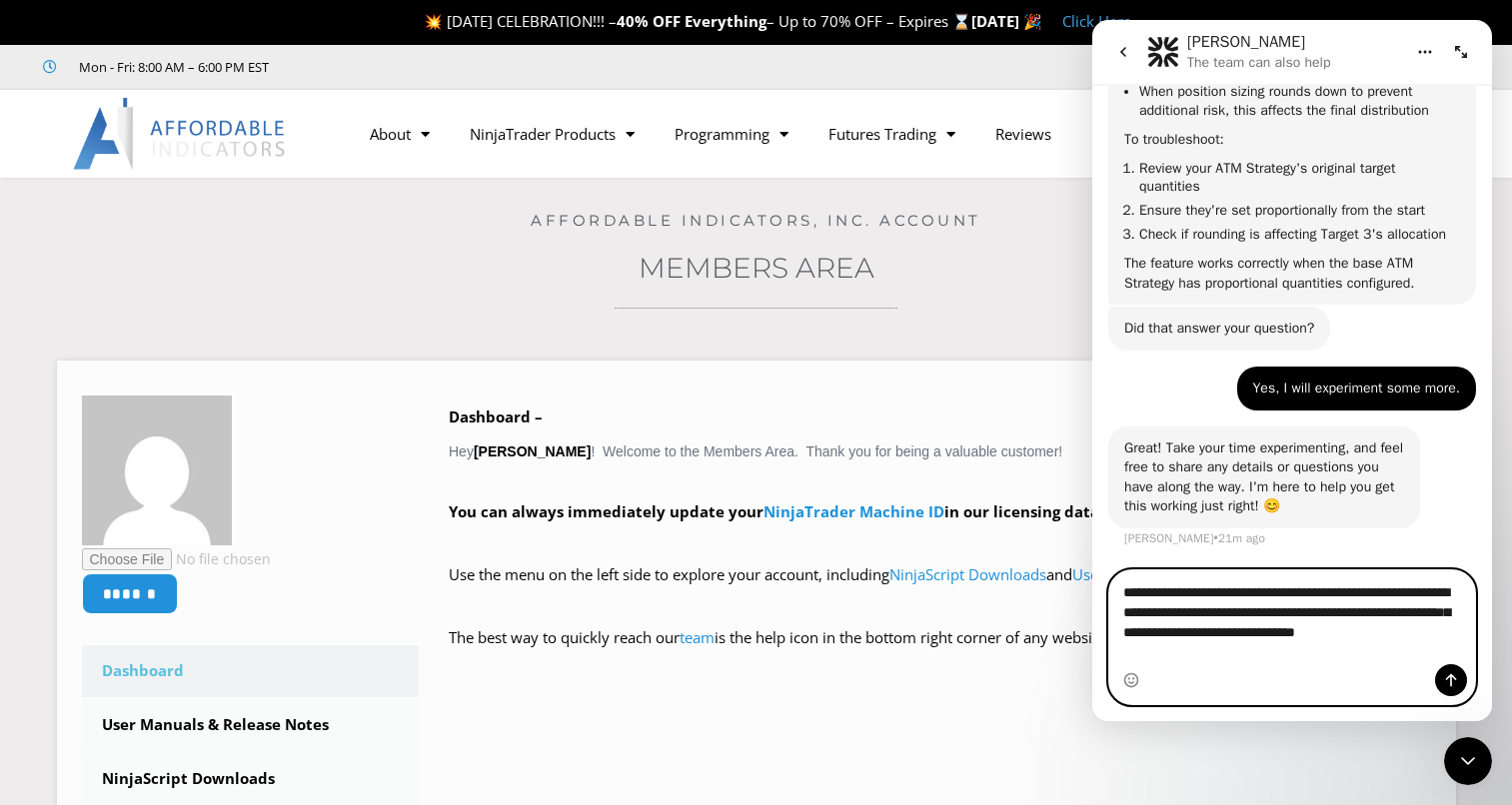 scroll, scrollTop: 2029, scrollLeft: 0, axis: vertical 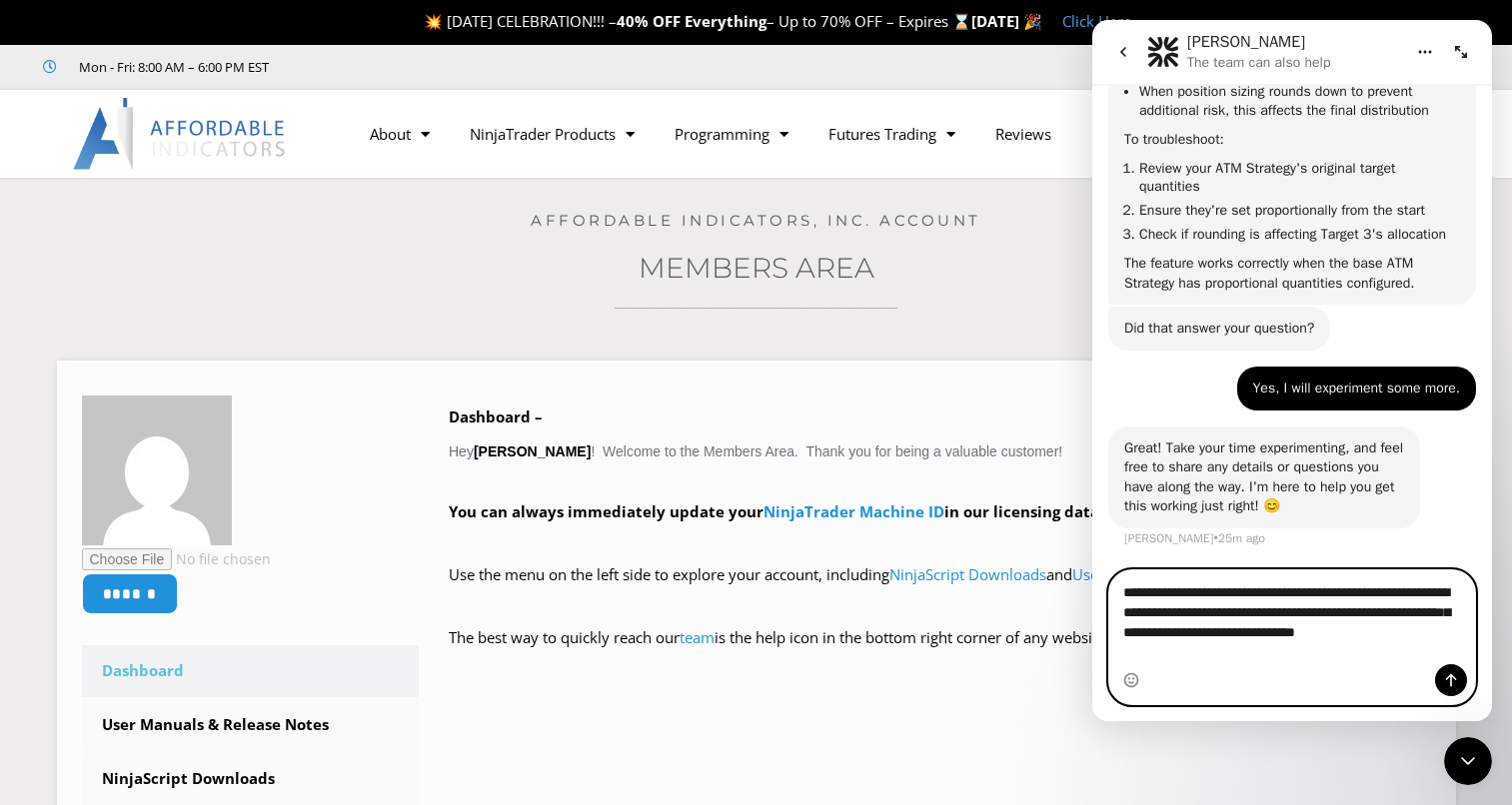 drag, startPoint x: 1184, startPoint y: 649, endPoint x: 1212, endPoint y: 651, distance: 28.071338 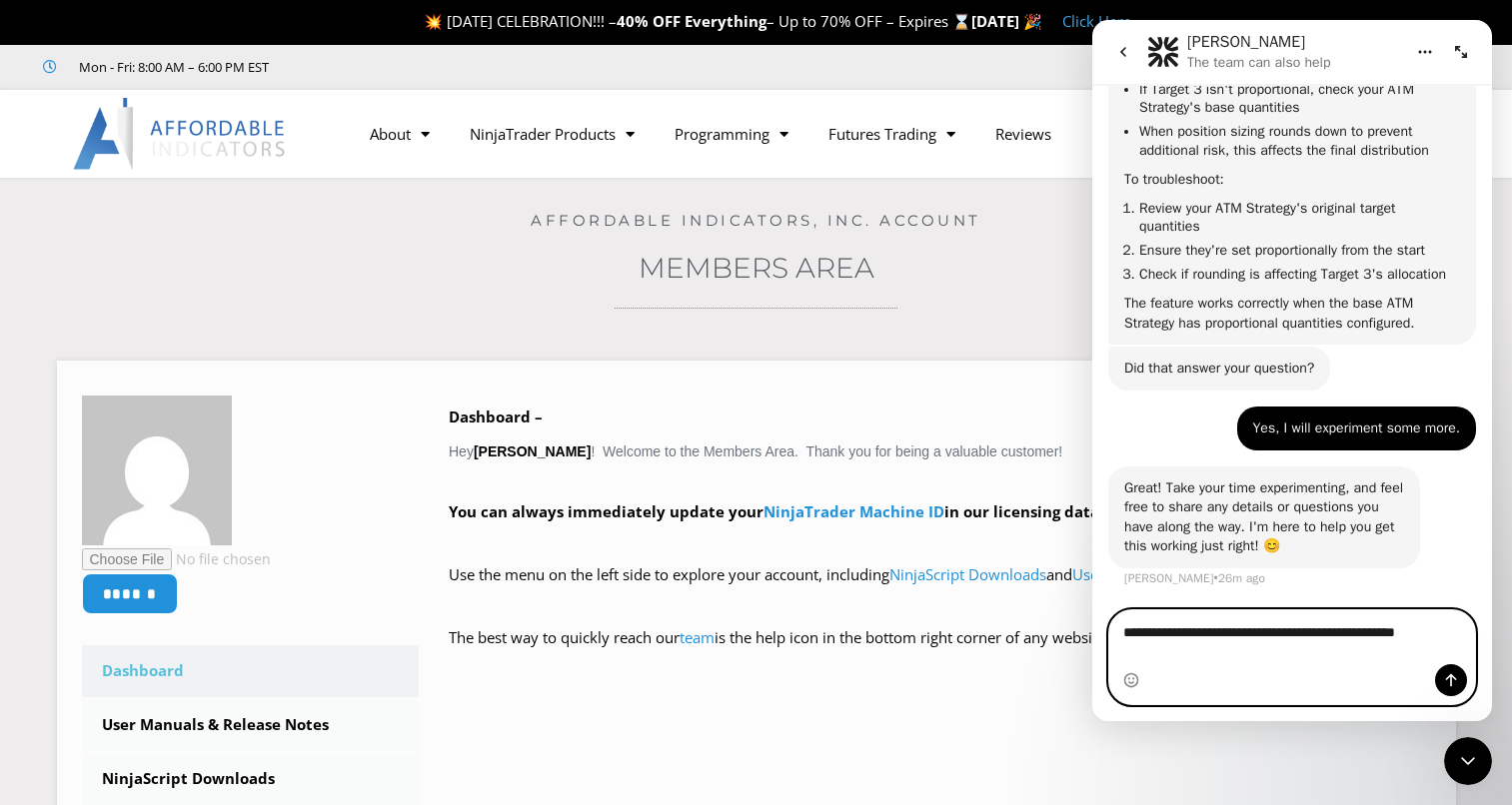 scroll, scrollTop: 1990, scrollLeft: 0, axis: vertical 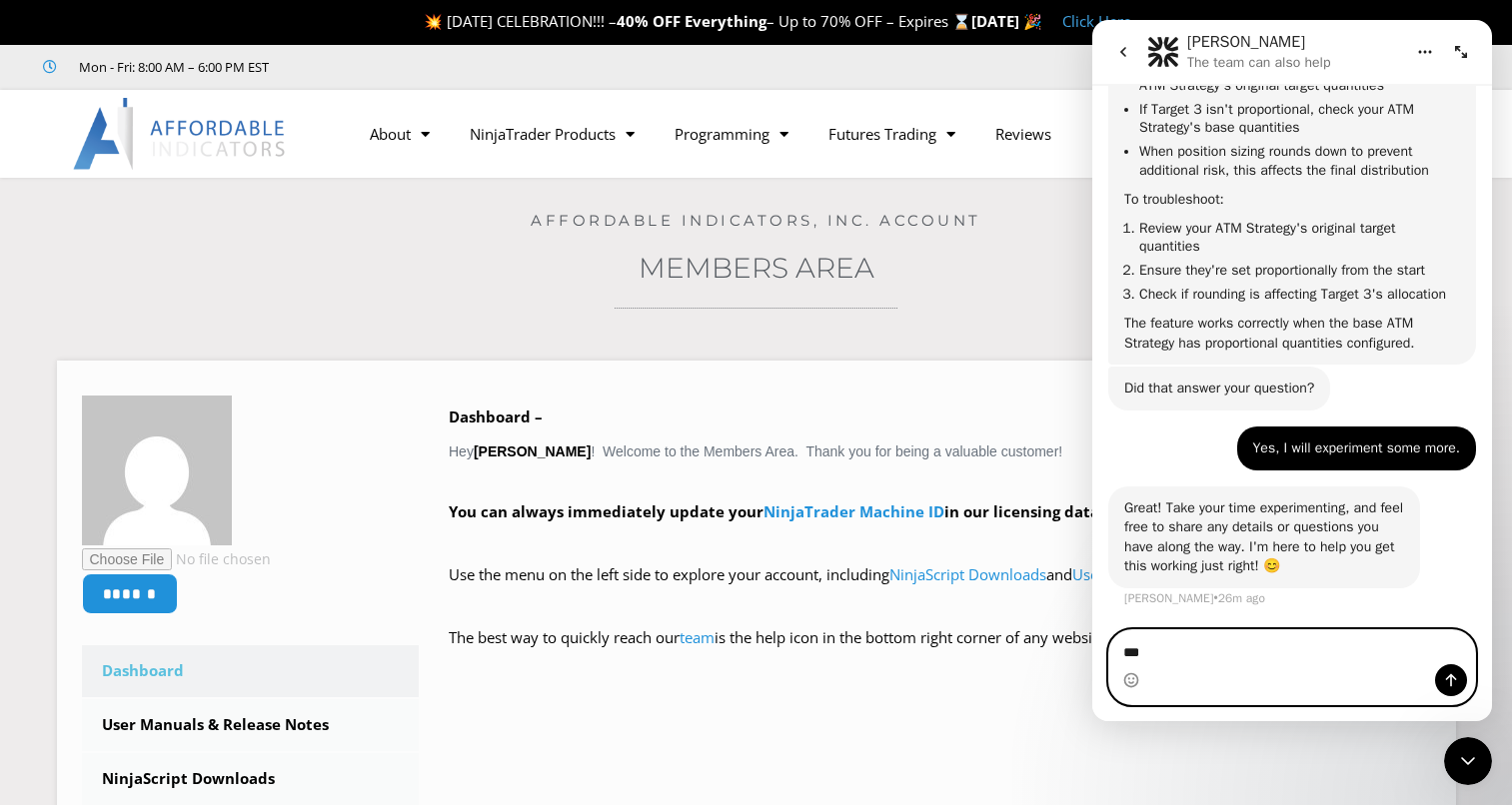 type on "*" 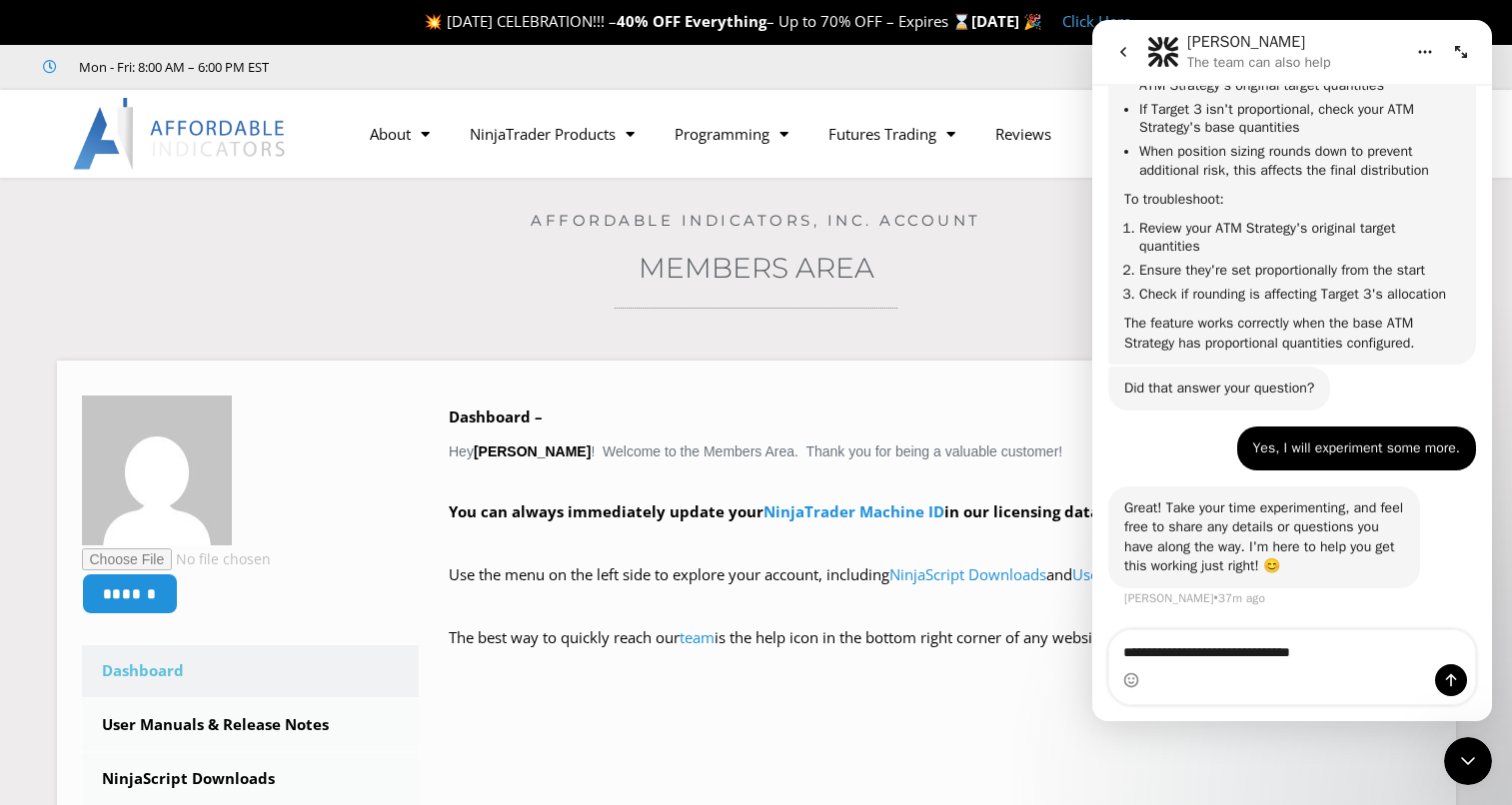 click at bounding box center [1292, 680] 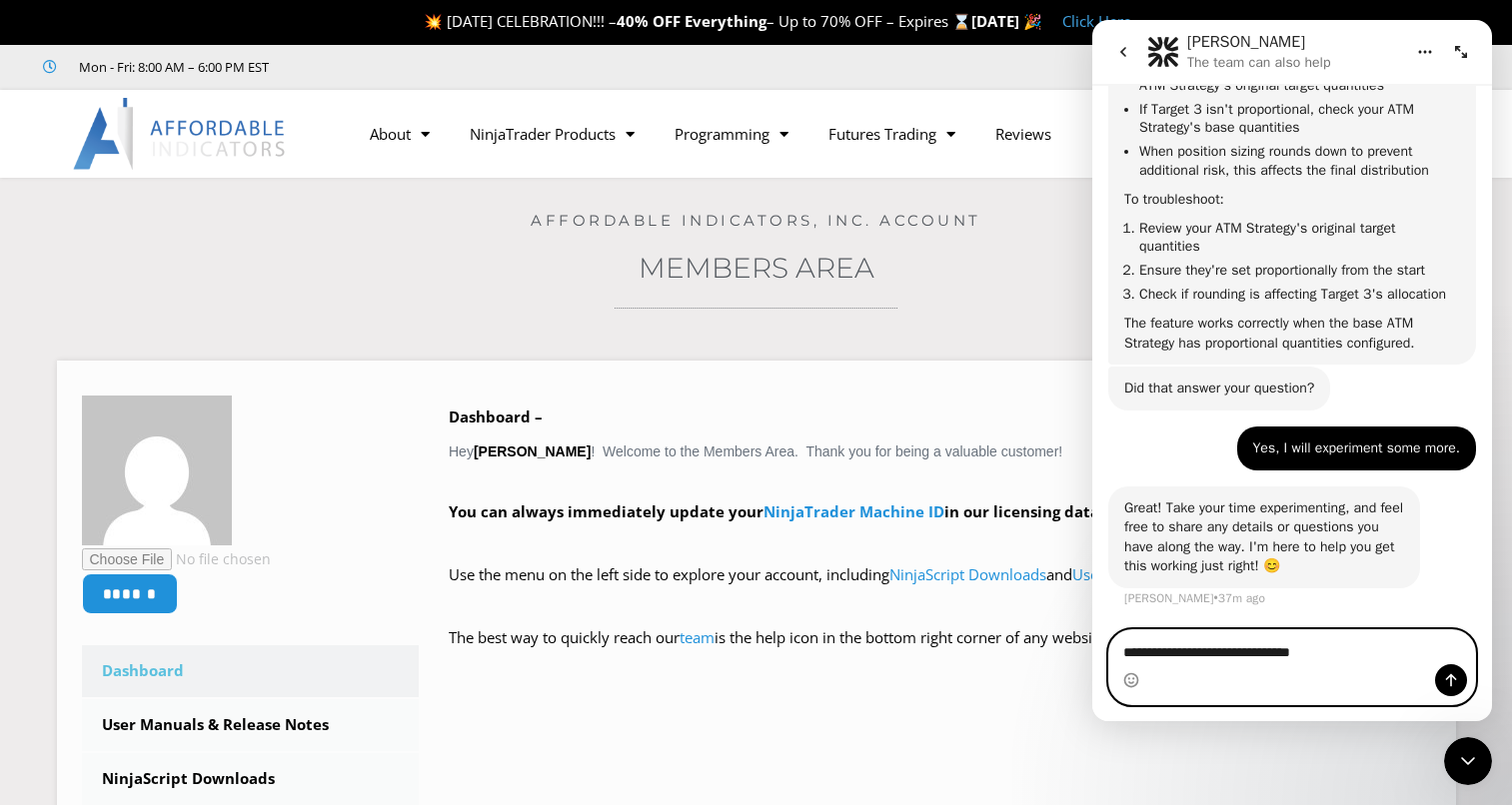 click on "**********" at bounding box center (1292, 647) 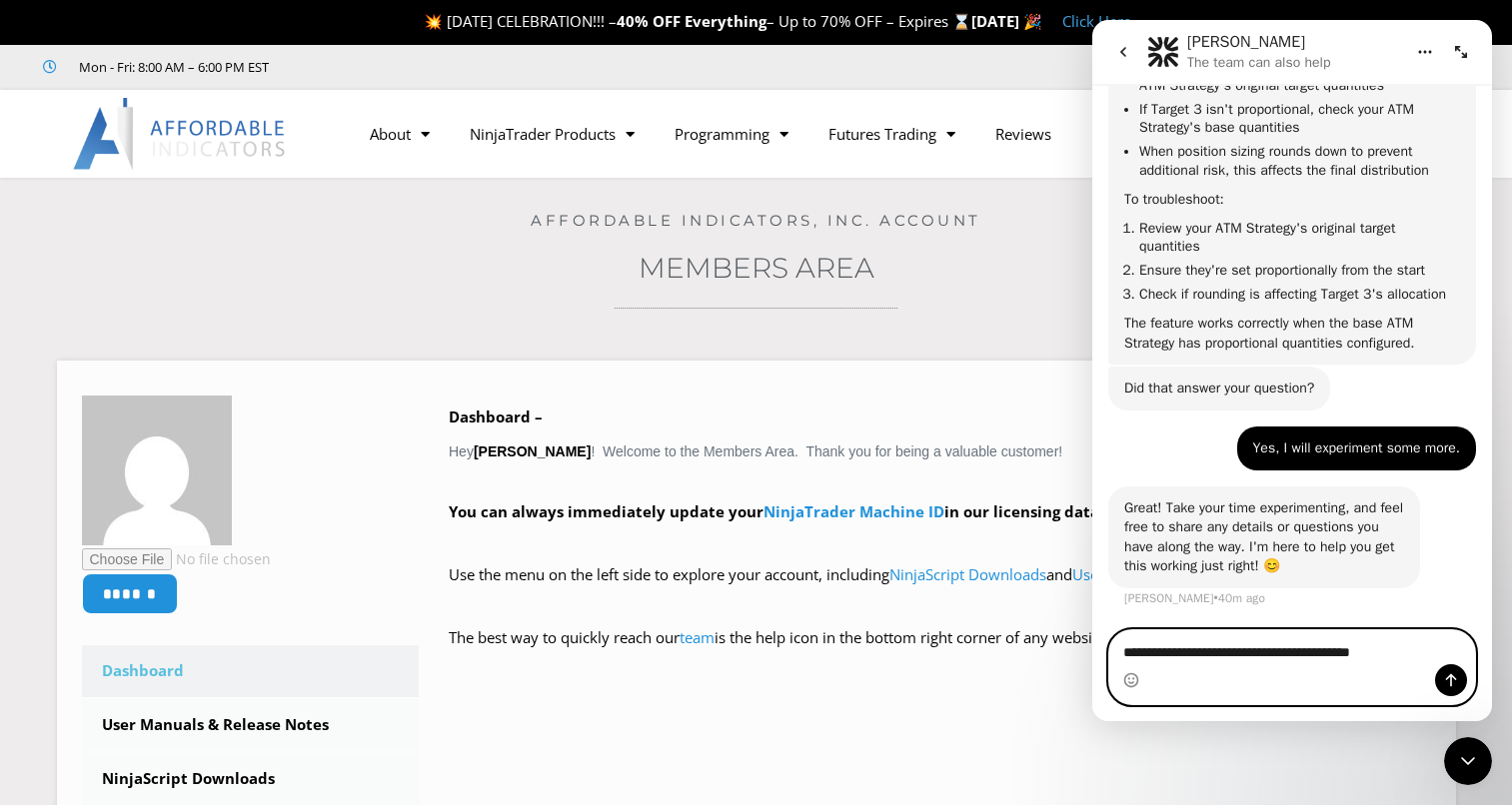click on "**********" at bounding box center (1292, 647) 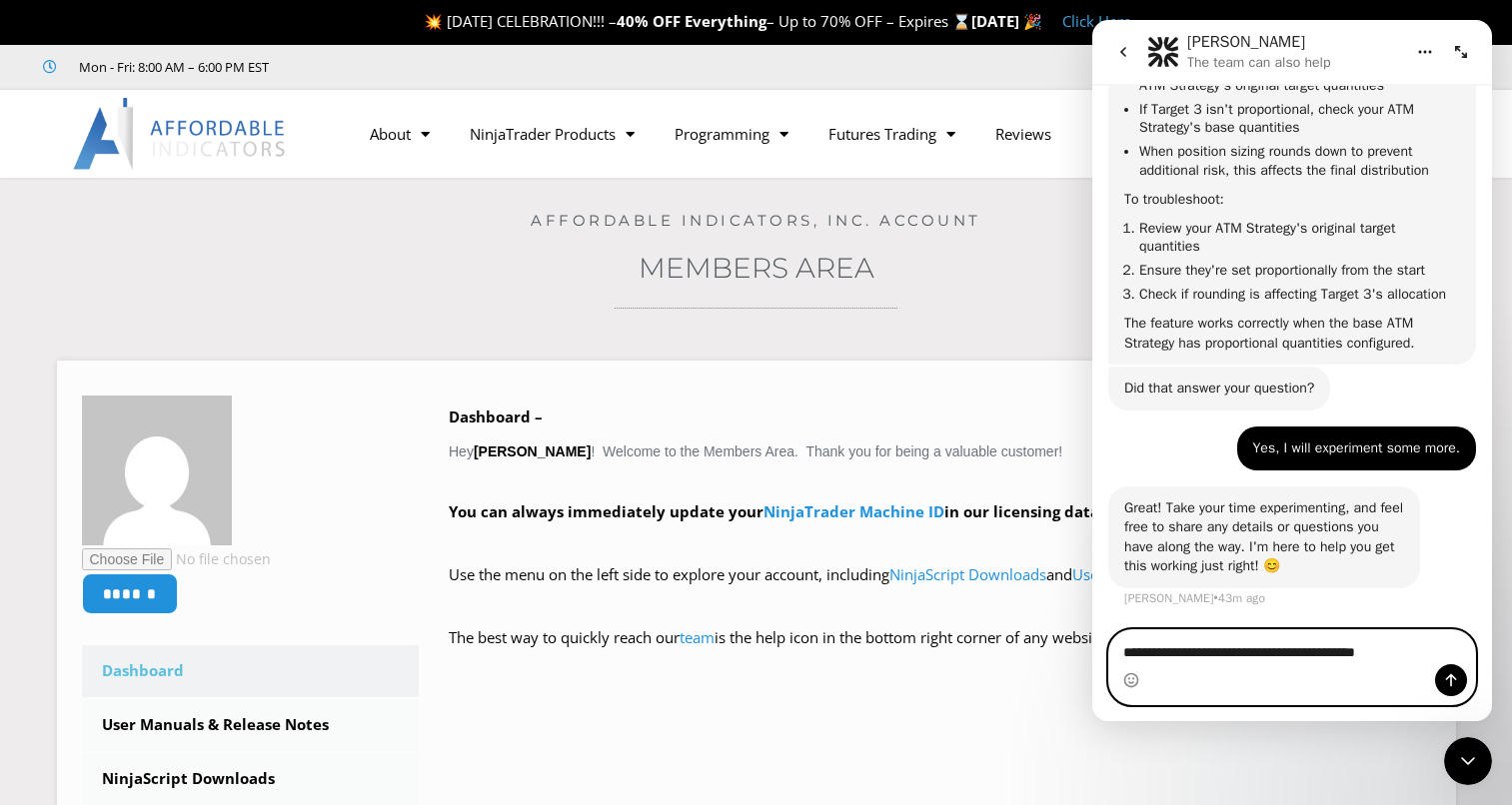 drag, startPoint x: 1415, startPoint y: 653, endPoint x: 1294, endPoint y: 652, distance: 121.004132 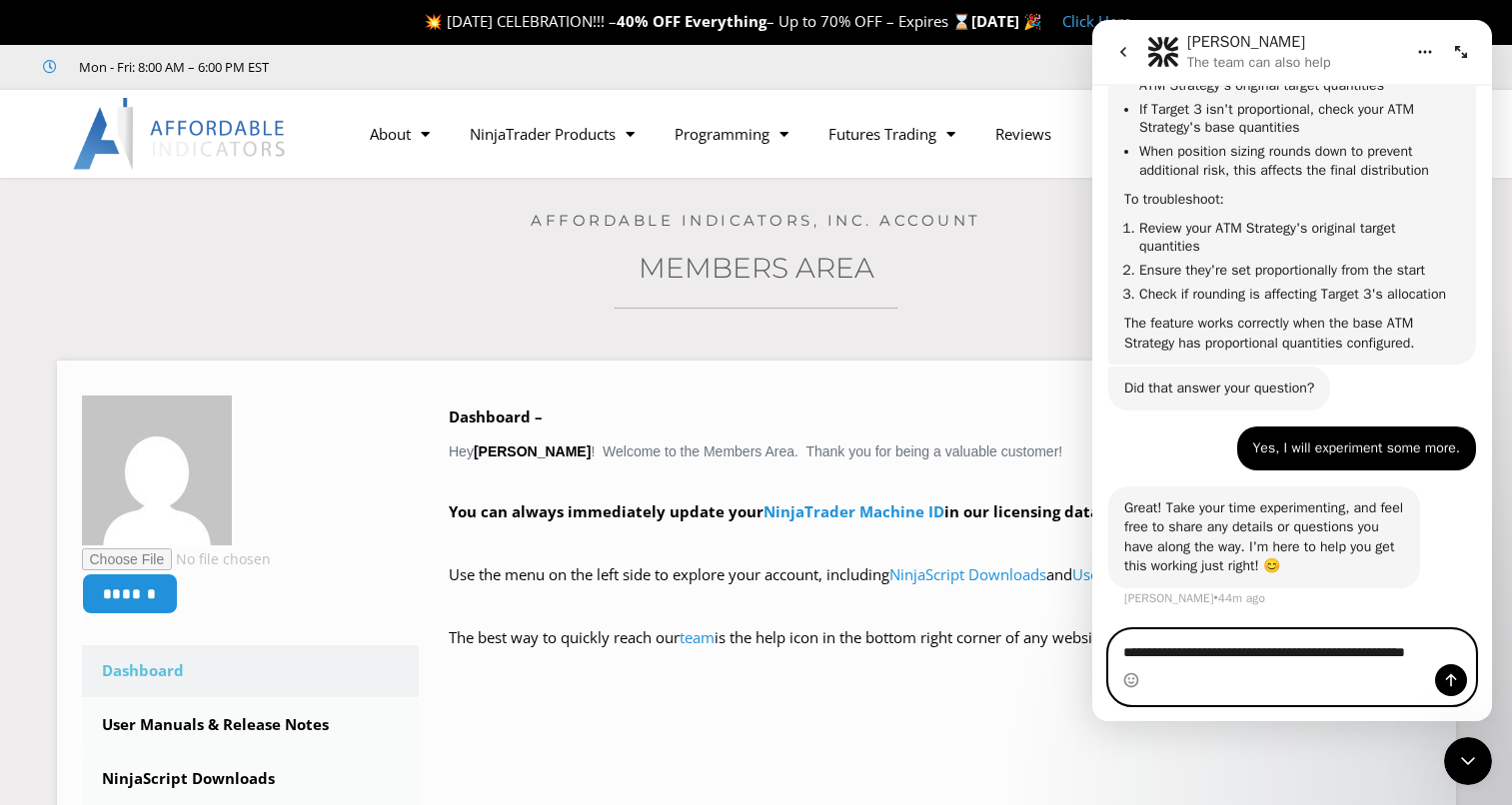 scroll, scrollTop: 2010, scrollLeft: 0, axis: vertical 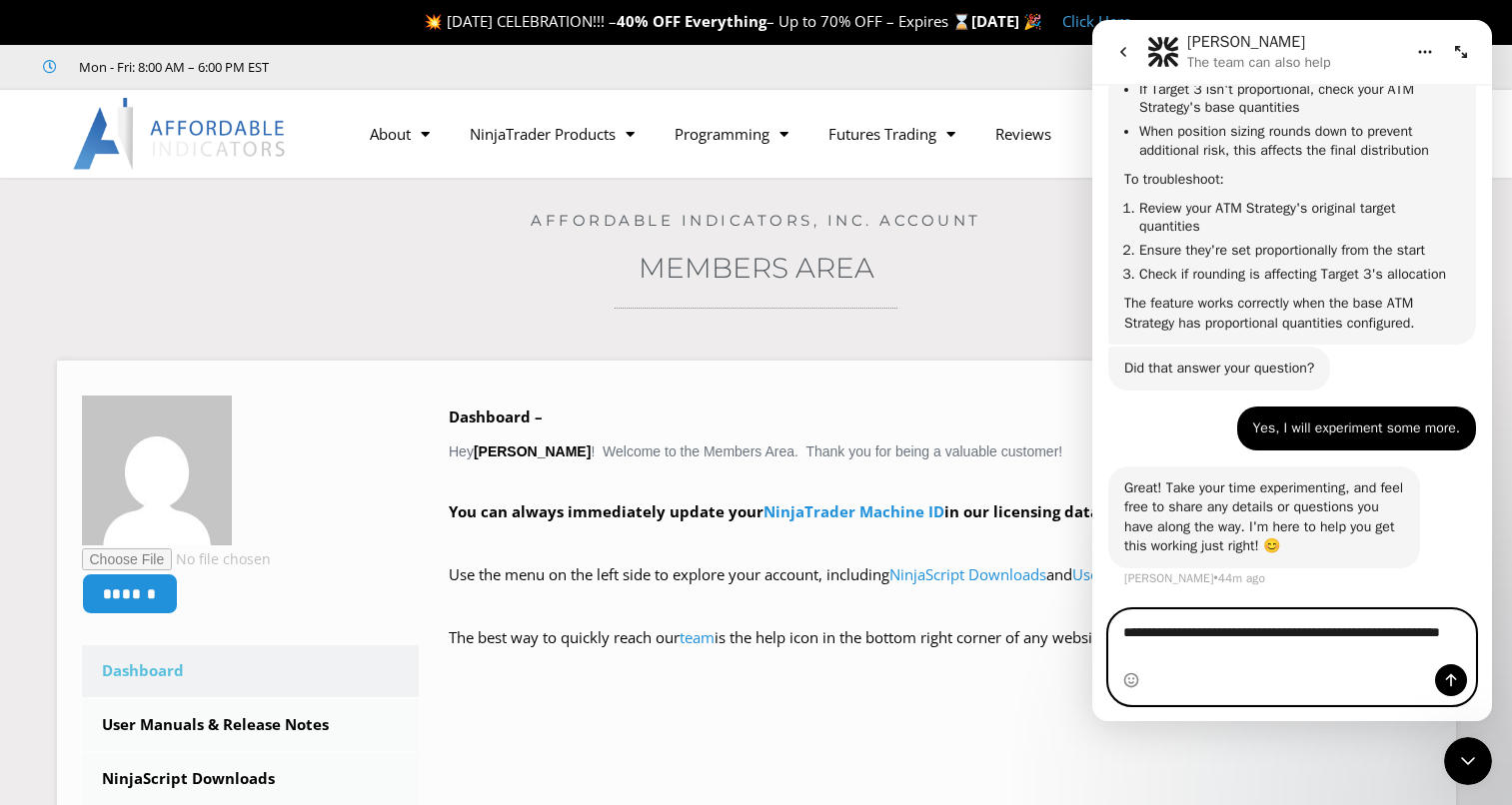 drag, startPoint x: 1186, startPoint y: 658, endPoint x: 1086, endPoint y: 664, distance: 100.17984 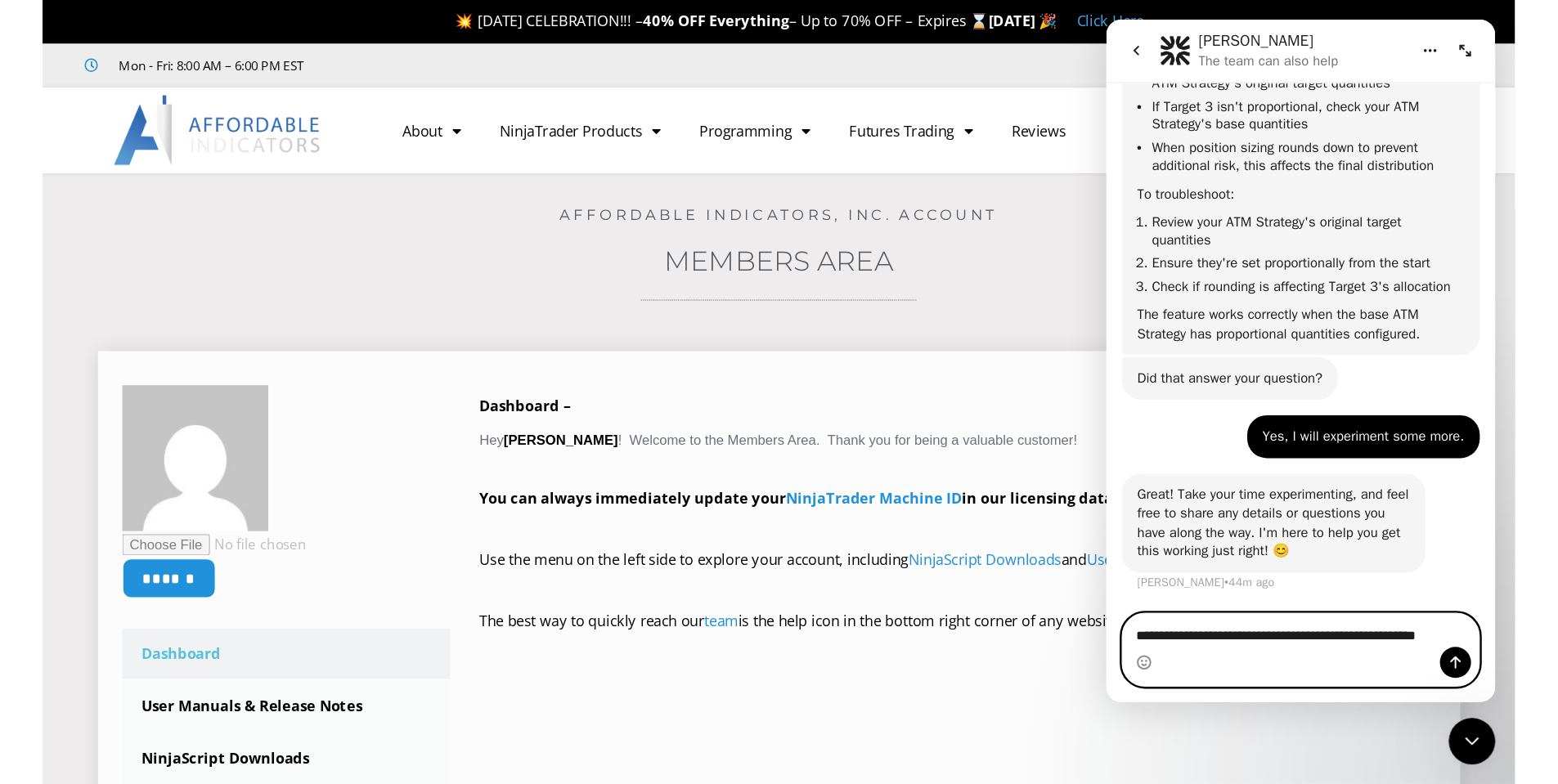scroll, scrollTop: 1628, scrollLeft: 0, axis: vertical 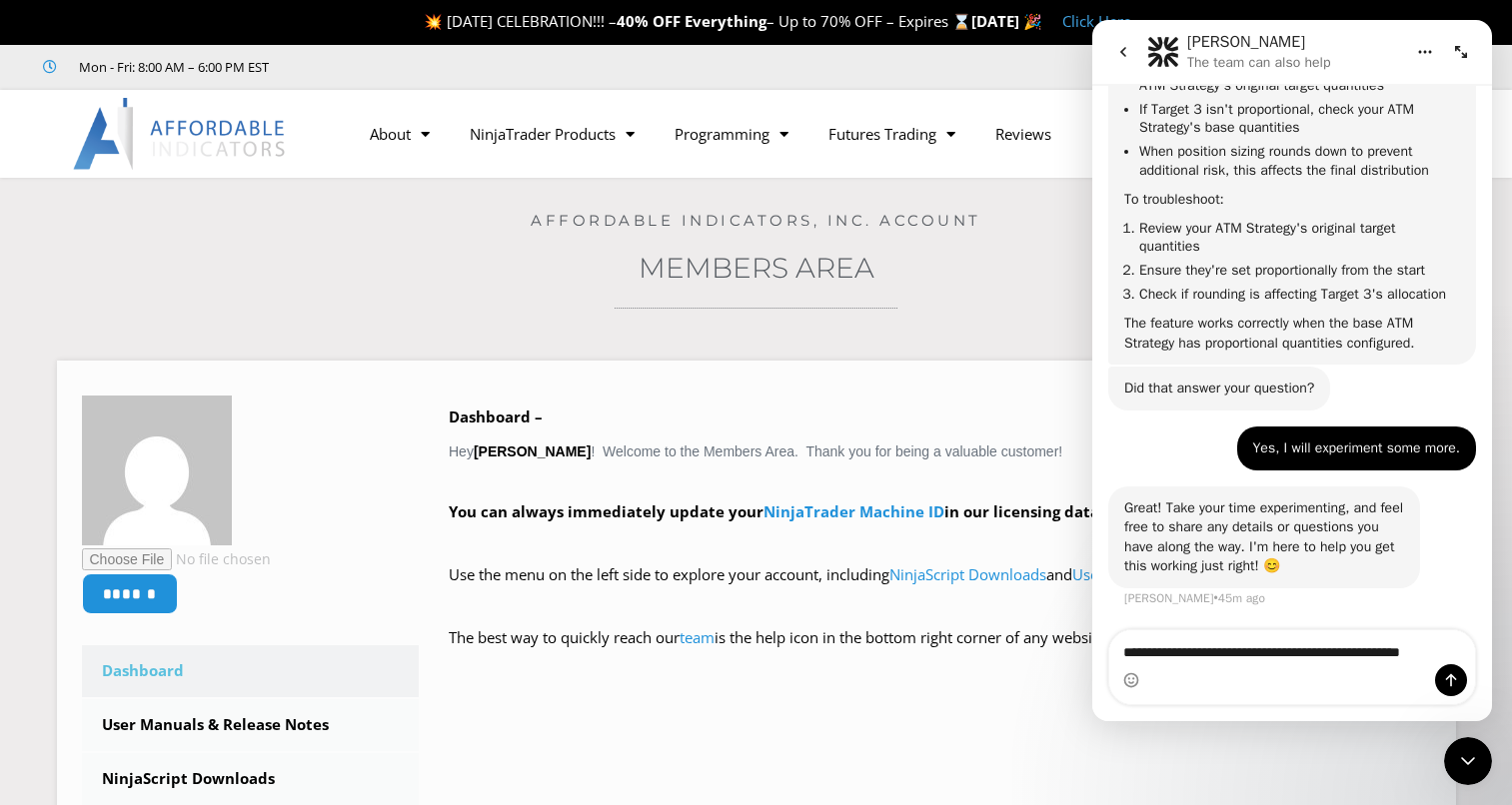 click on "Members Area" at bounding box center [756, 268] 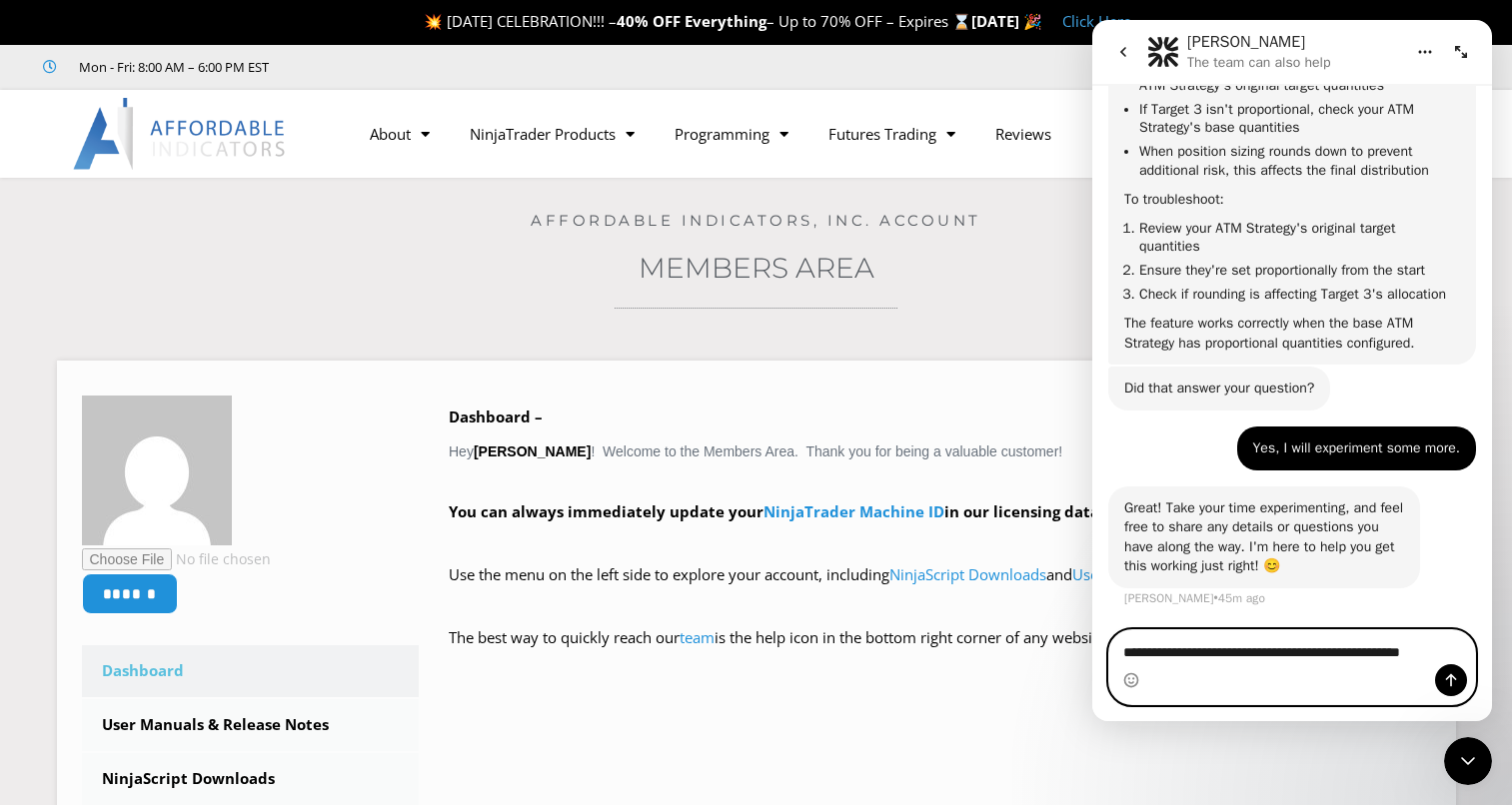 click on "**********" at bounding box center [1292, 647] 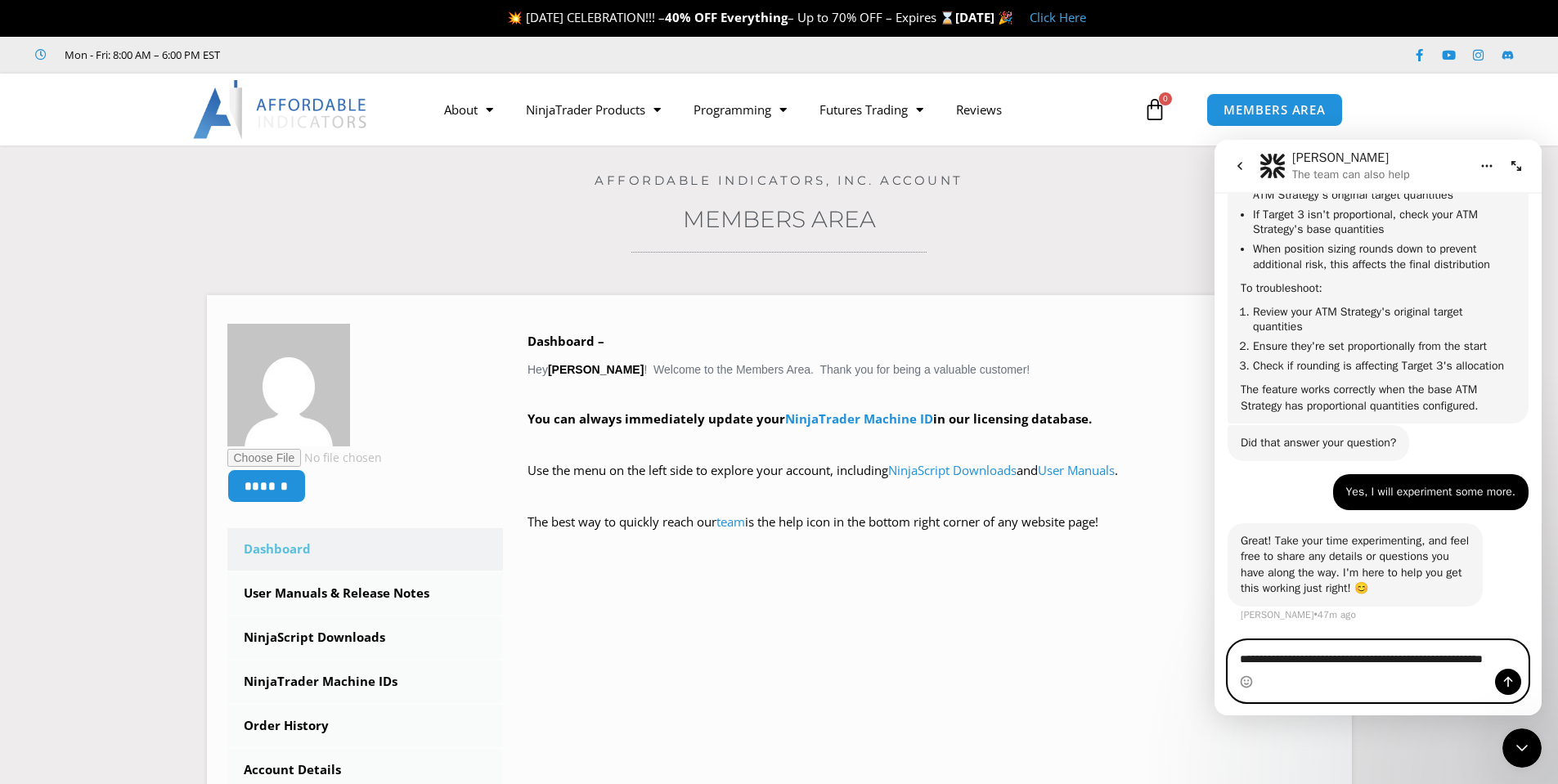 scroll, scrollTop: 1643, scrollLeft: 0, axis: vertical 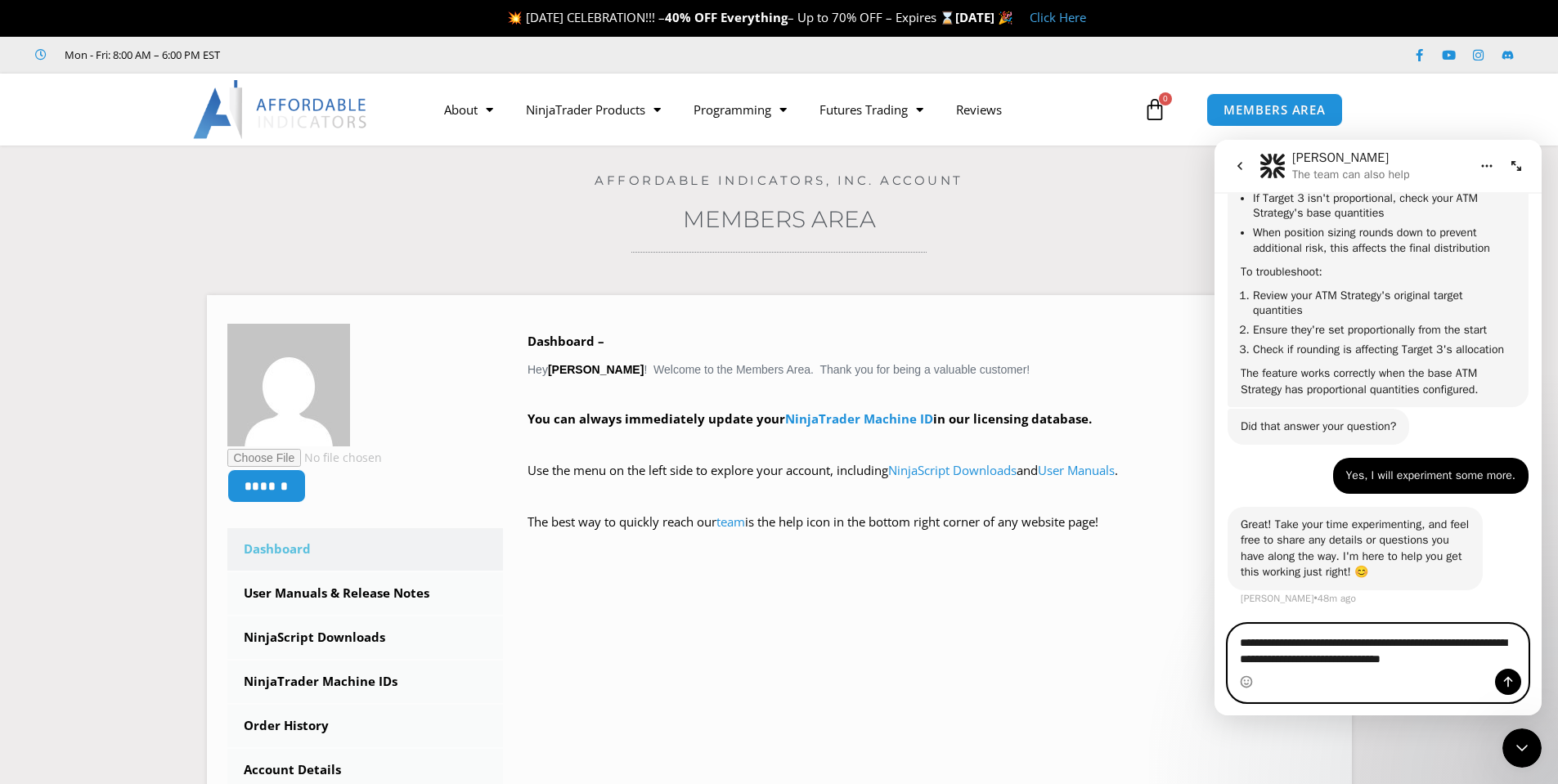 click on "**********" at bounding box center (1378, 647) 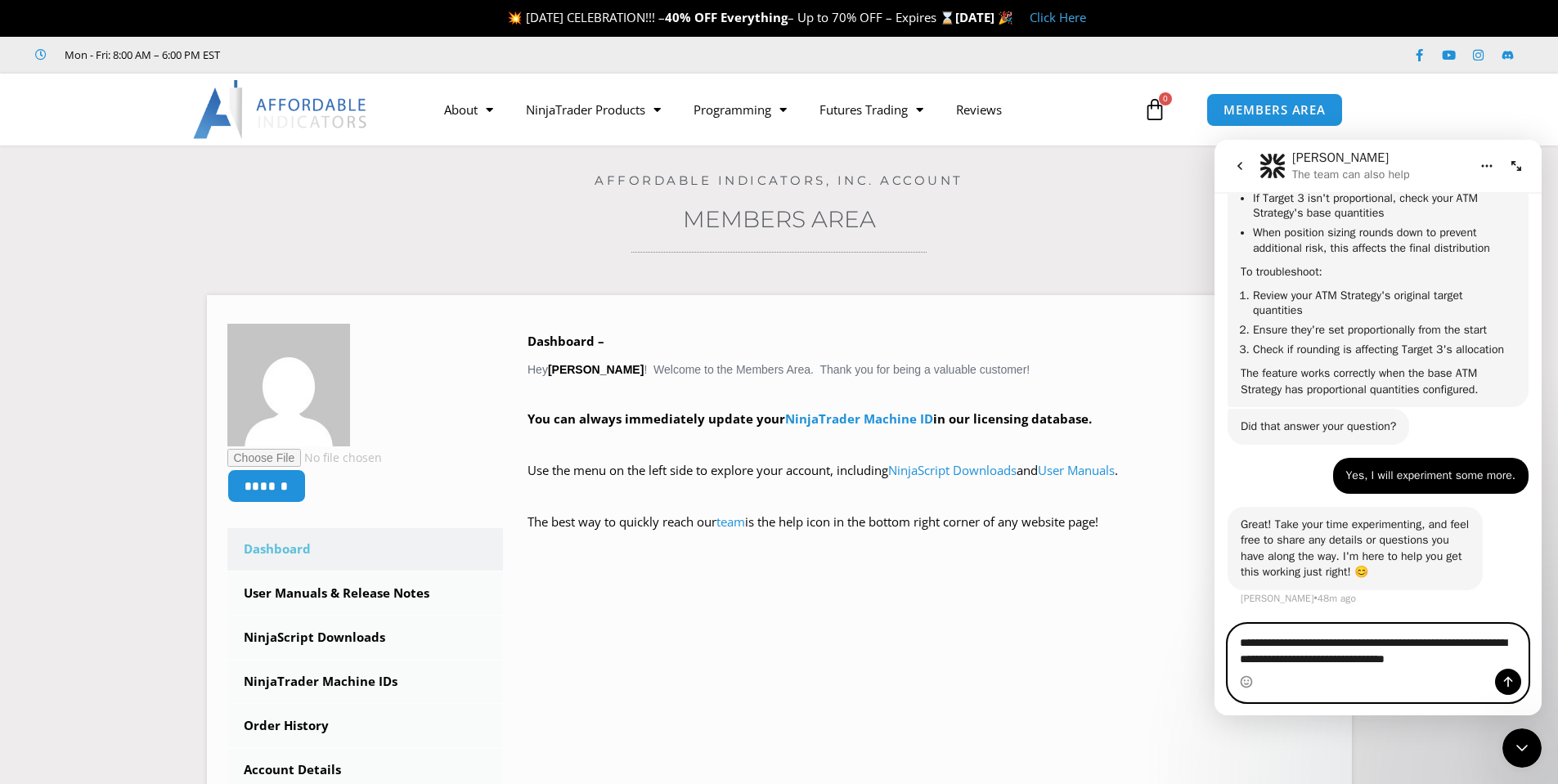click on "**********" at bounding box center (1378, 647) 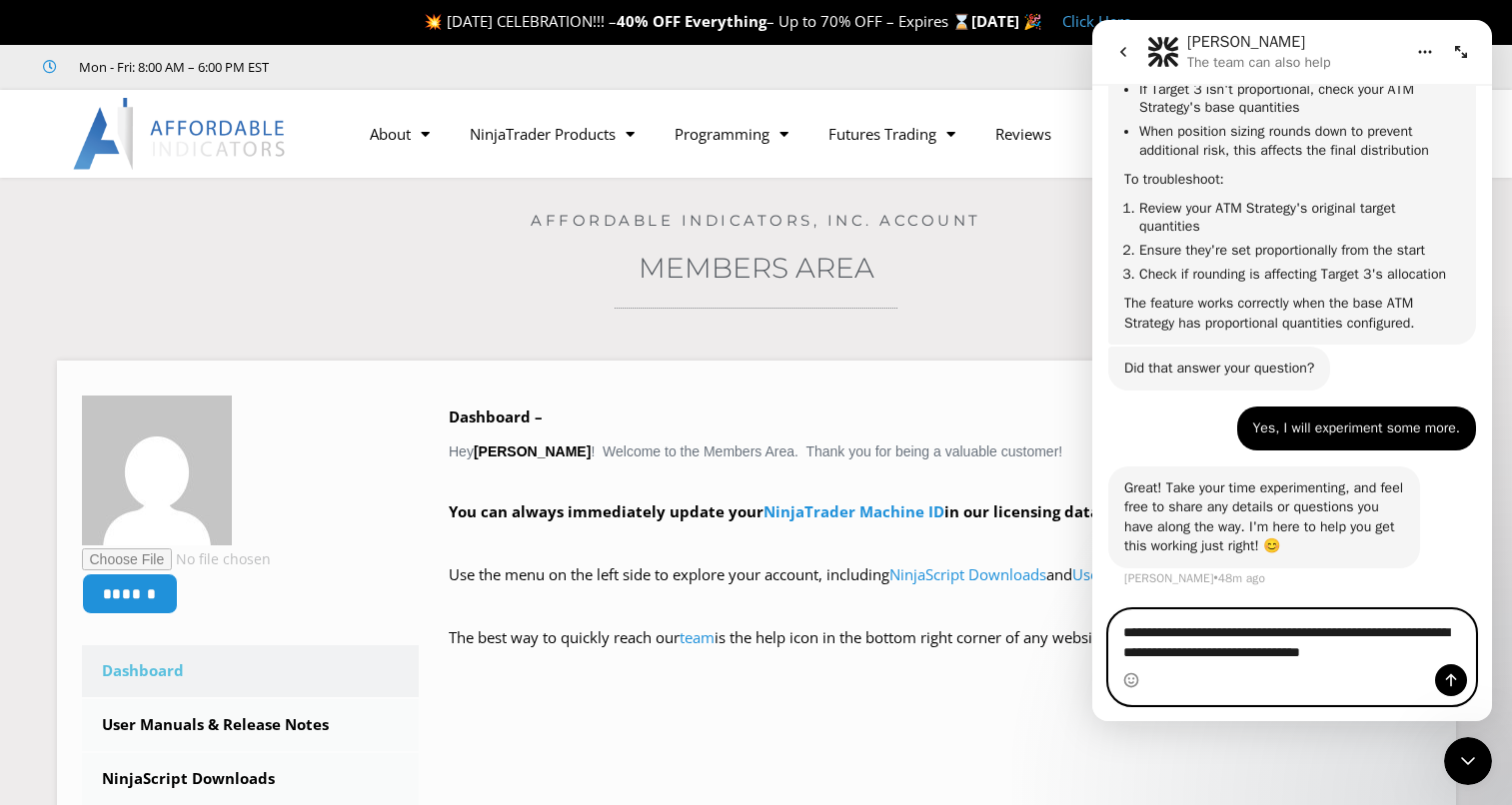 scroll, scrollTop: 2010, scrollLeft: 0, axis: vertical 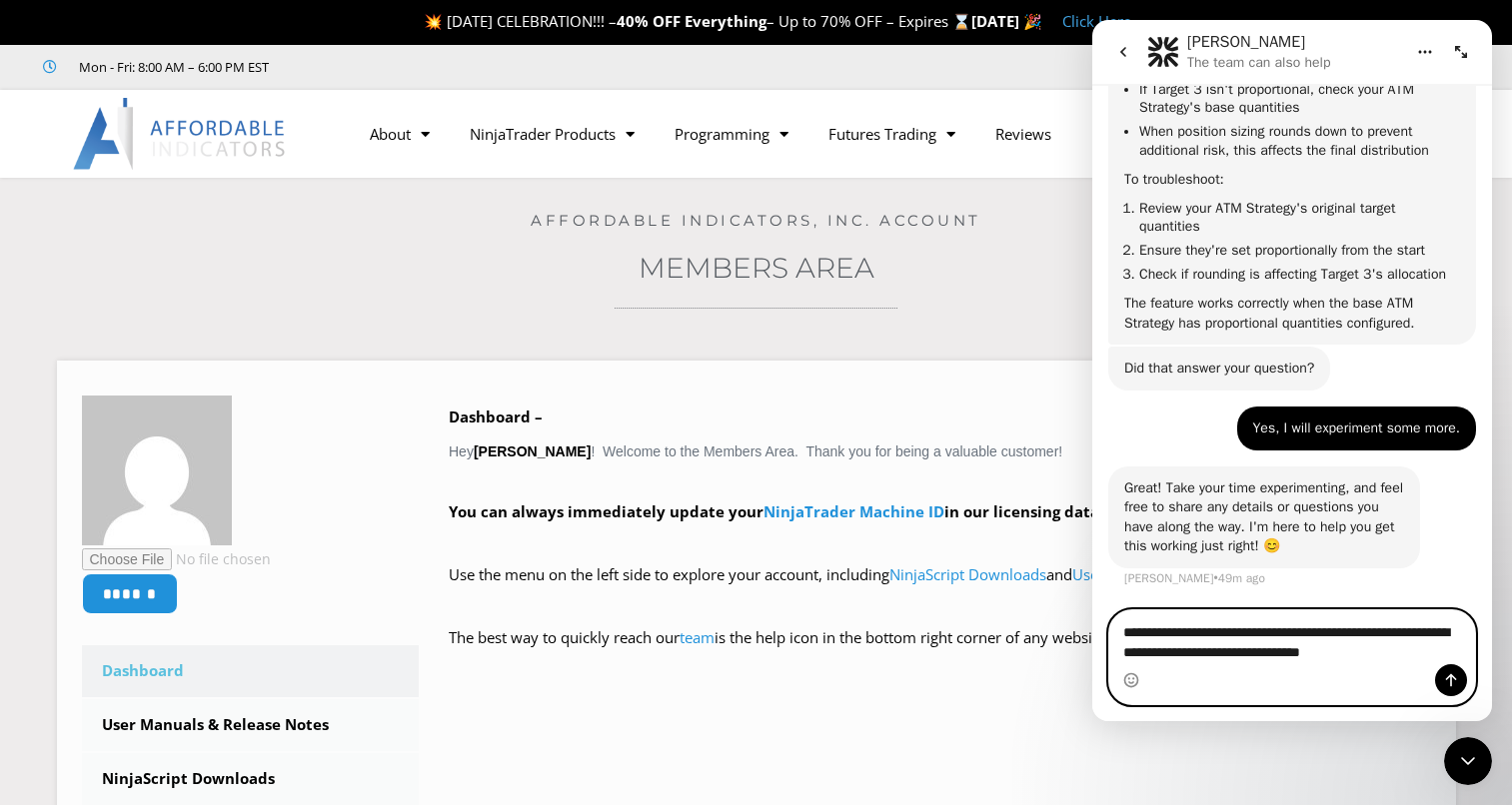 click on "**********" at bounding box center (1292, 637) 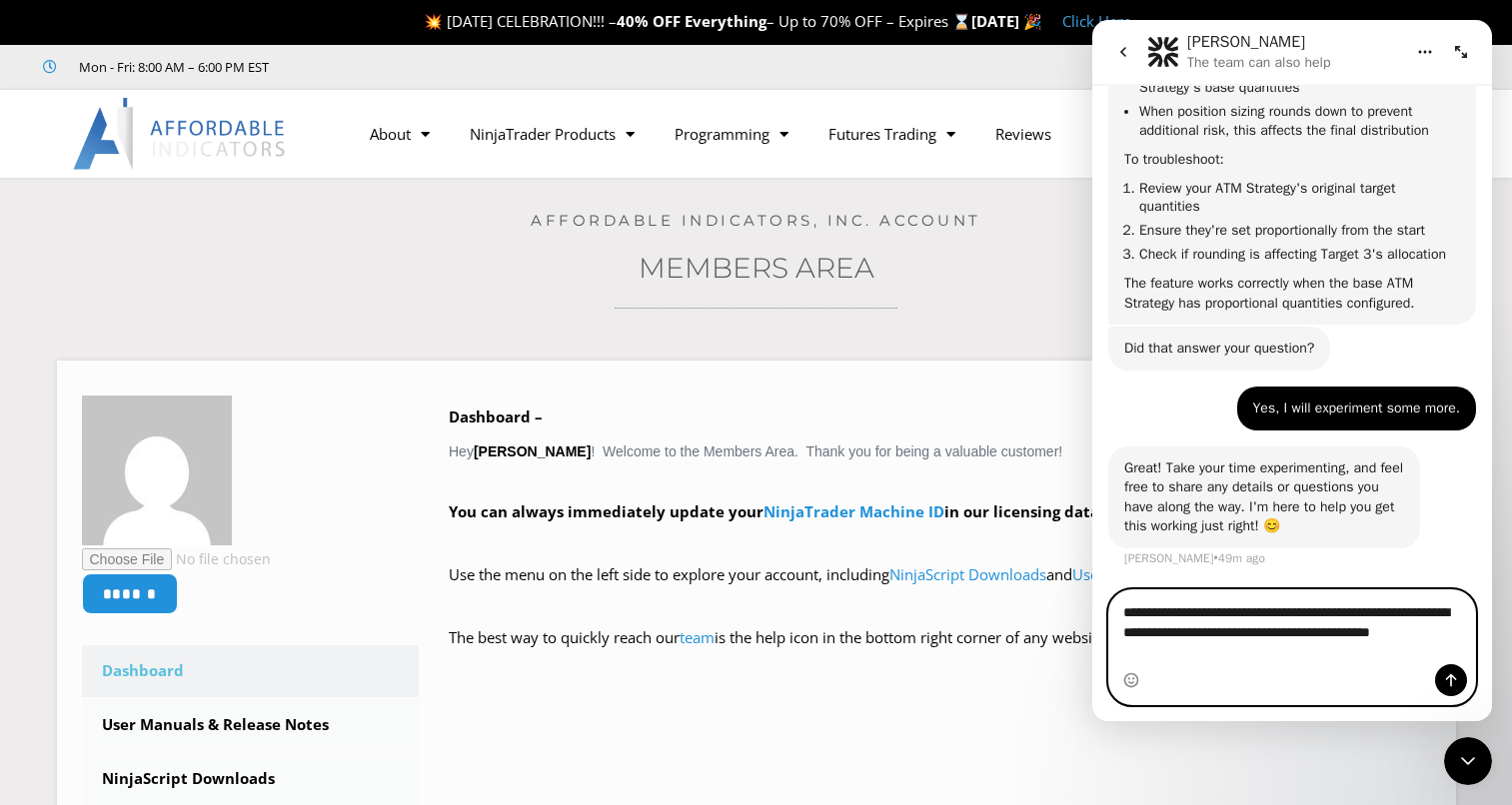 scroll, scrollTop: 2029, scrollLeft: 0, axis: vertical 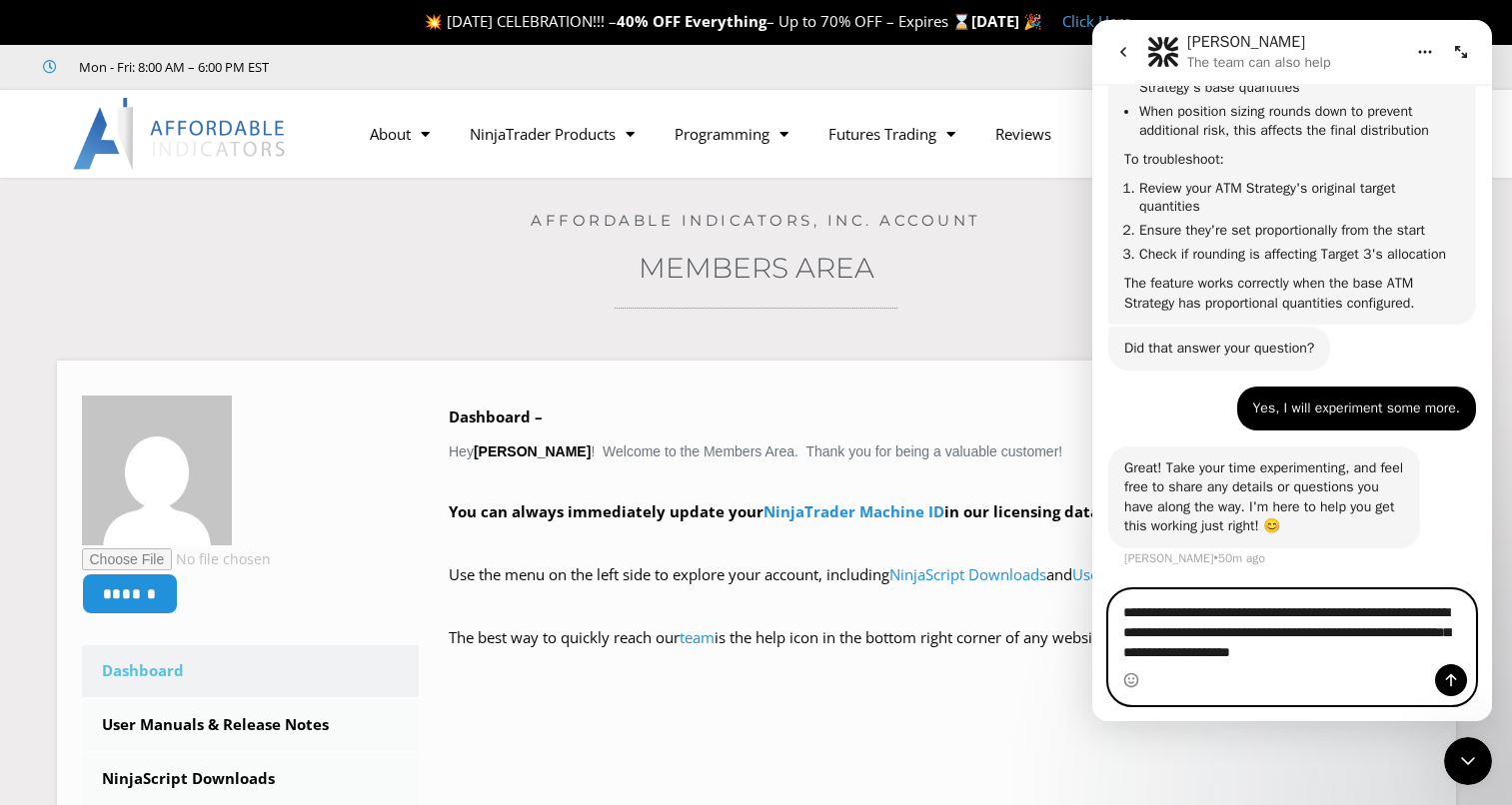 type on "**********" 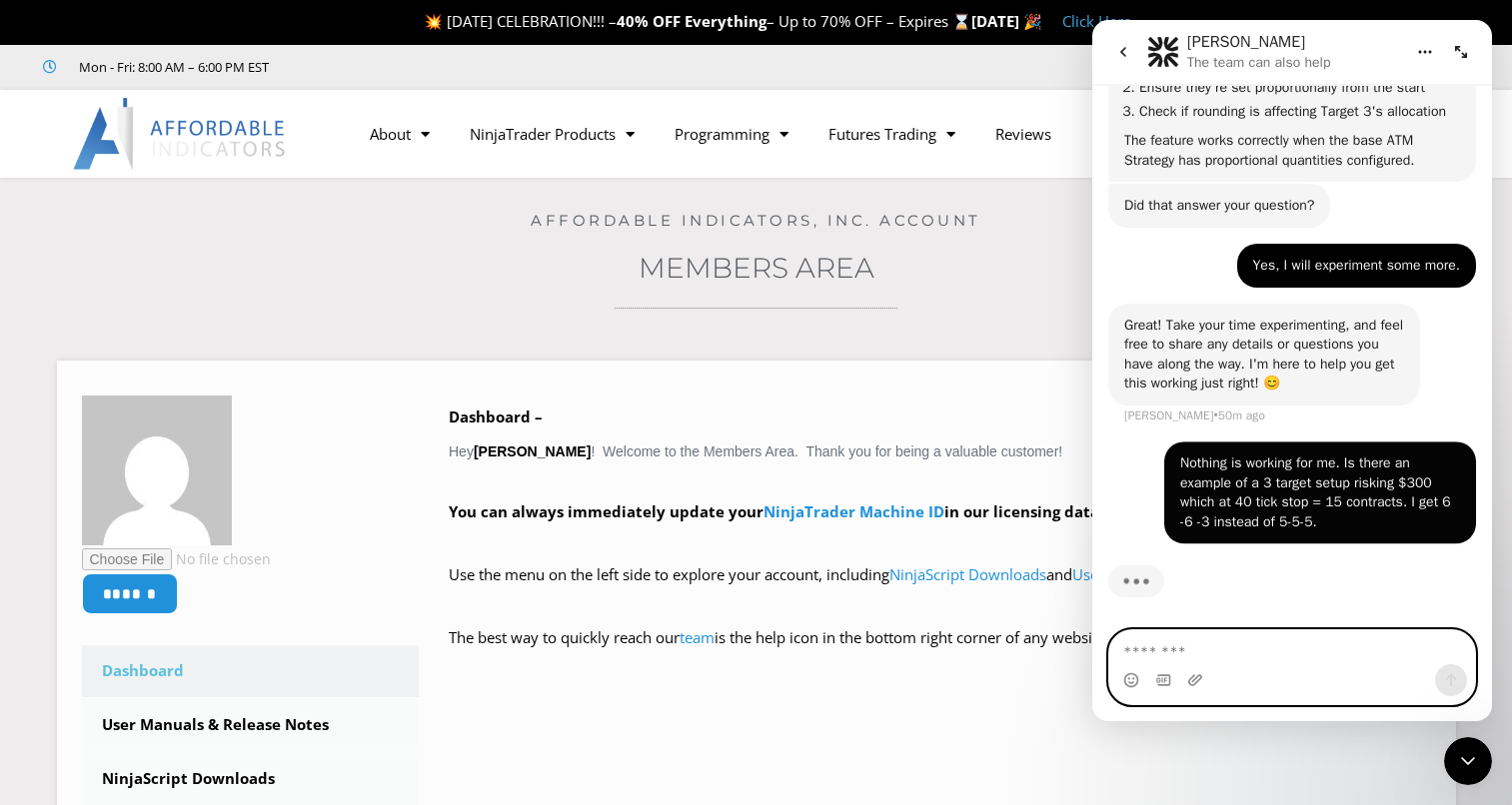 scroll, scrollTop: 2173, scrollLeft: 0, axis: vertical 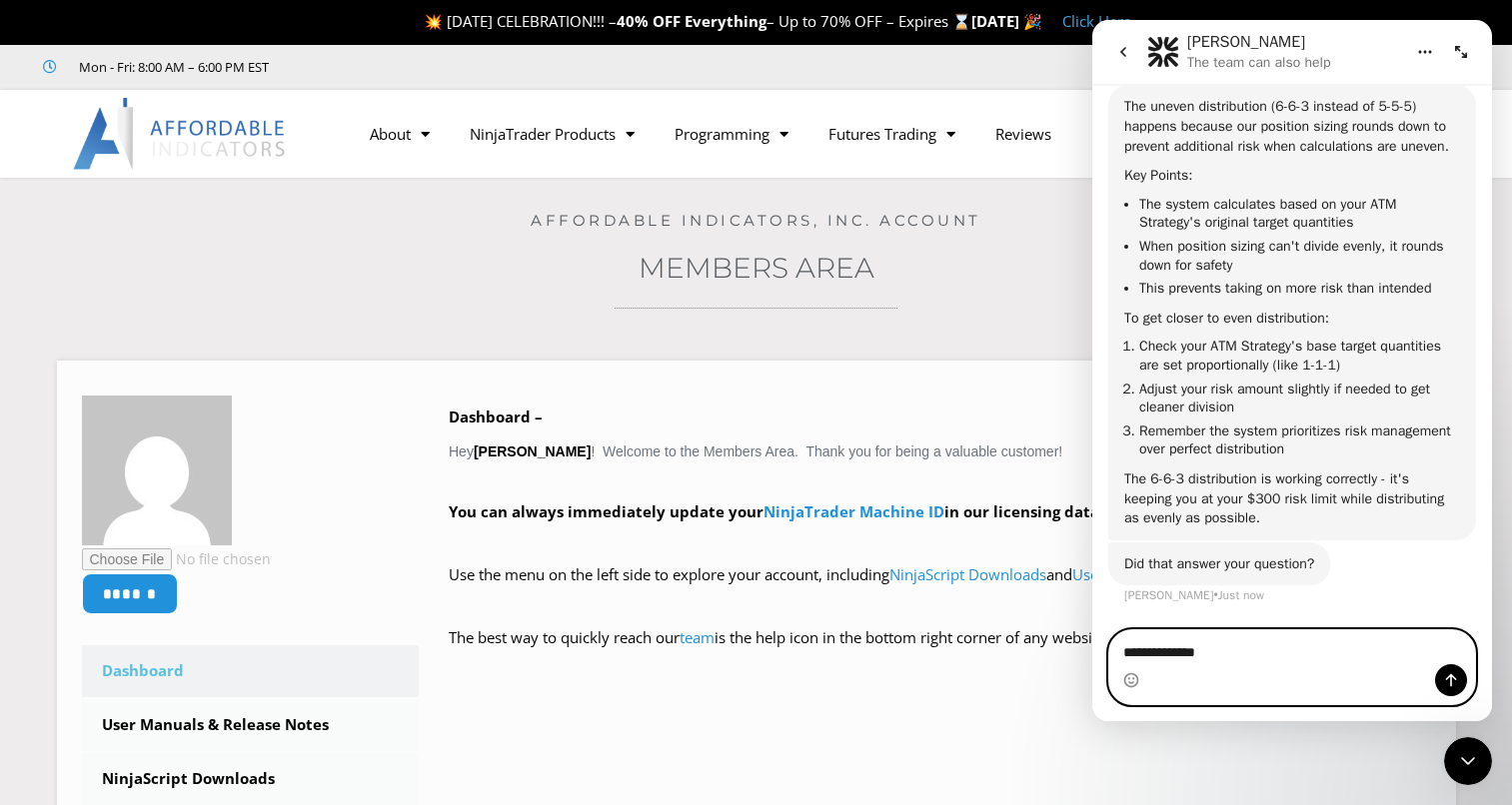 type on "**********" 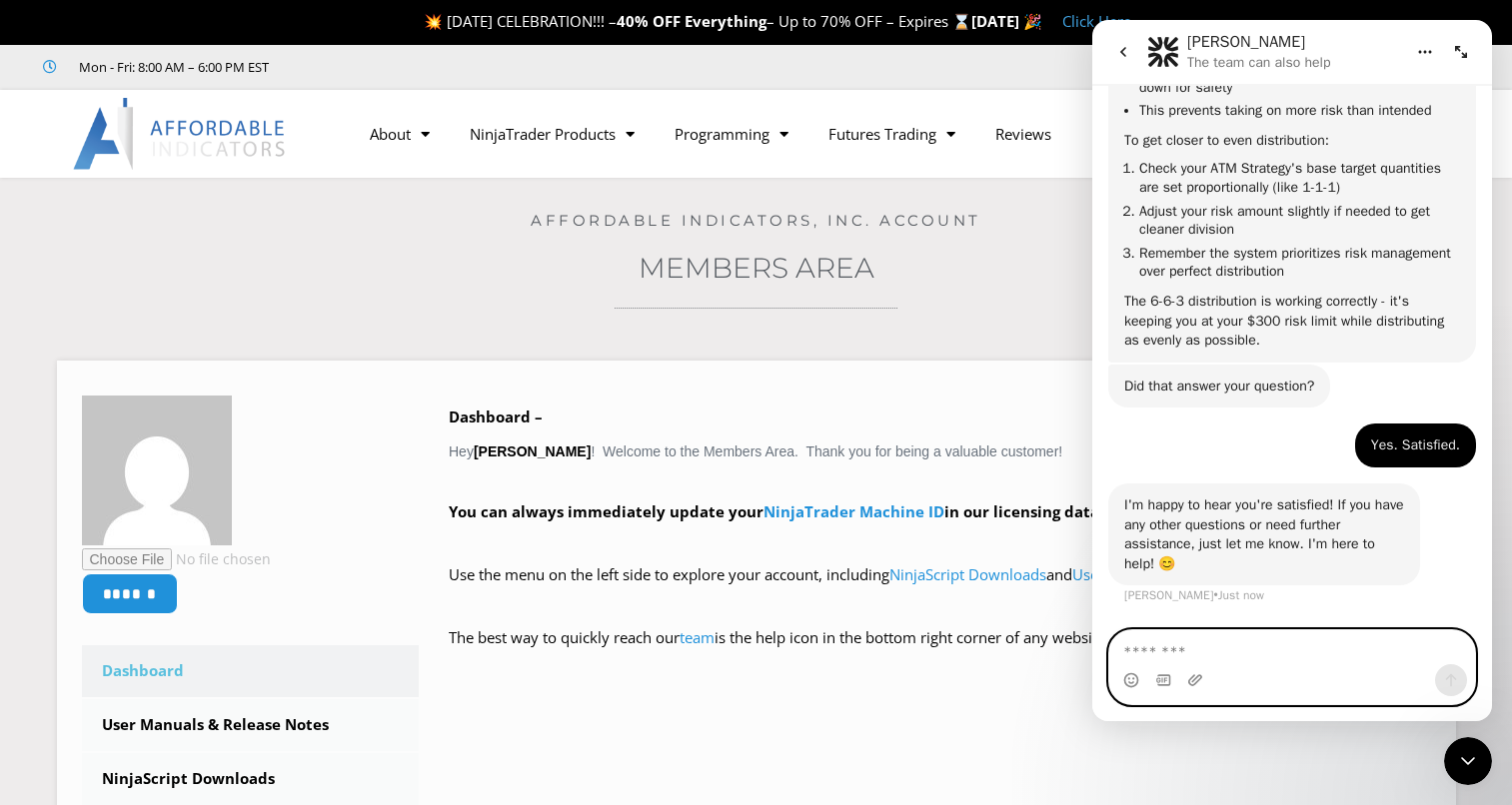 scroll, scrollTop: 2821, scrollLeft: 0, axis: vertical 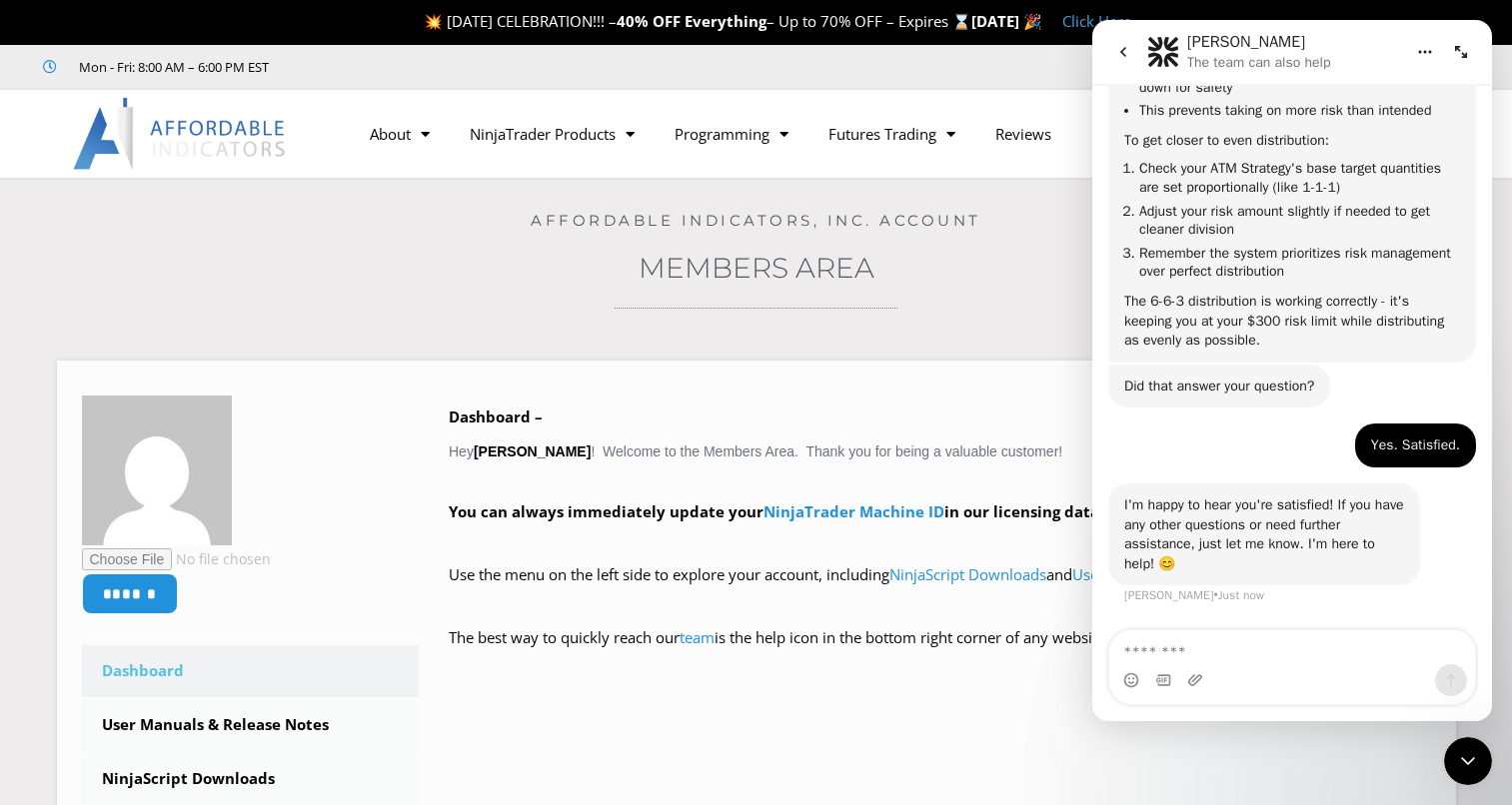click 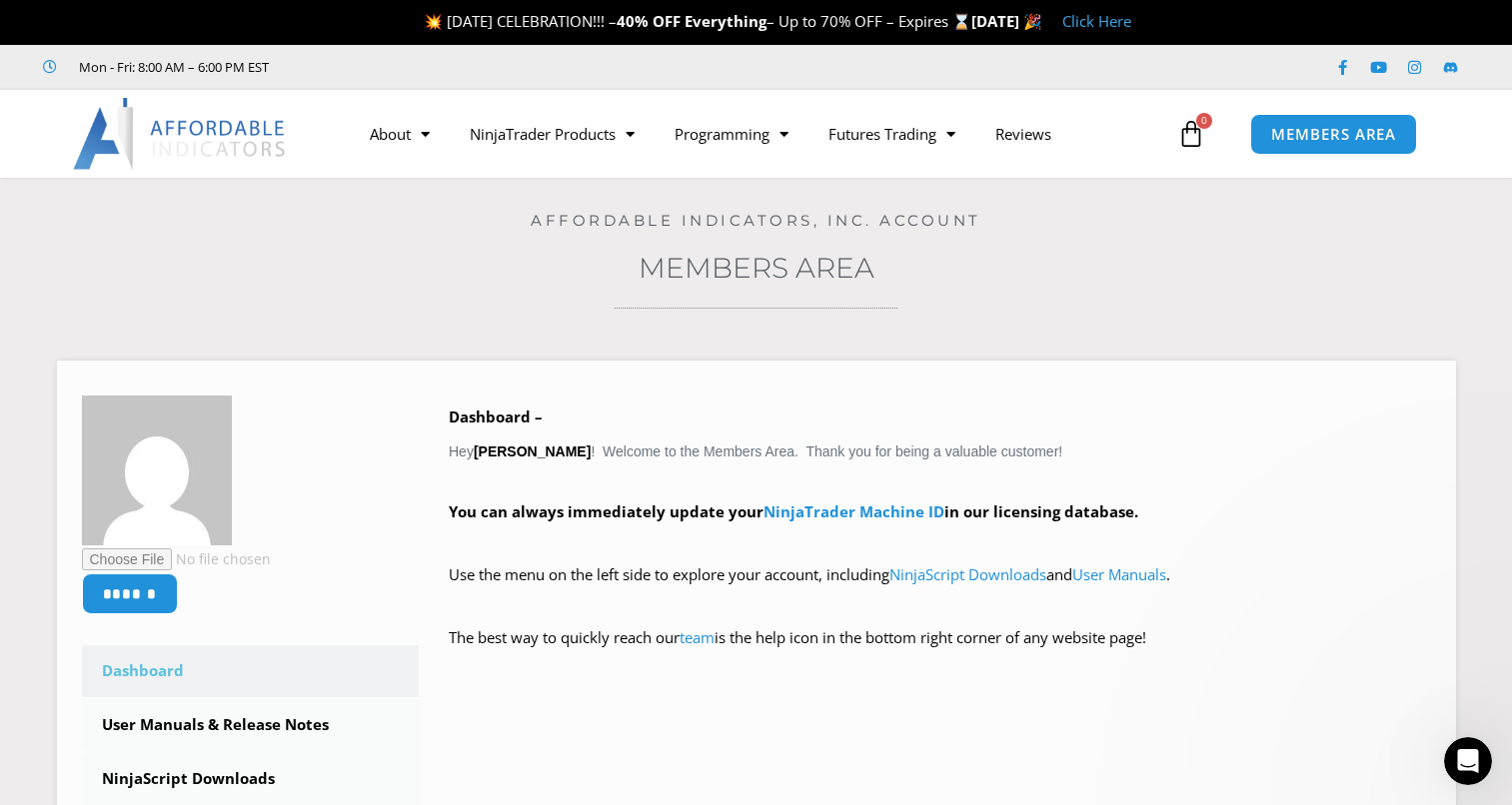 scroll, scrollTop: 0, scrollLeft: 0, axis: both 